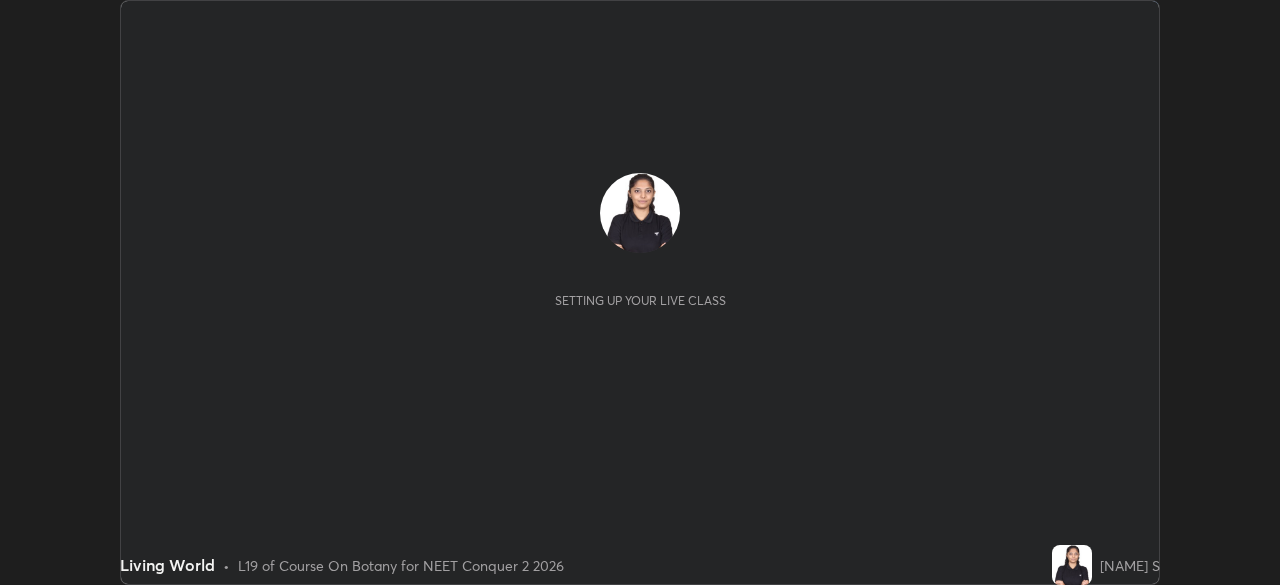 scroll, scrollTop: 0, scrollLeft: 0, axis: both 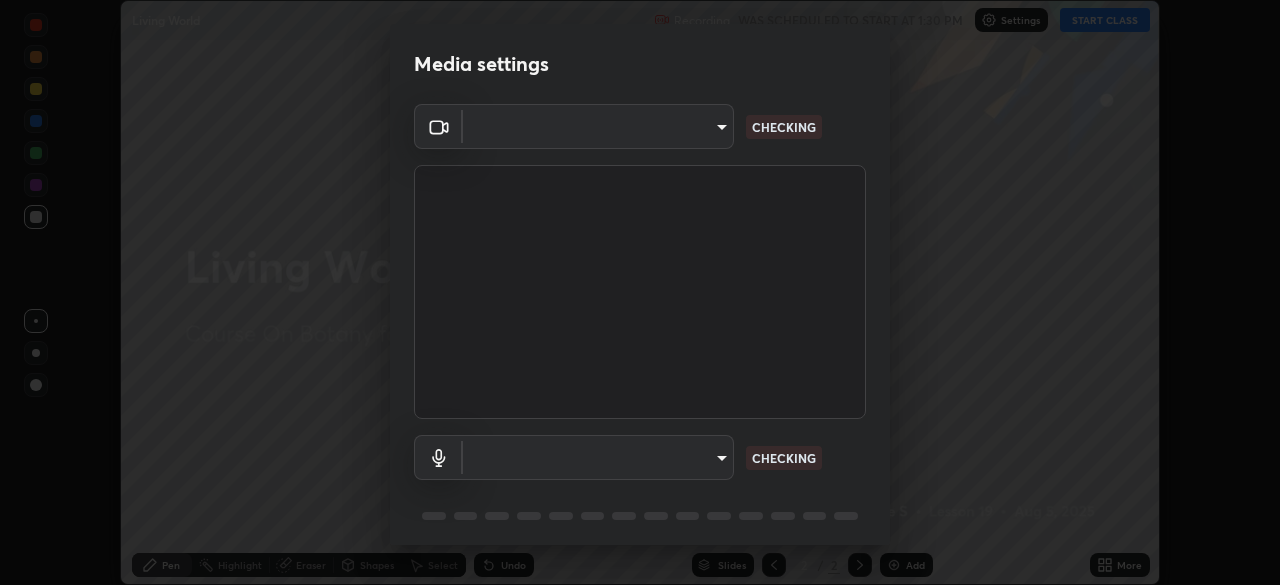 type on "09f294524f3521c037d78ee7cdb71511b6c9344afeed810a356f0d23342d5398" 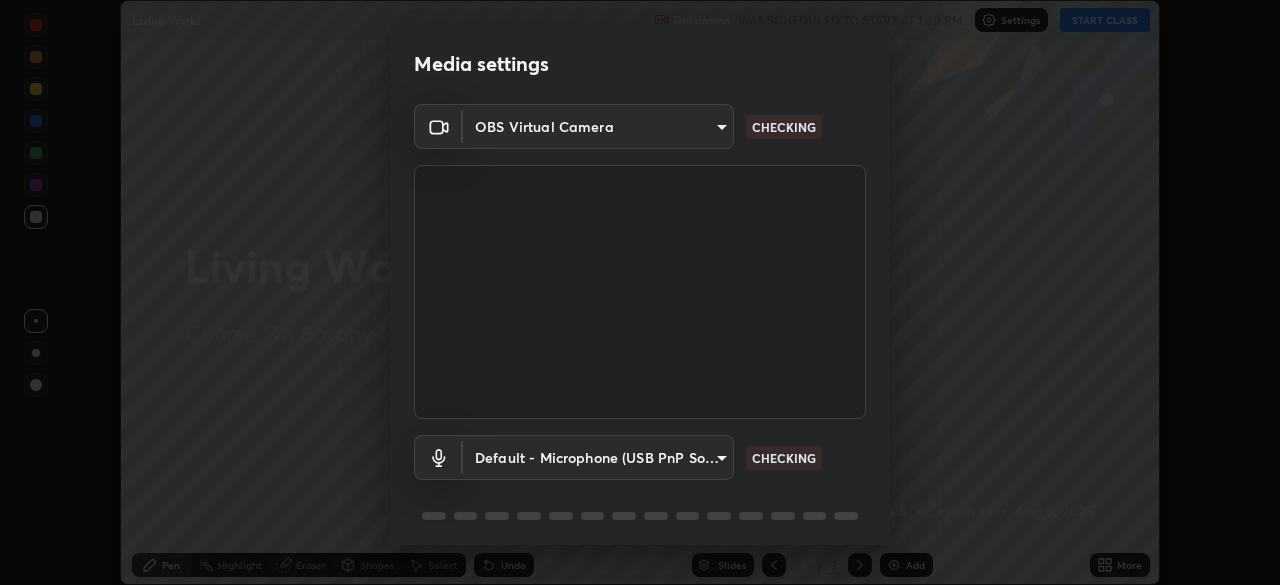 scroll, scrollTop: 71, scrollLeft: 0, axis: vertical 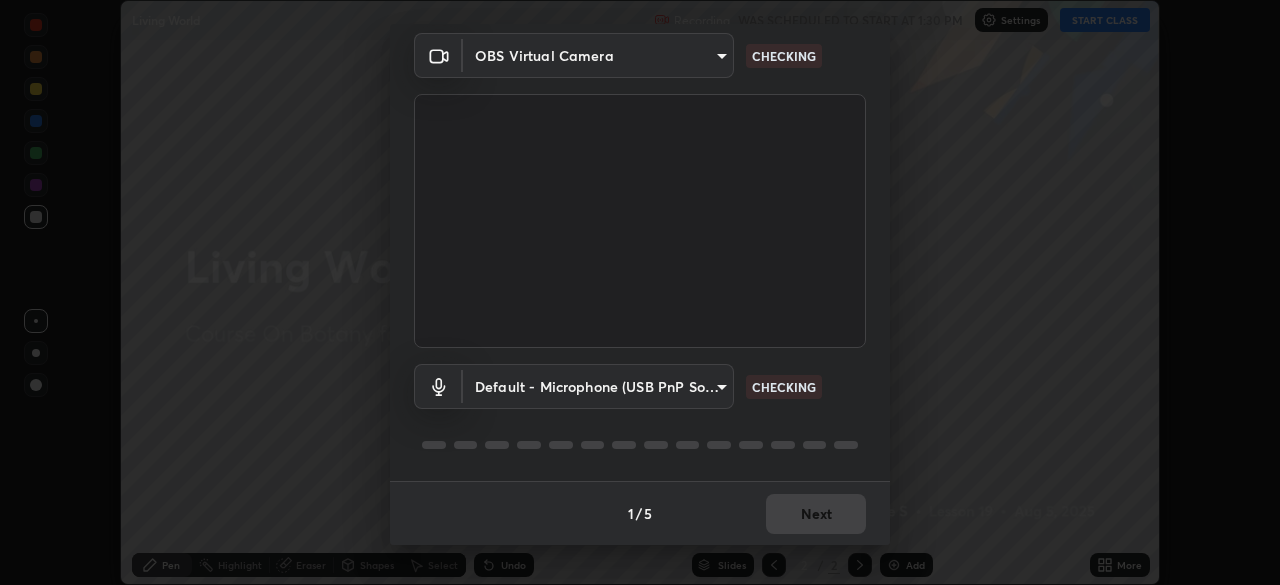 click on "Erase all Living World Recording WAS SCHEDULED TO START AT  [TIME] Settings START CLASS Setting up your live class Living World • L19 of Course On Botany for NEET Conquer 2 2026 [NAME] S Pen Highlight Eraser Shapes Select Undo Slides 2 / 2 Add More No doubts shared Encourage your learners to ask a doubt for better clarity Report an issue Reason for reporting Buffering Chat not working Audio - Video sync issue Educator video quality low ​ Attach an image Report Media settings OBS Virtual Camera [HASH] CHECKING Default - Microphone (USB PnP Sound Device) default CHECKING 1 / 5 Next" at bounding box center (640, 292) 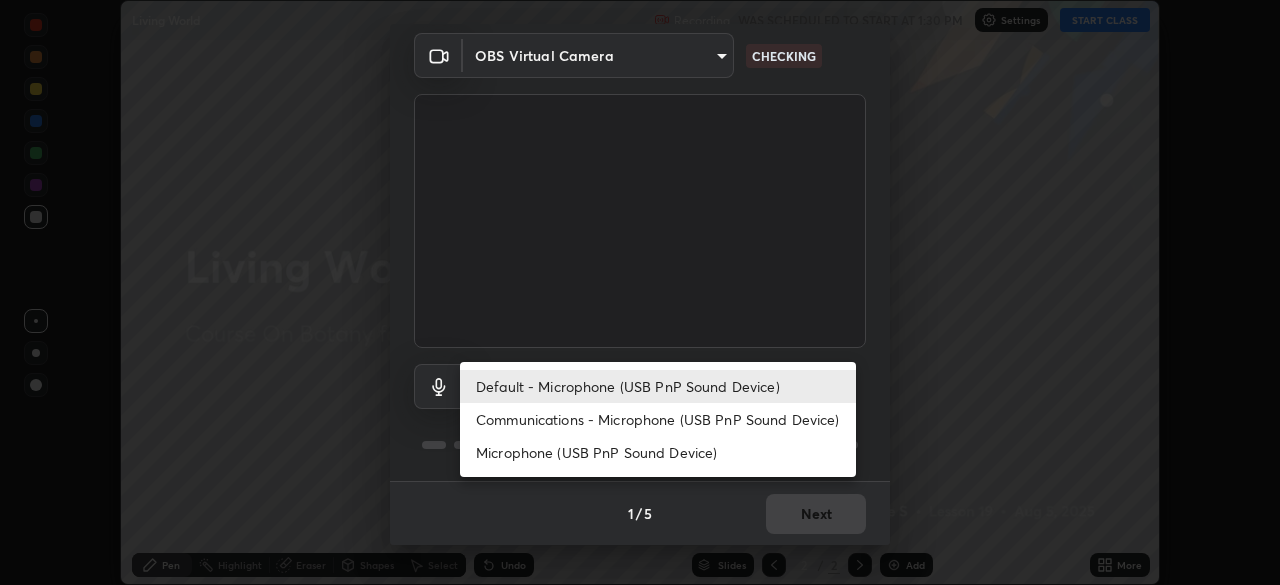 click on "Communications - Microphone (USB PnP Sound Device)" at bounding box center (658, 419) 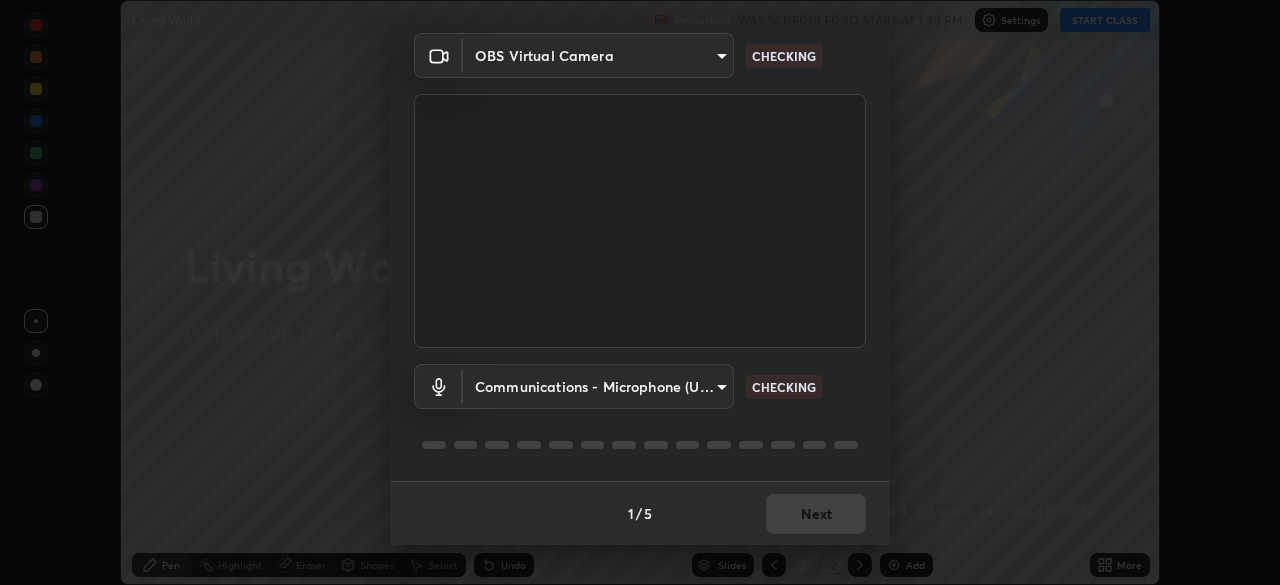 click on "Erase all Living World Recording WAS SCHEDULED TO START AT  [TIME] Settings START CLASS Setting up your live class Living World • L19 of Course On Botany for NEET Conquer 2 2026 [NAME] S Pen Highlight Eraser Shapes Select Undo Slides 2 / 2 Add More No doubts shared Encourage your learners to ask a doubt for better clarity Report an issue Reason for reporting Buffering Chat not working Audio - Video sync issue Educator video quality low ​ Attach an image Report Media settings OBS Virtual Camera [HASH] CHECKING Communications - Microphone (USB PnP Sound Device) communications CHECKING 1 / 5 Next Default - Microphone (USB PnP Sound Device) Communications - Microphone (USB PnP Sound Device) Microphone (USB PnP Sound Device)" at bounding box center (640, 292) 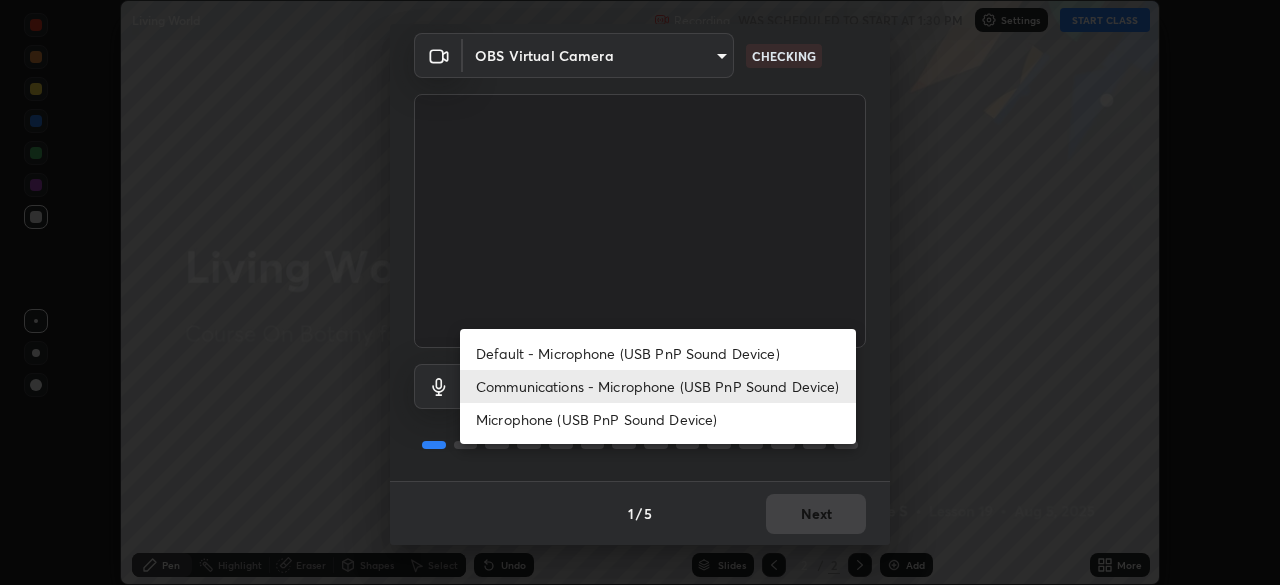 click on "Default - Microphone (USB PnP Sound Device)" at bounding box center (658, 353) 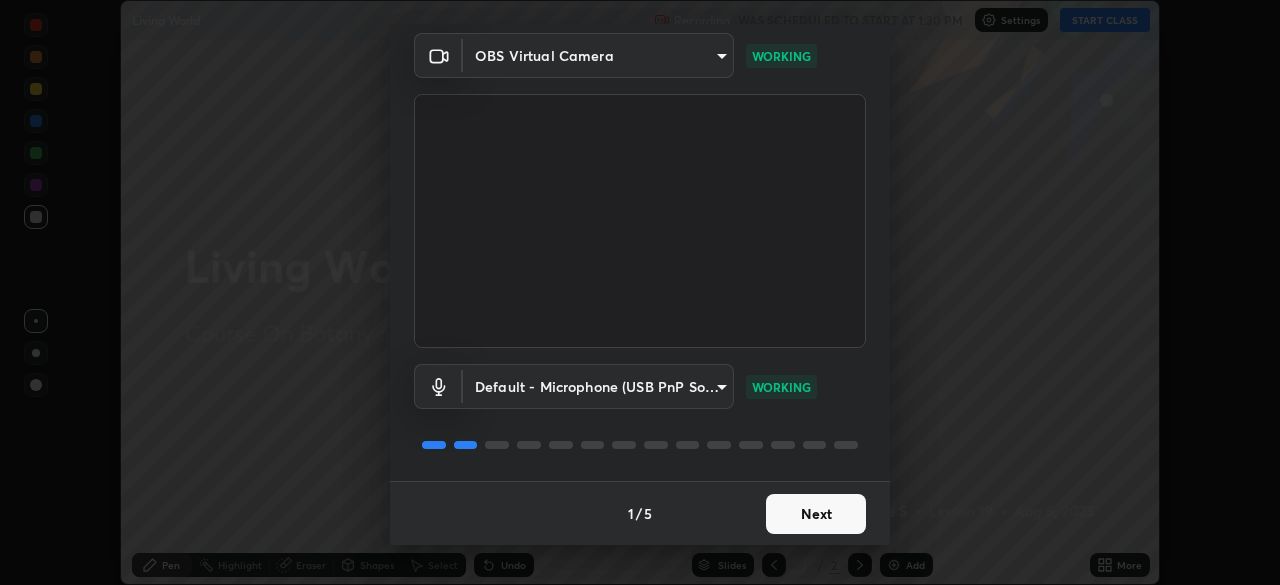 click on "Next" at bounding box center [816, 514] 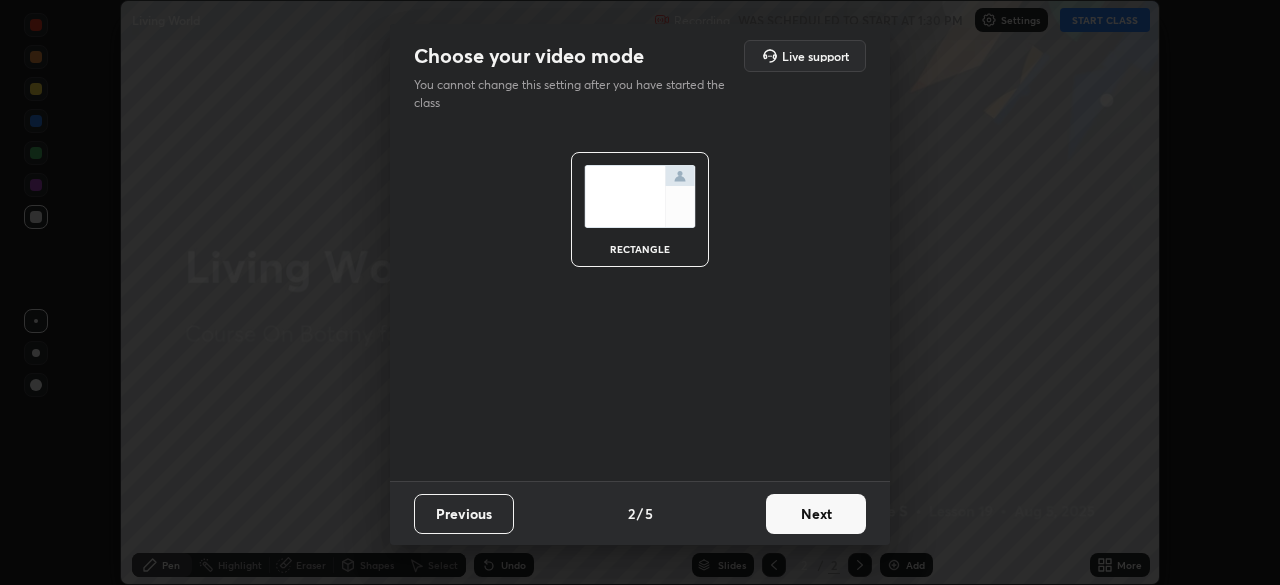 scroll, scrollTop: 0, scrollLeft: 0, axis: both 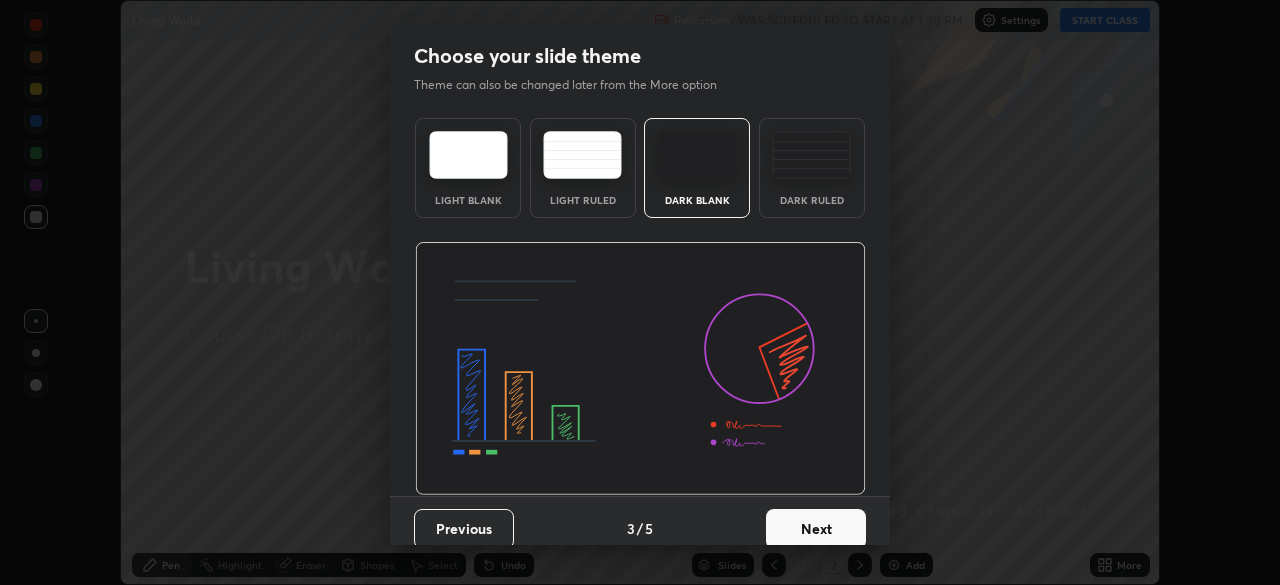 click on "Next" at bounding box center (816, 529) 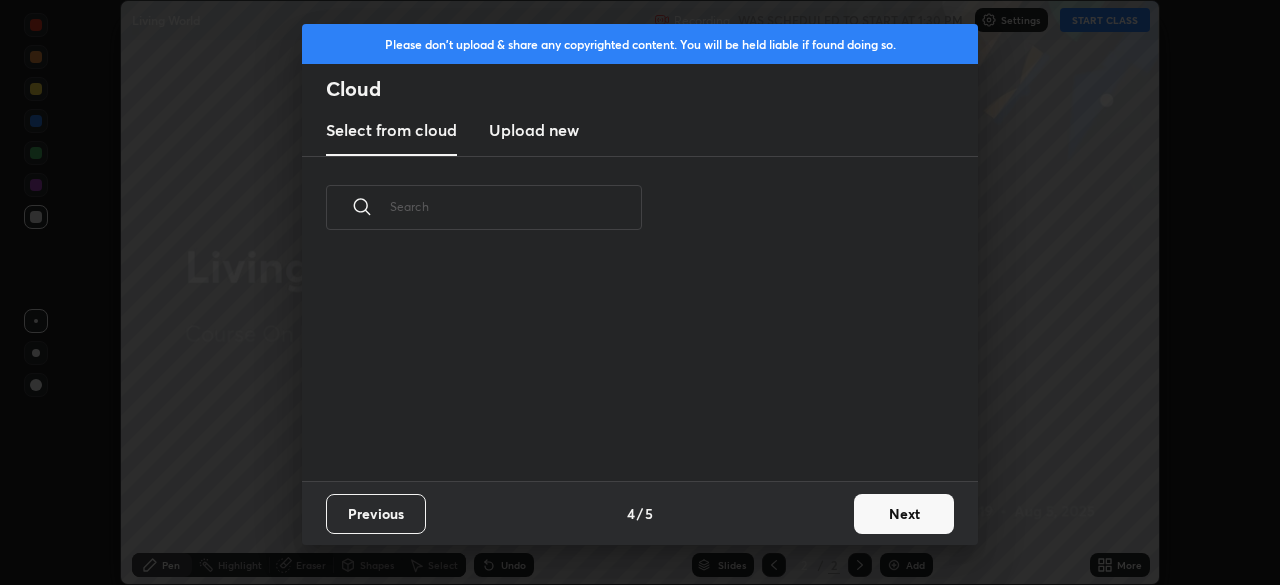 click on "Next" at bounding box center [904, 514] 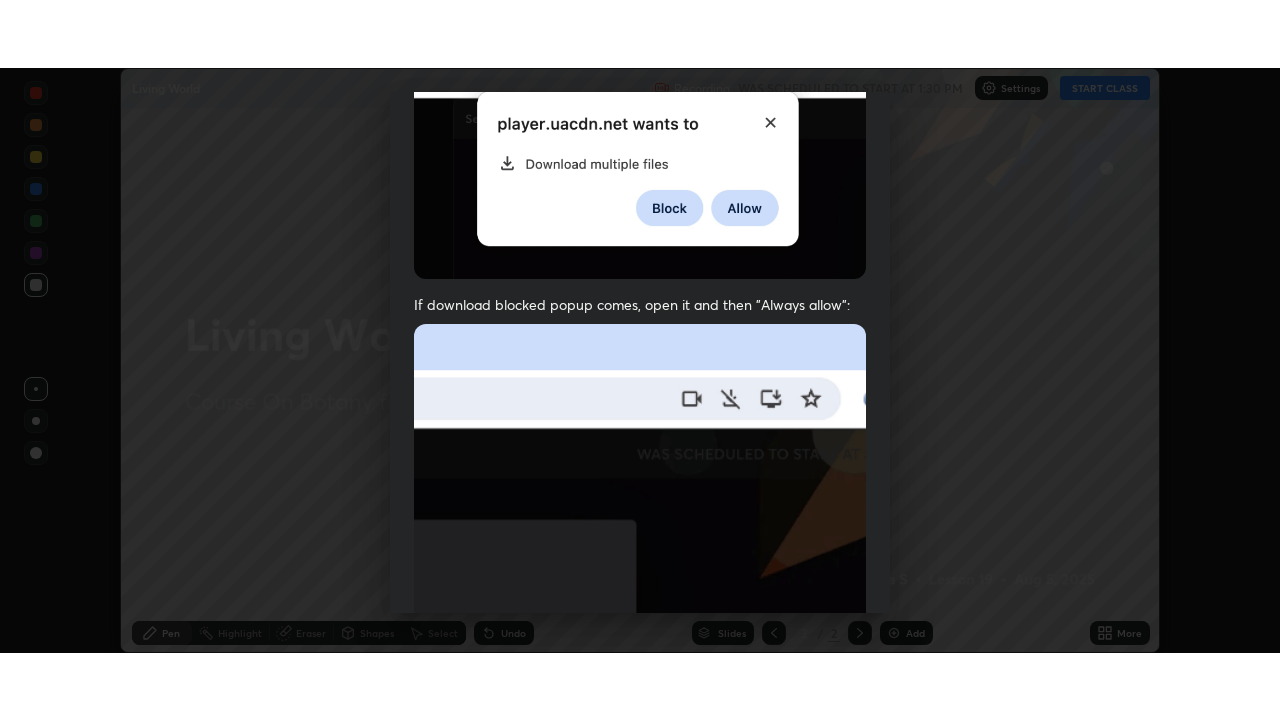 scroll, scrollTop: 479, scrollLeft: 0, axis: vertical 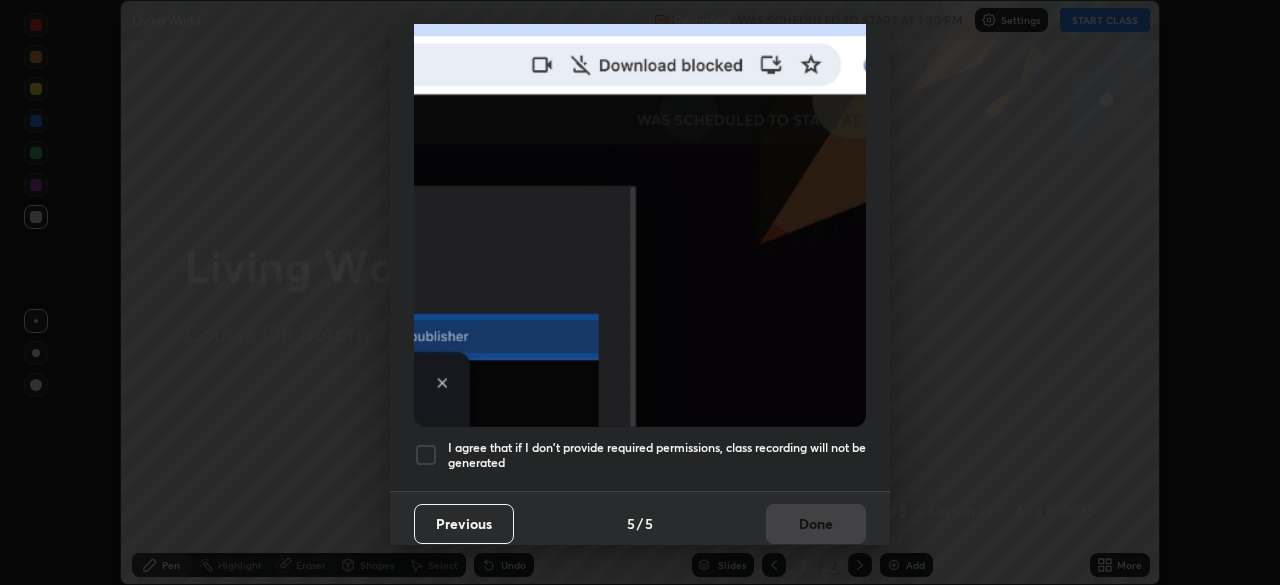 click on "I agree that if I don't provide required permissions, class recording will not be generated" at bounding box center (657, 455) 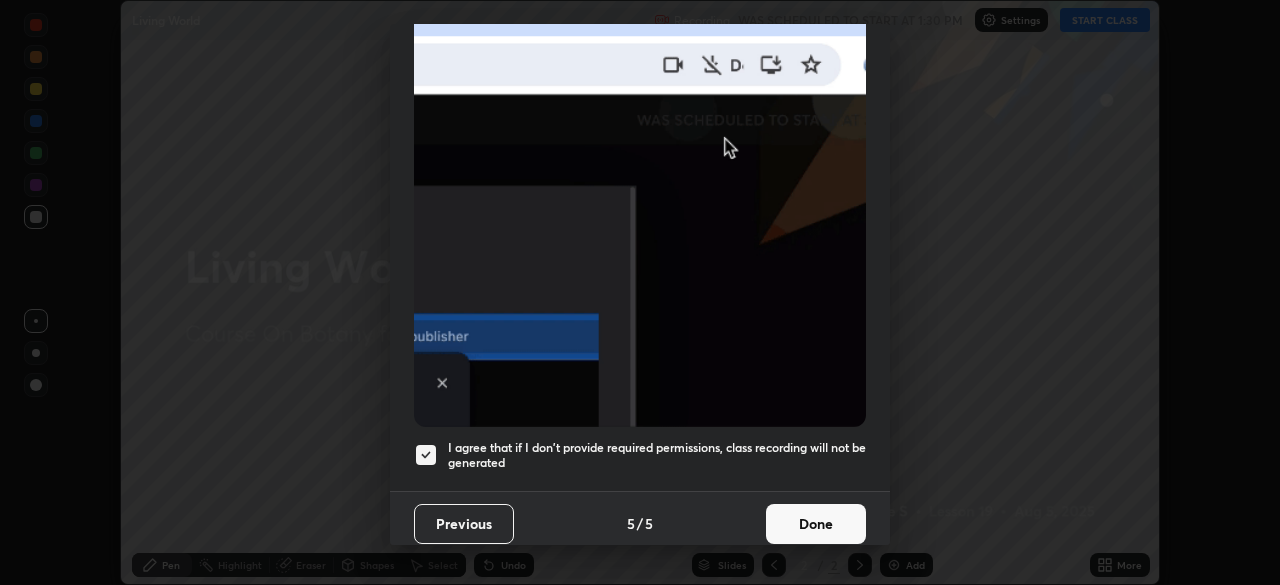 click on "Done" at bounding box center (816, 524) 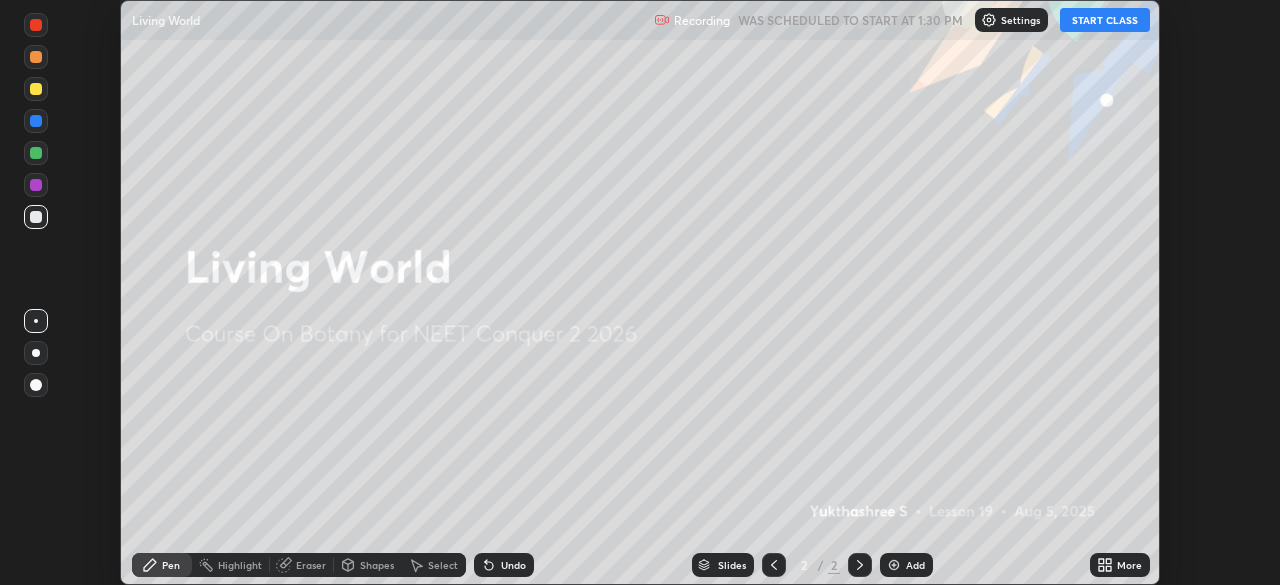 click on "START CLASS" at bounding box center [1105, 20] 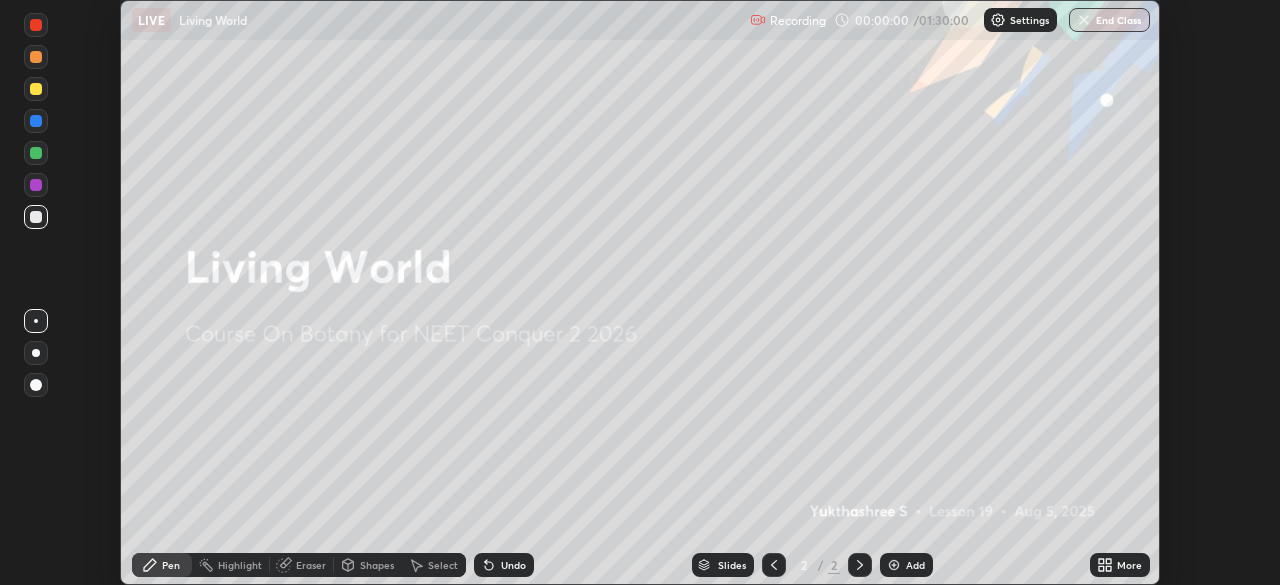 click on "More" at bounding box center (1120, 565) 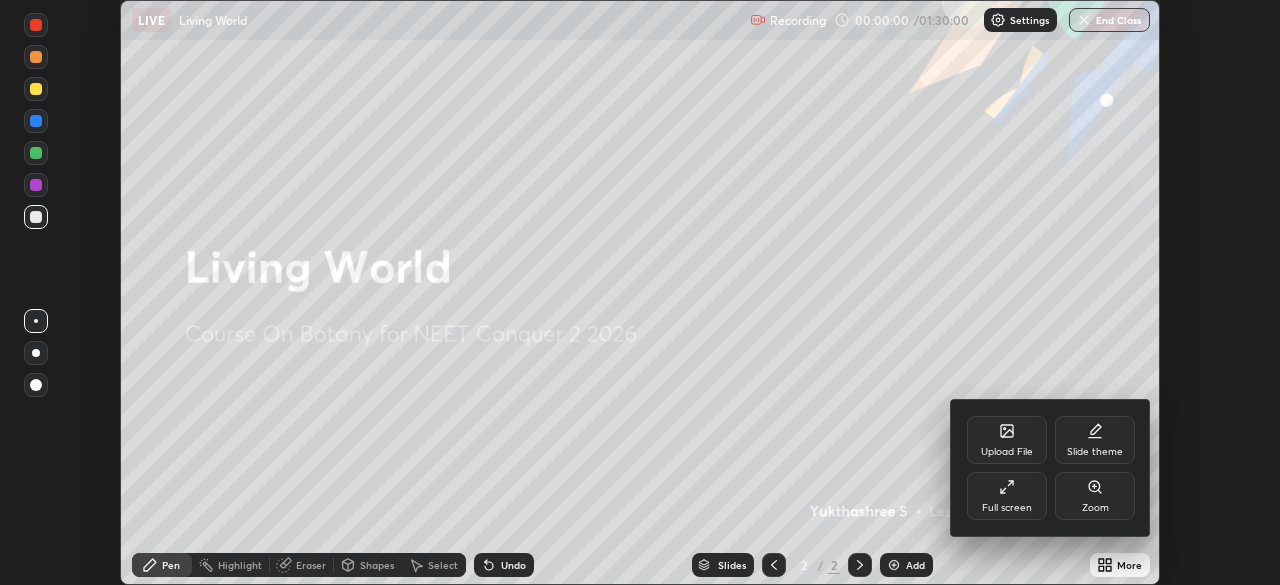 click on "Full screen" at bounding box center (1007, 508) 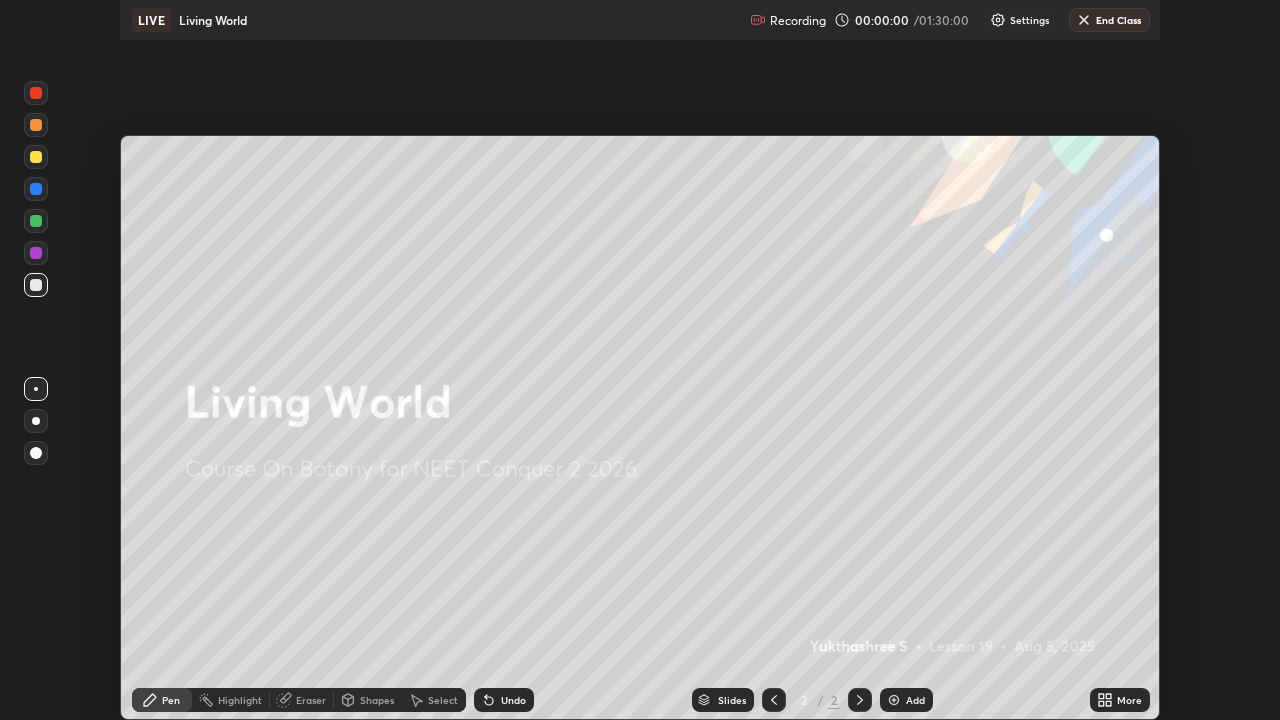 scroll, scrollTop: 99280, scrollLeft: 98720, axis: both 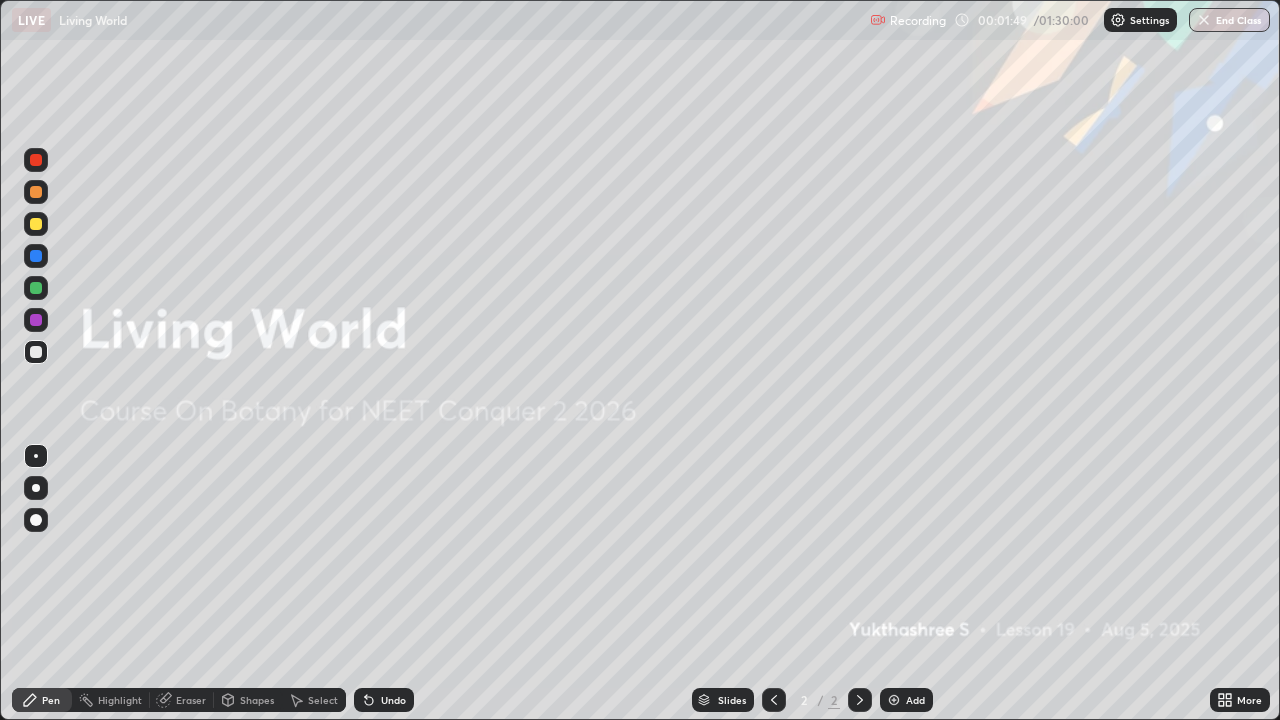click 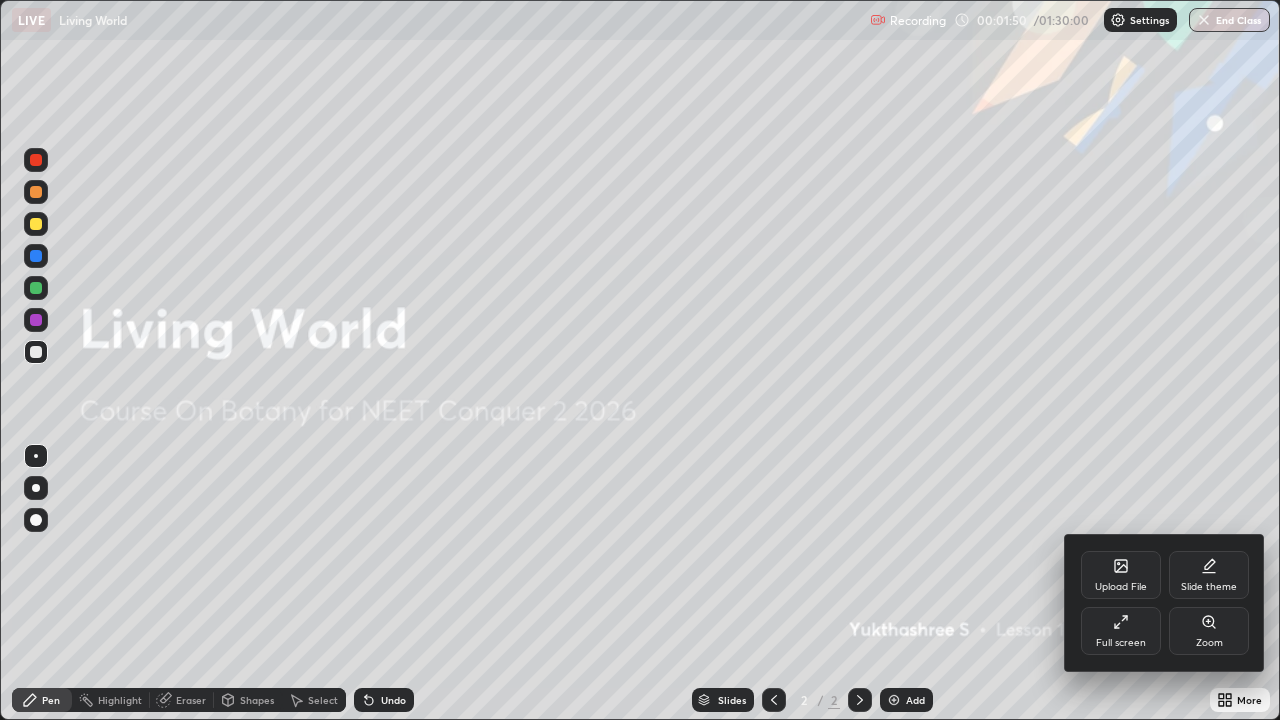 click on "Slide theme" at bounding box center (1209, 575) 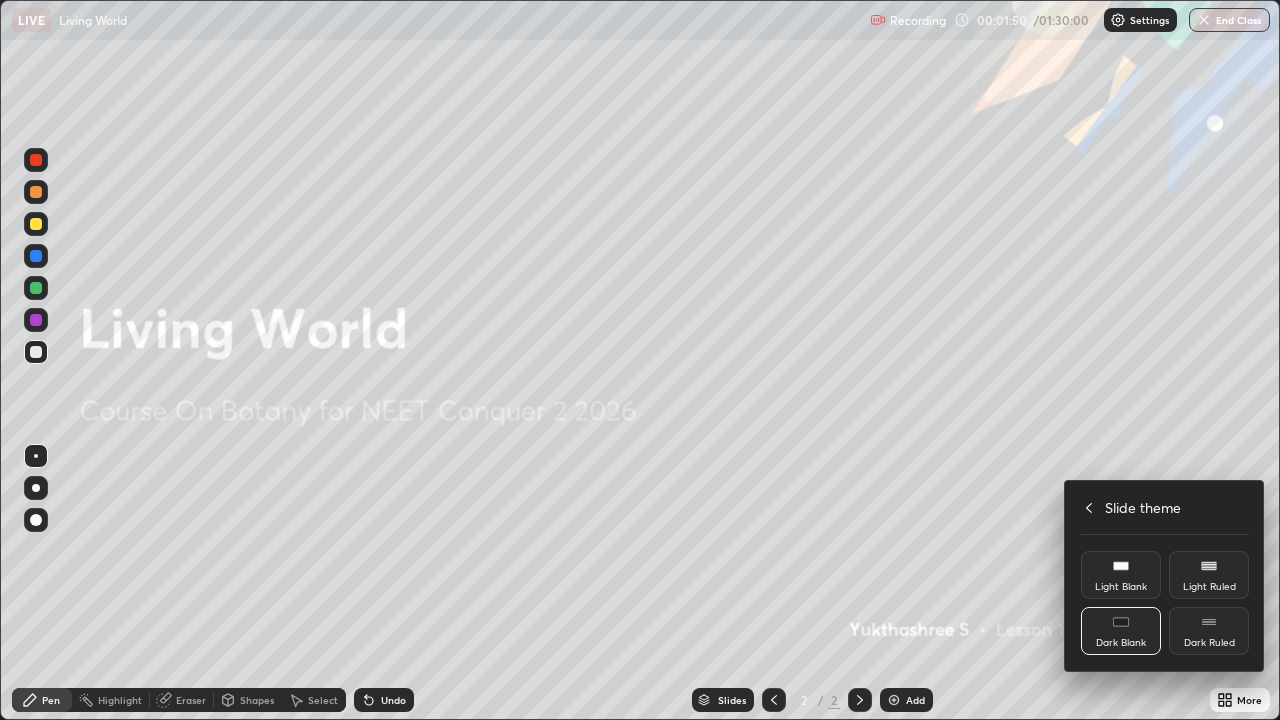 click on "Dark Ruled" at bounding box center (1209, 643) 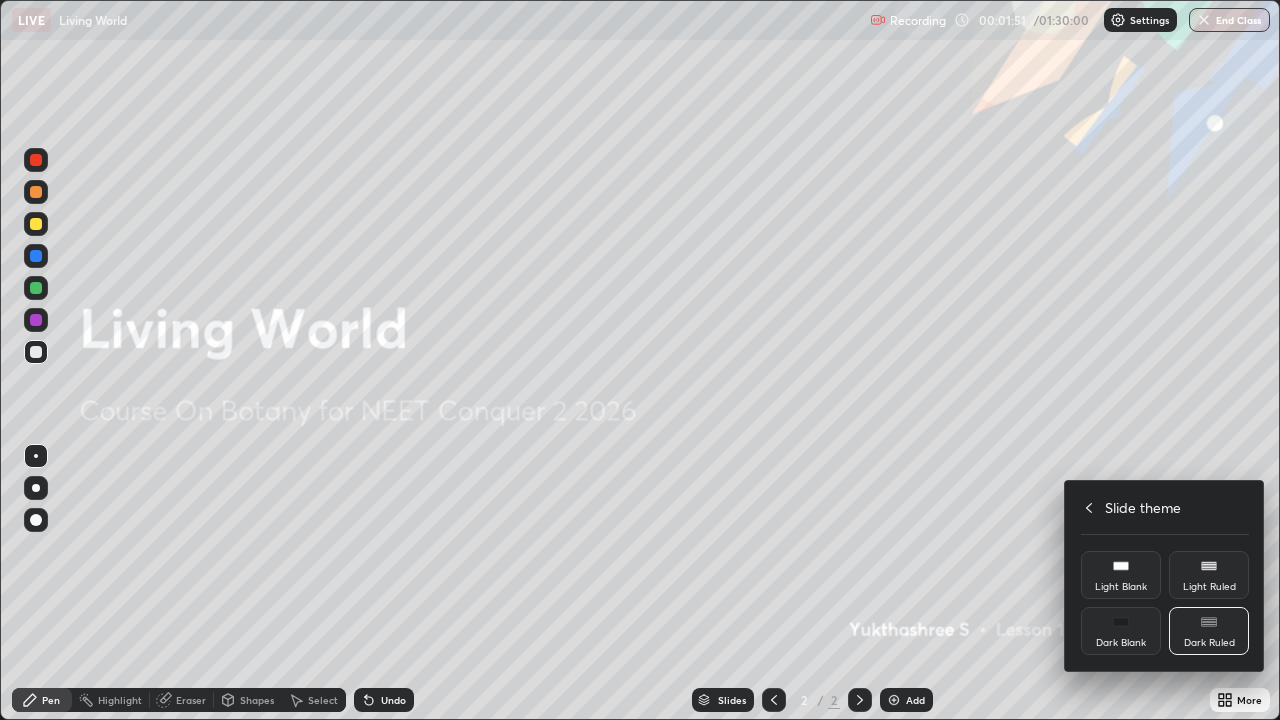 click at bounding box center (640, 360) 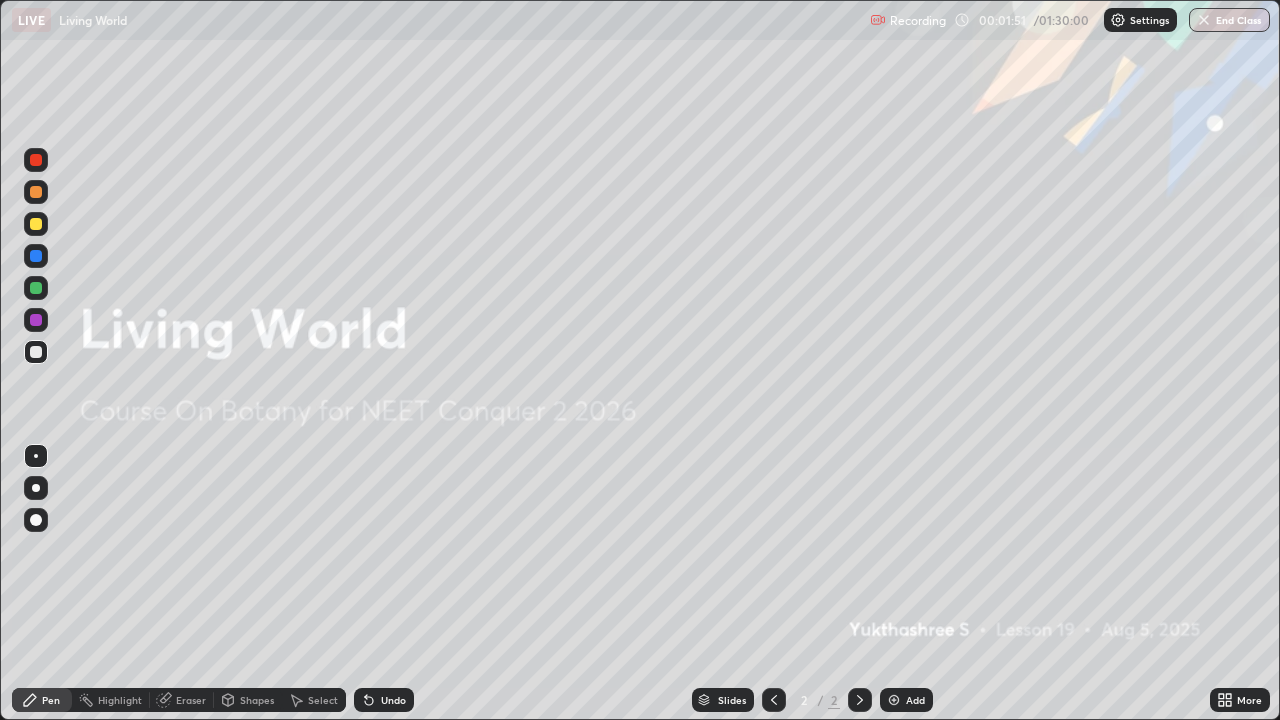 click at bounding box center (894, 700) 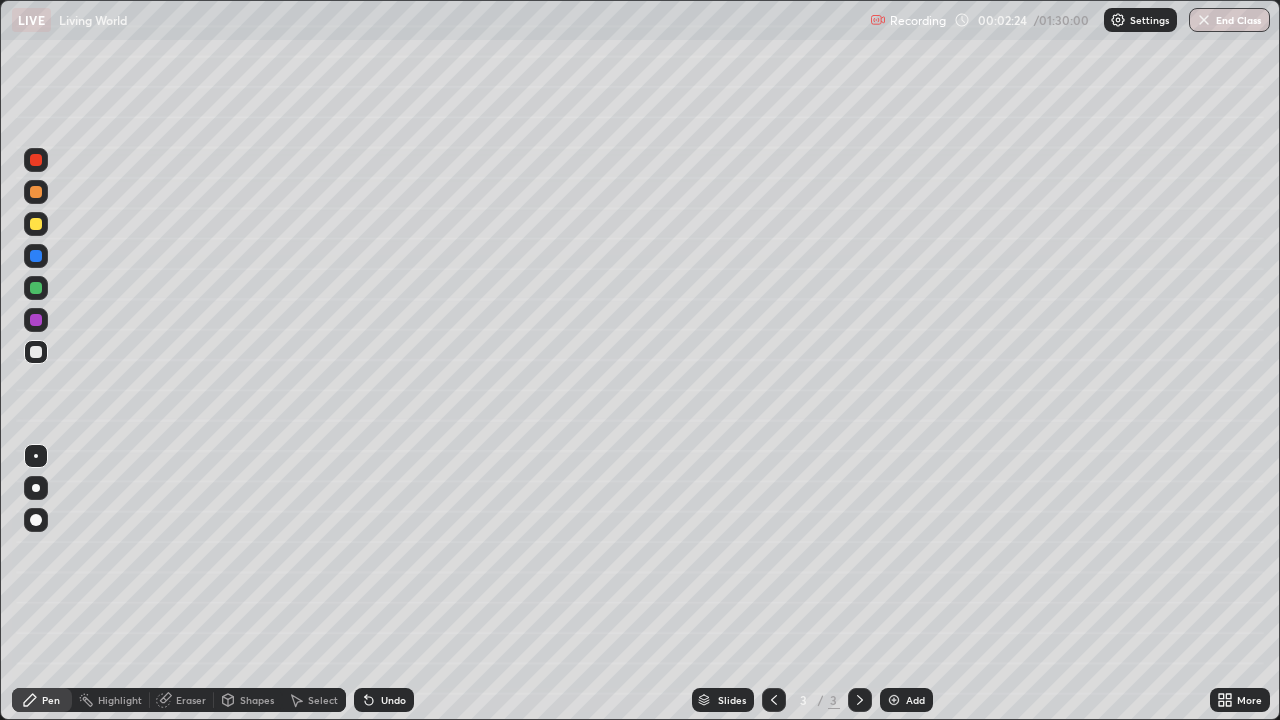 click at bounding box center [36, 352] 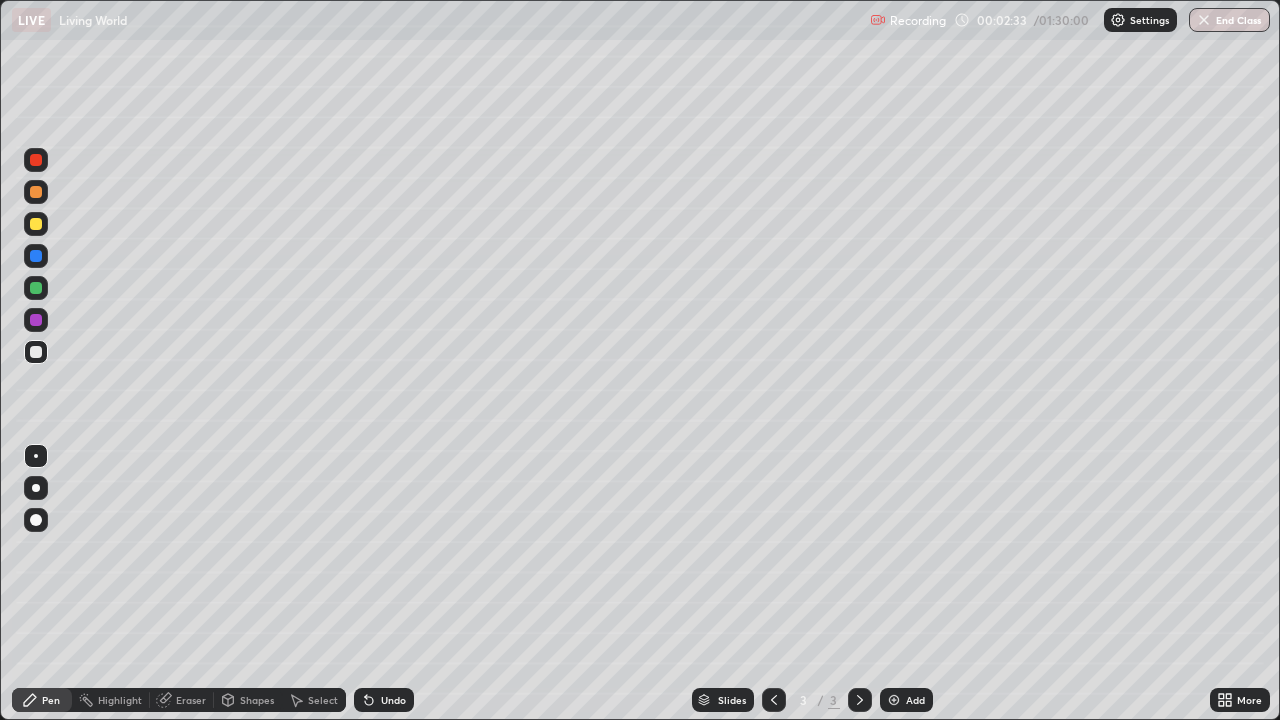 click at bounding box center (36, 288) 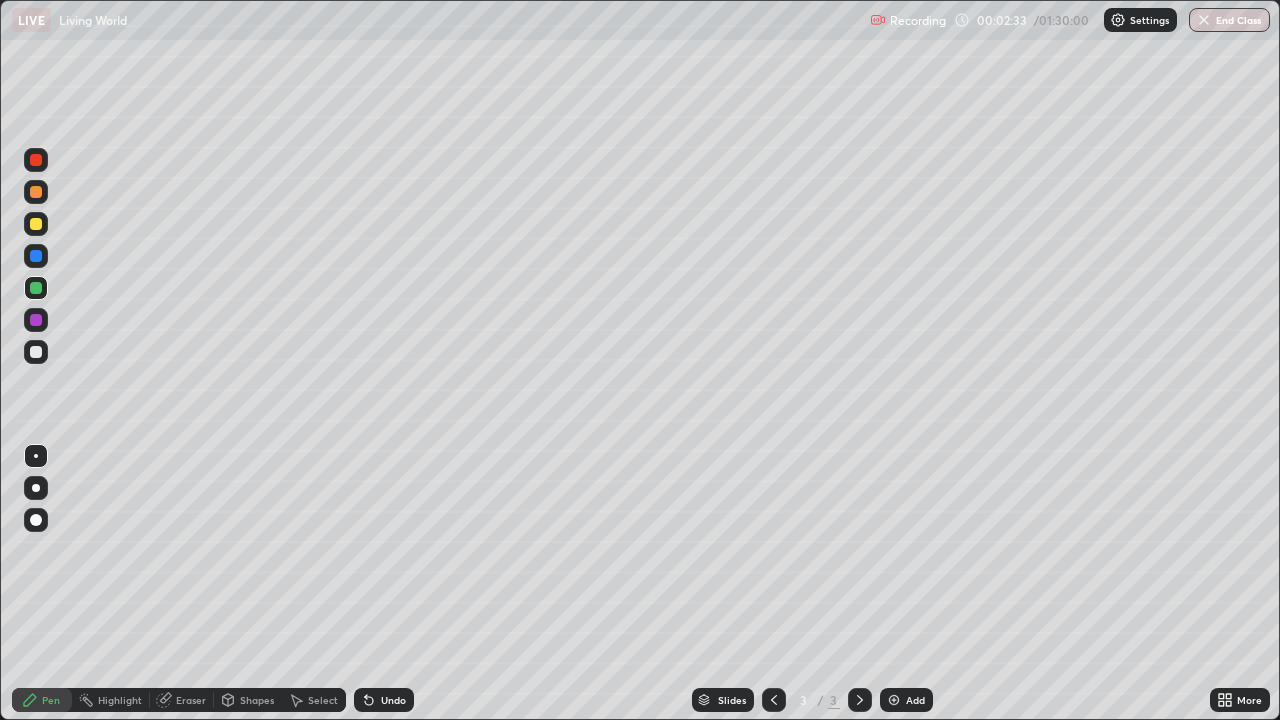 click at bounding box center [36, 352] 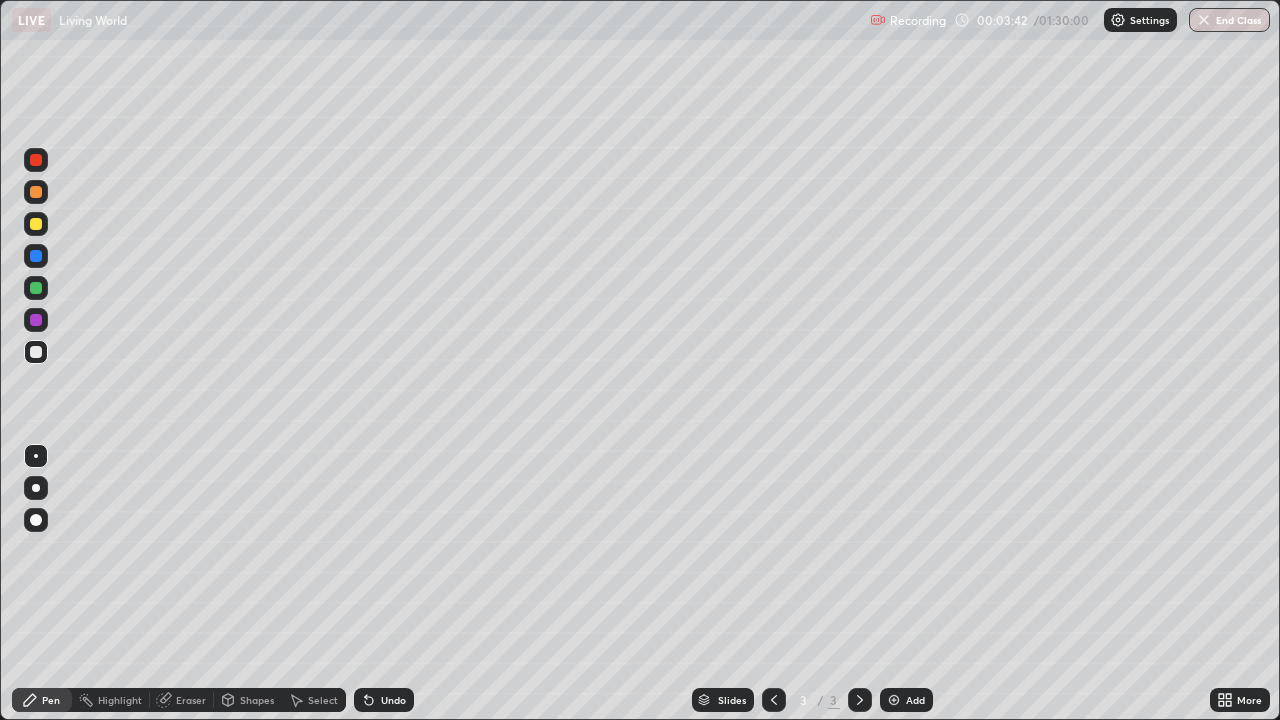 click at bounding box center [36, 352] 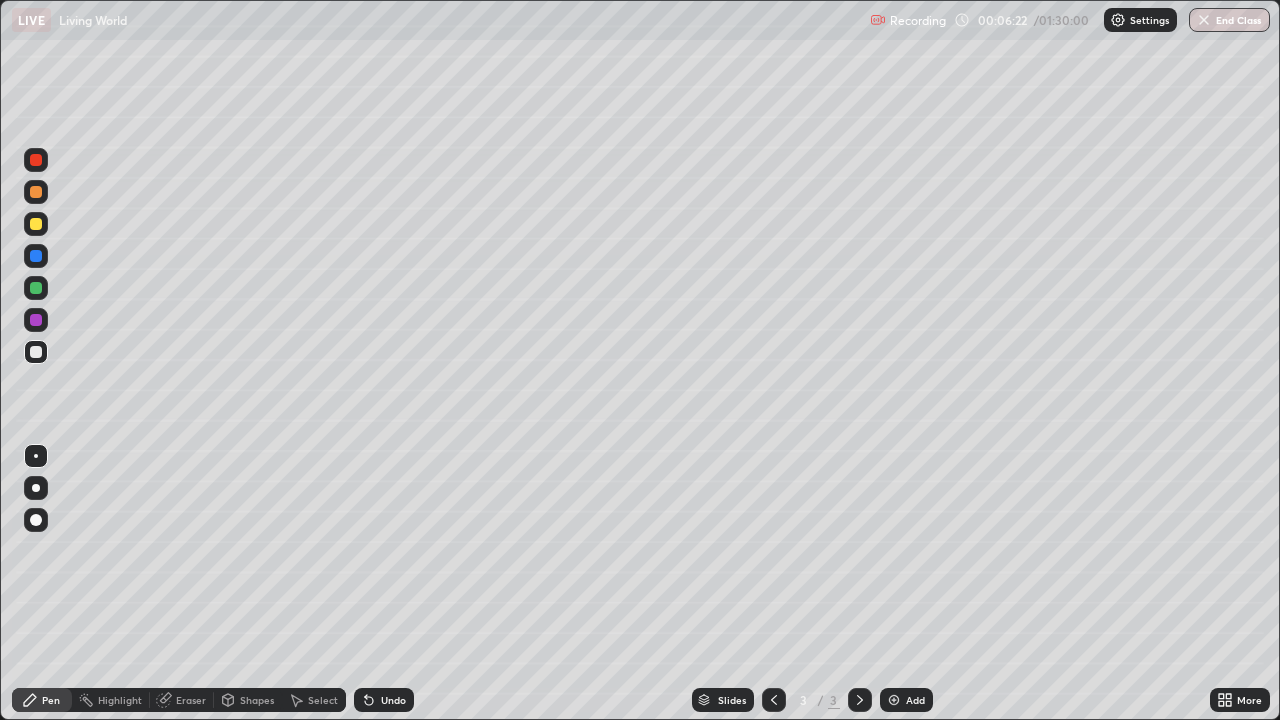 click at bounding box center (36, 224) 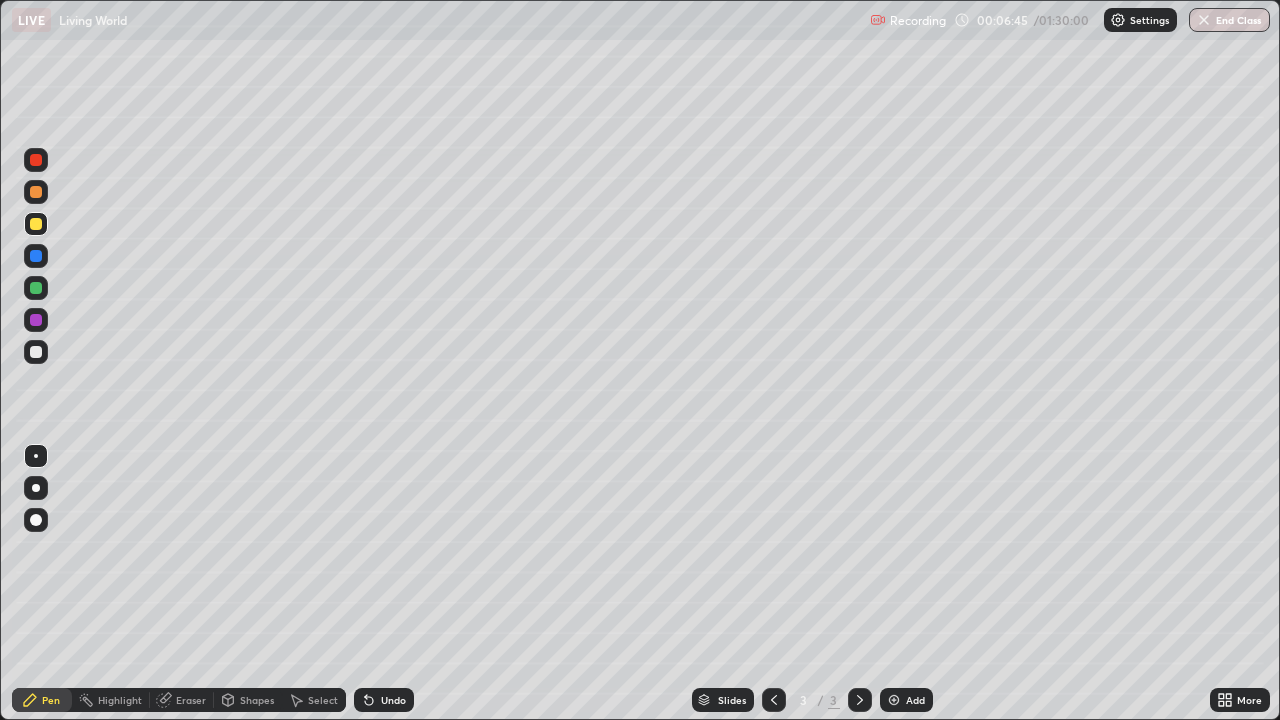 click at bounding box center [36, 192] 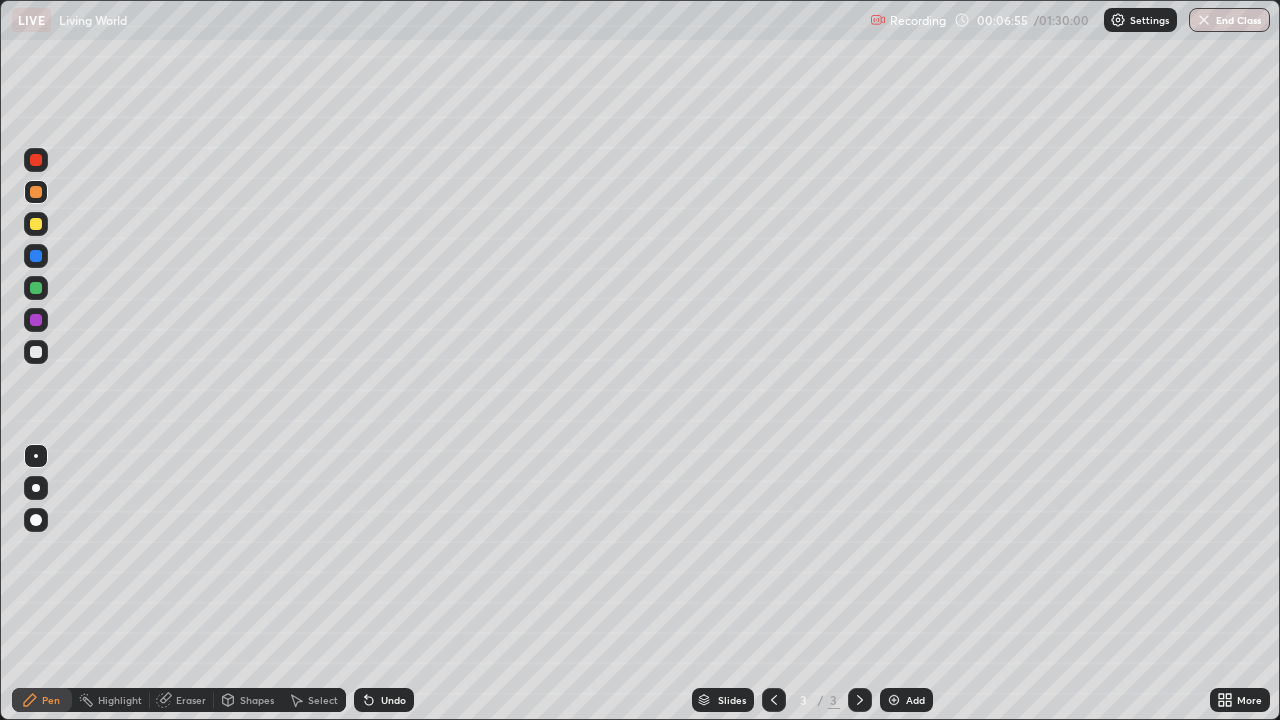 click at bounding box center (36, 288) 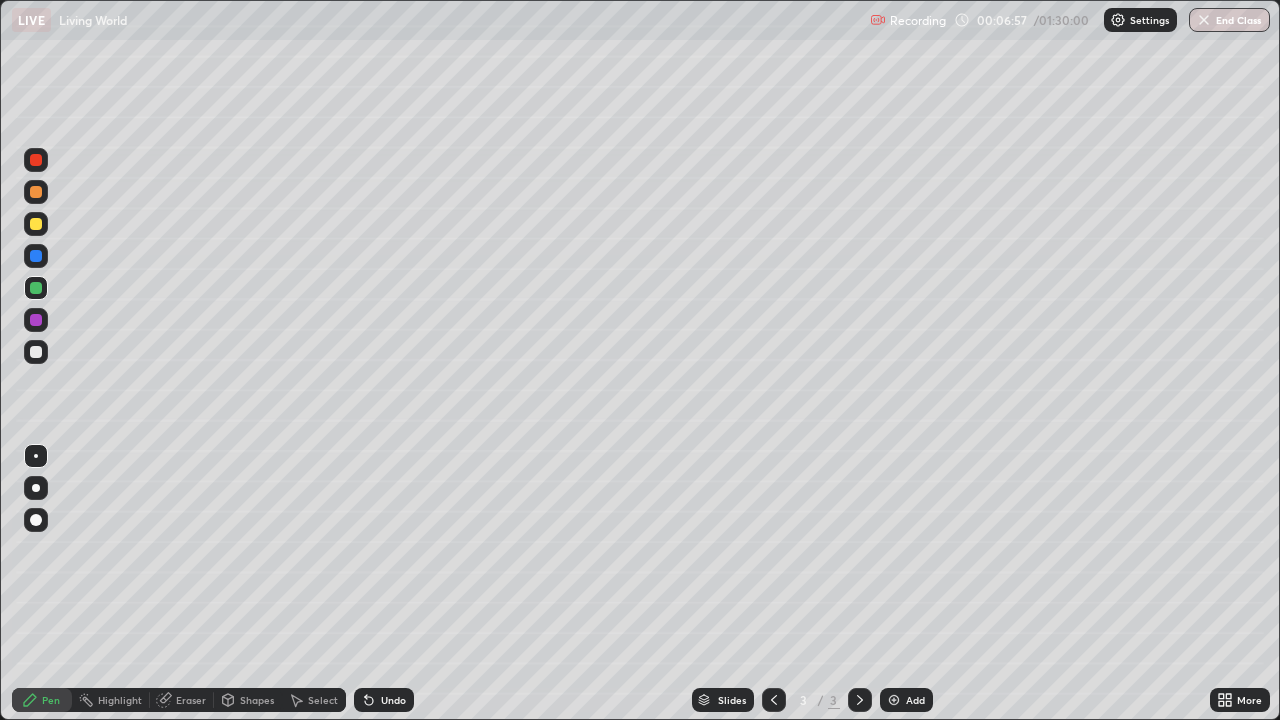 click at bounding box center (36, 160) 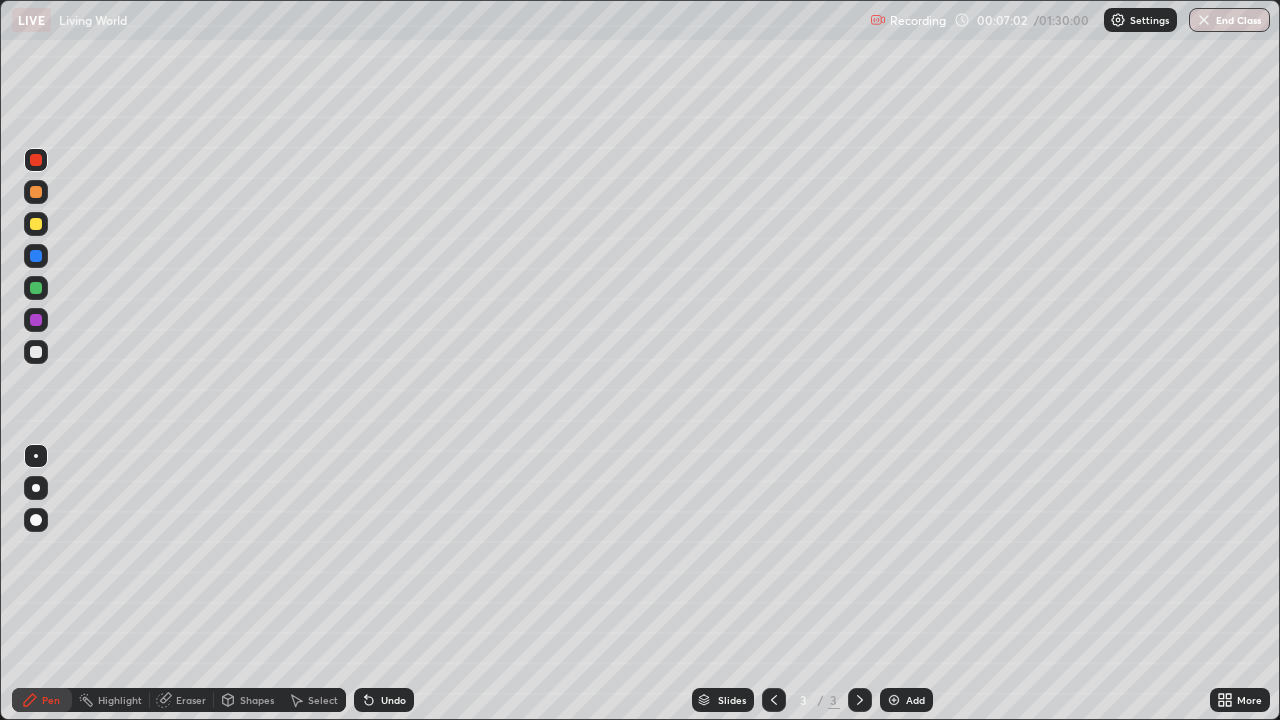 click on "Undo" at bounding box center [393, 700] 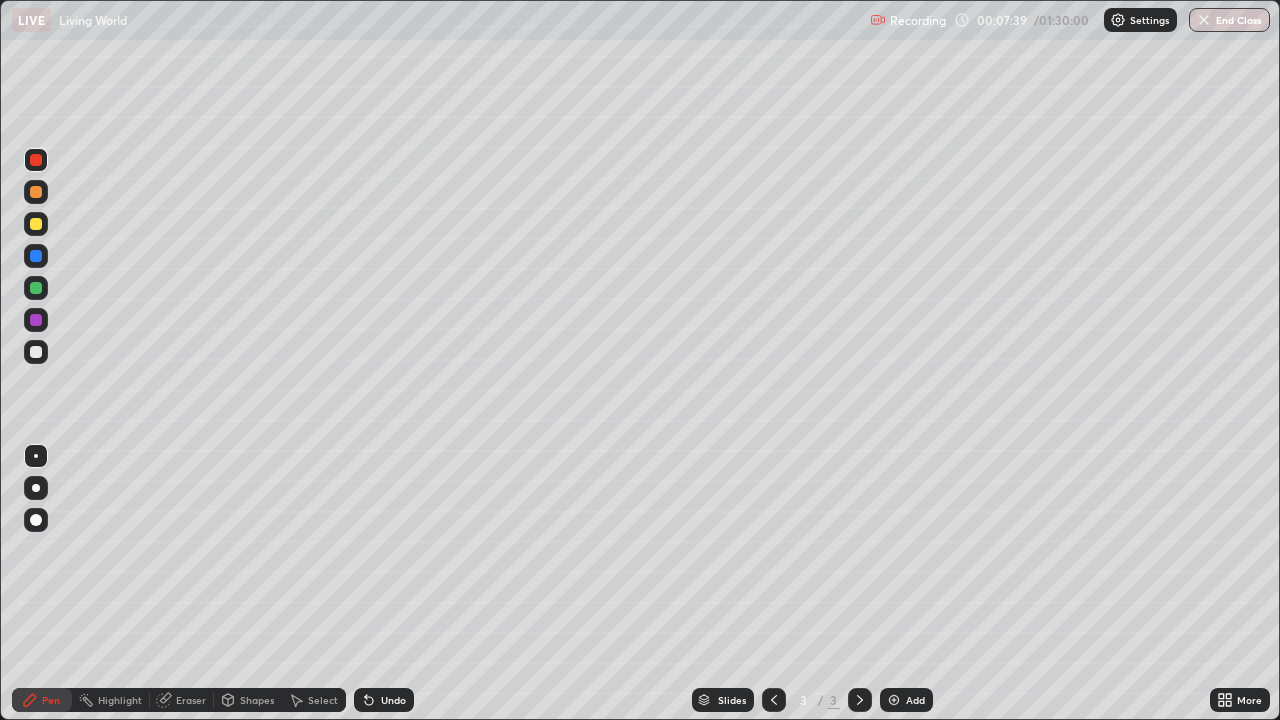 click at bounding box center (36, 224) 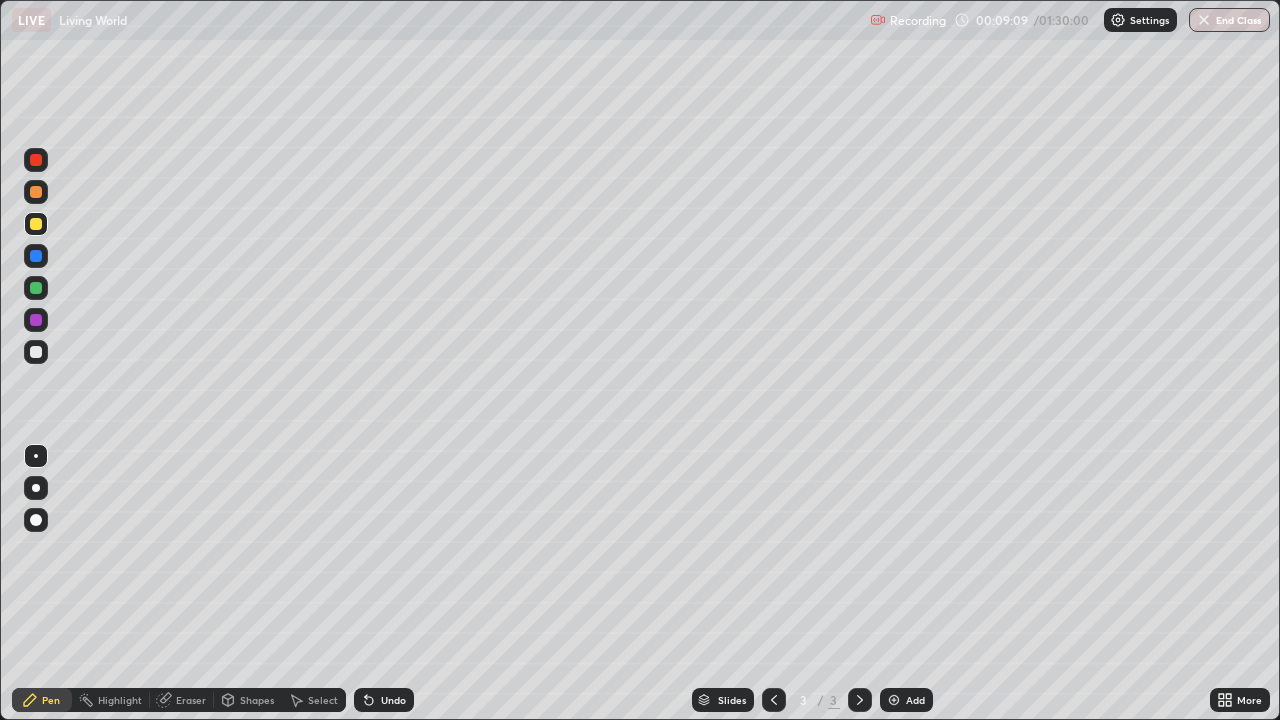 click at bounding box center [36, 352] 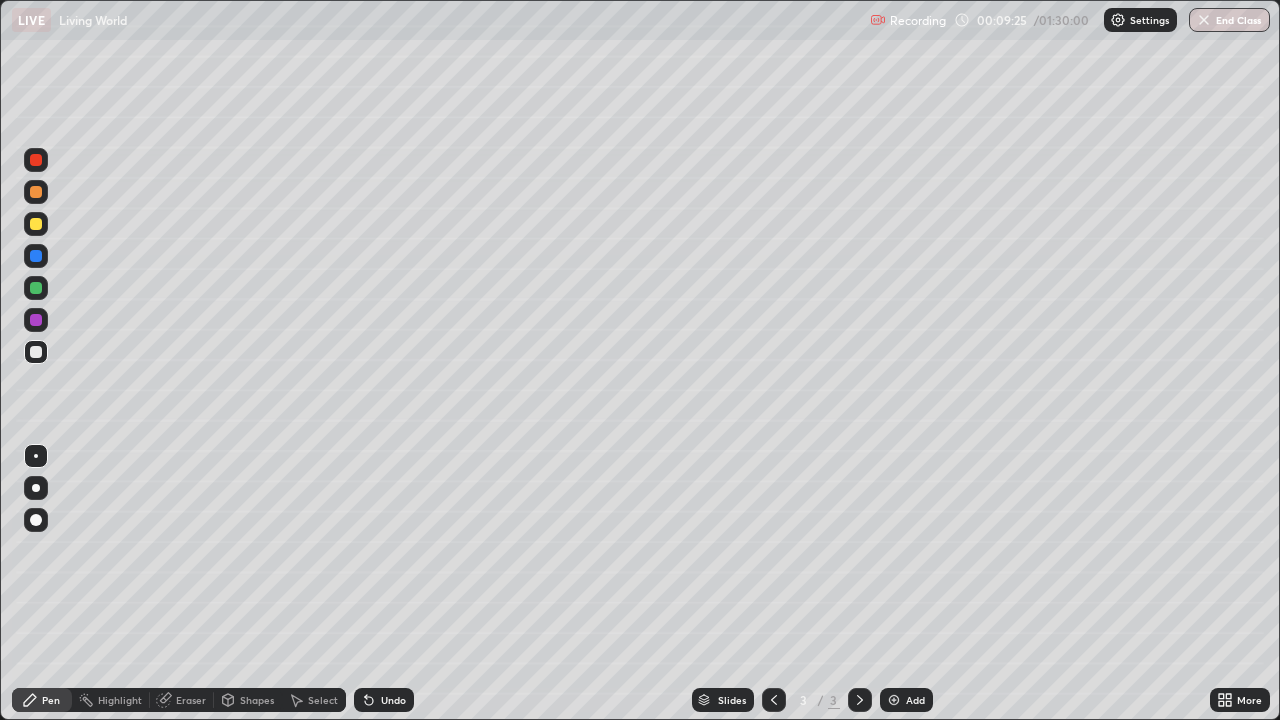 click at bounding box center [36, 224] 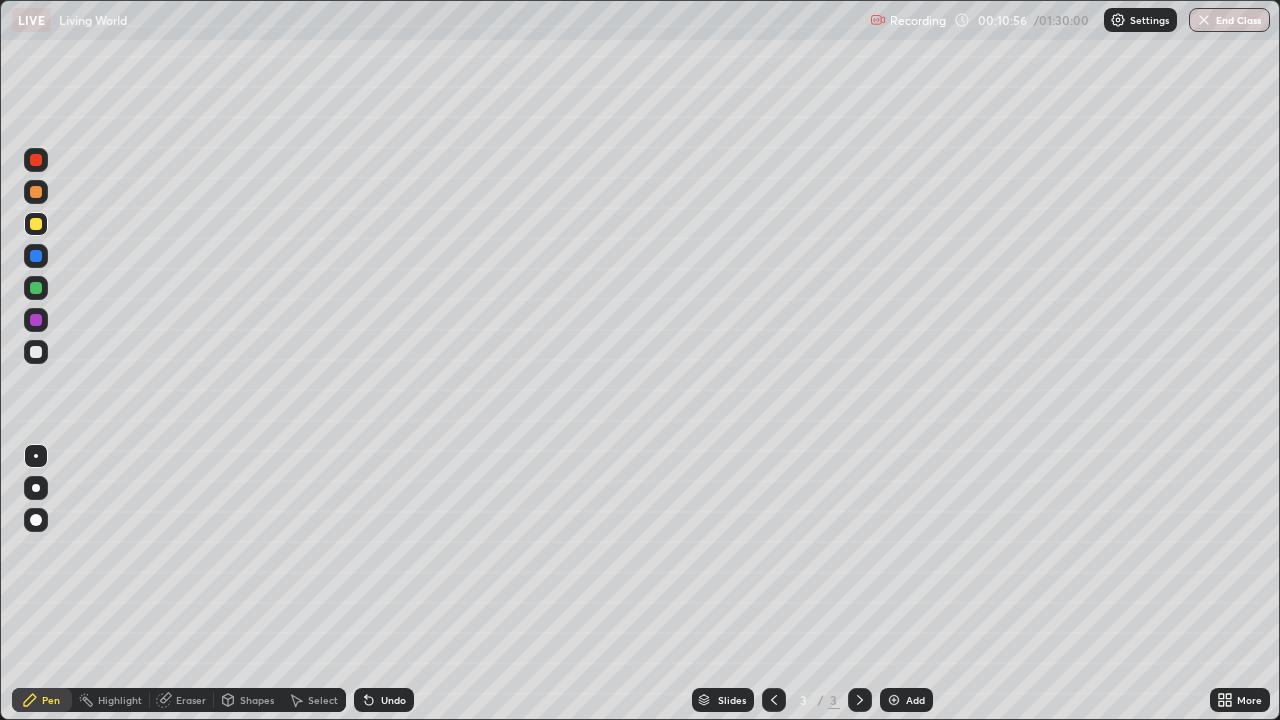 click at bounding box center (36, 256) 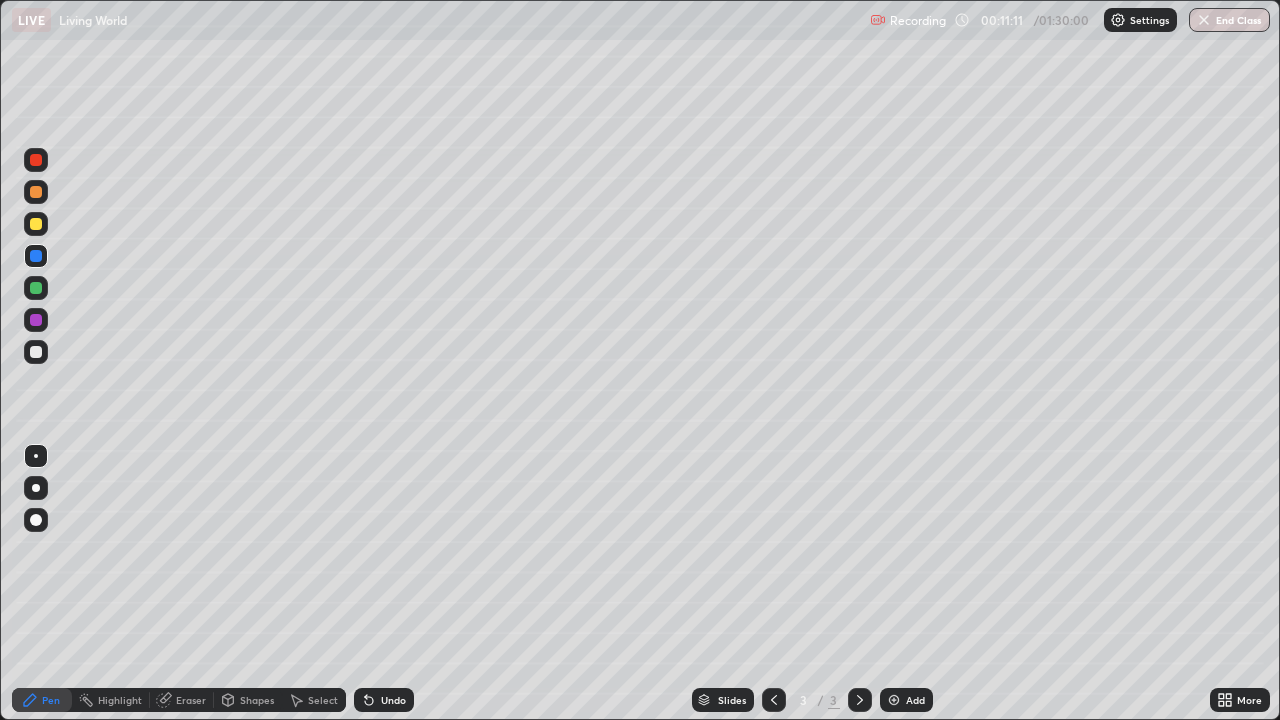 click at bounding box center (36, 224) 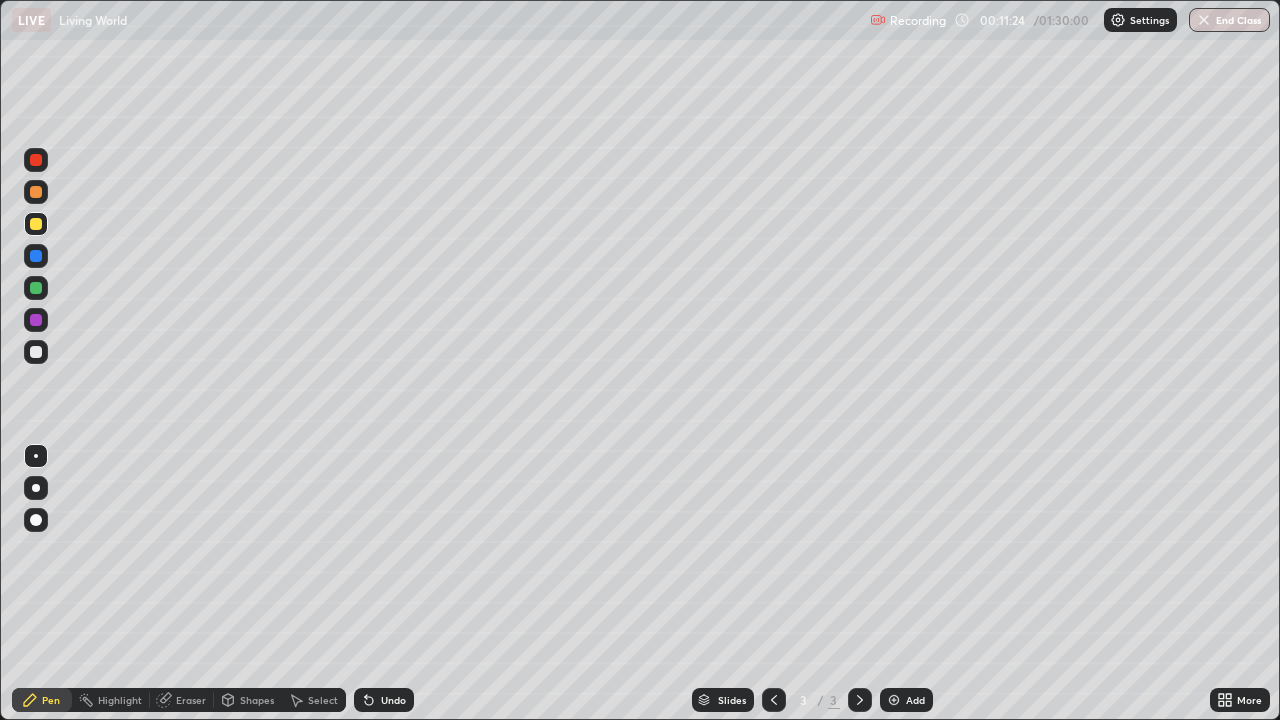 click at bounding box center [36, 256] 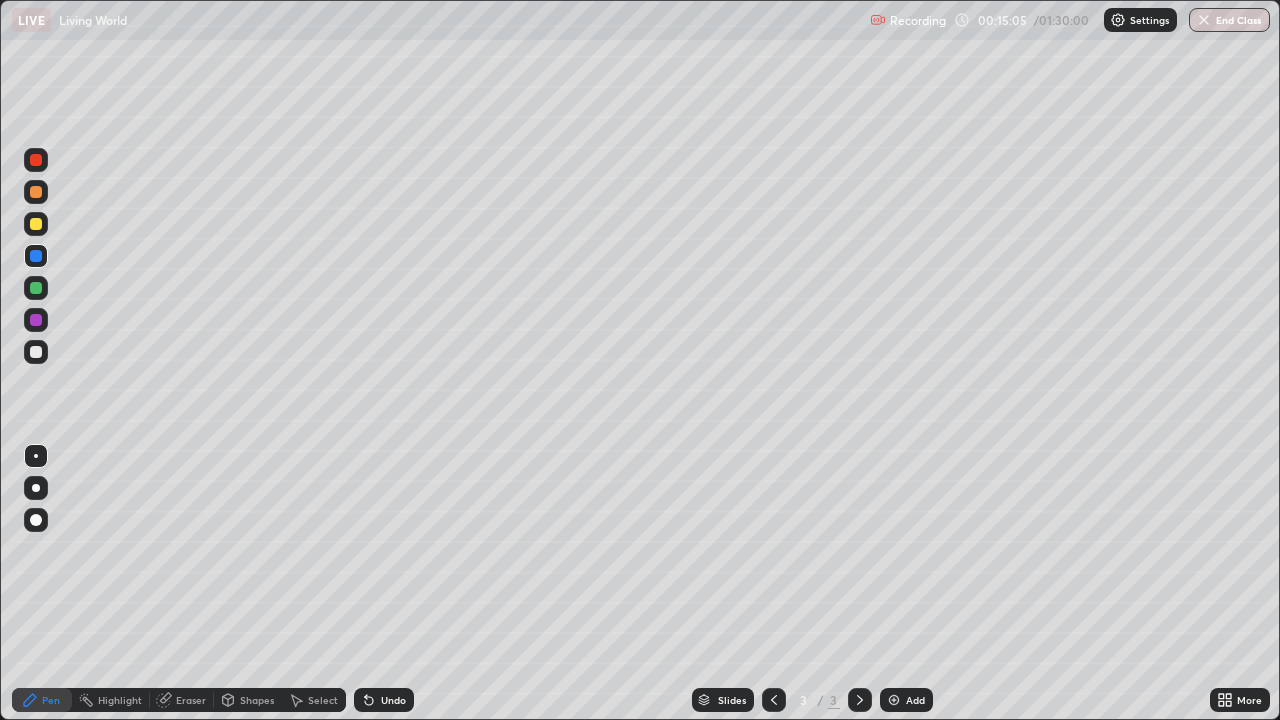 click on "Add" at bounding box center (915, 700) 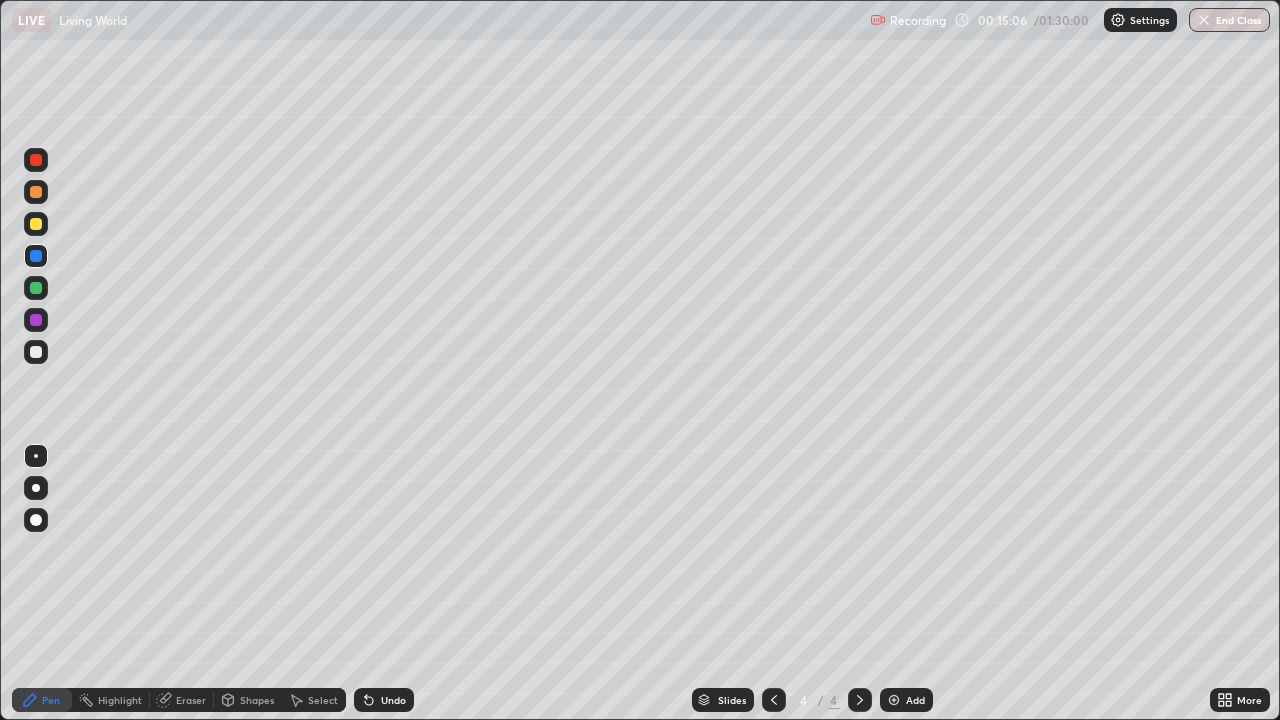 click at bounding box center [36, 352] 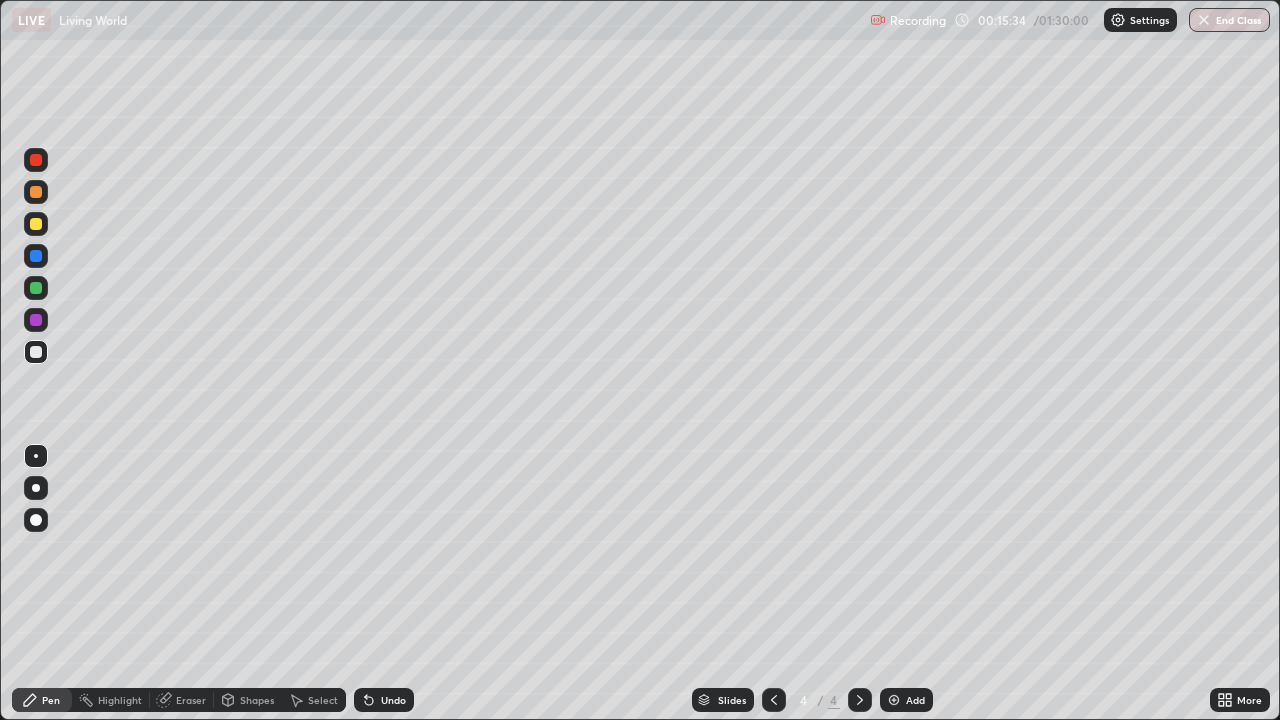 click at bounding box center (36, 288) 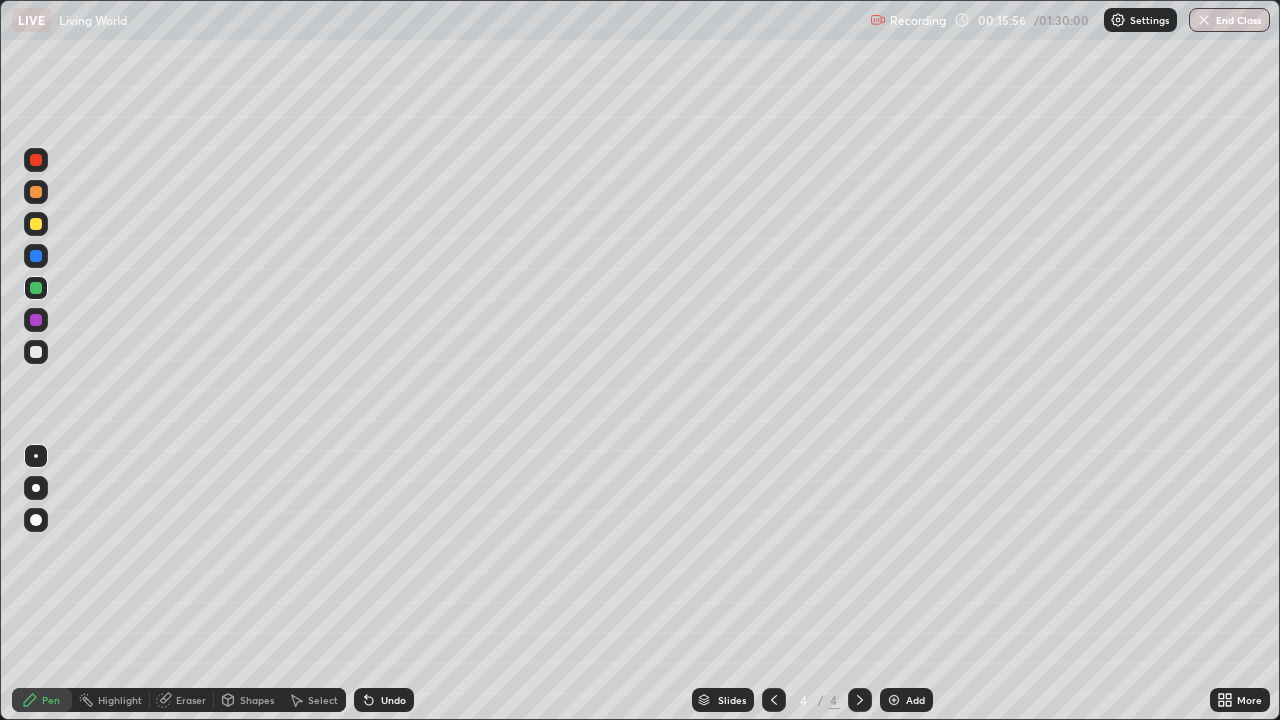 click at bounding box center (36, 352) 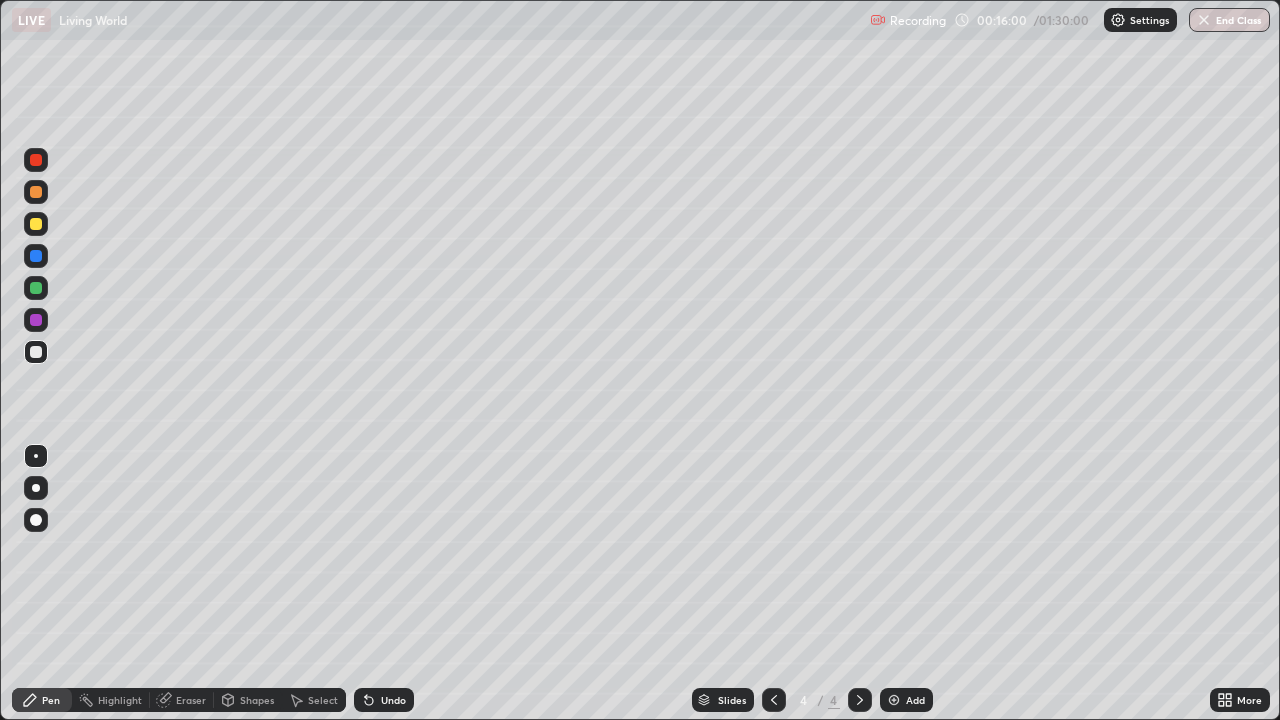 click at bounding box center (36, 288) 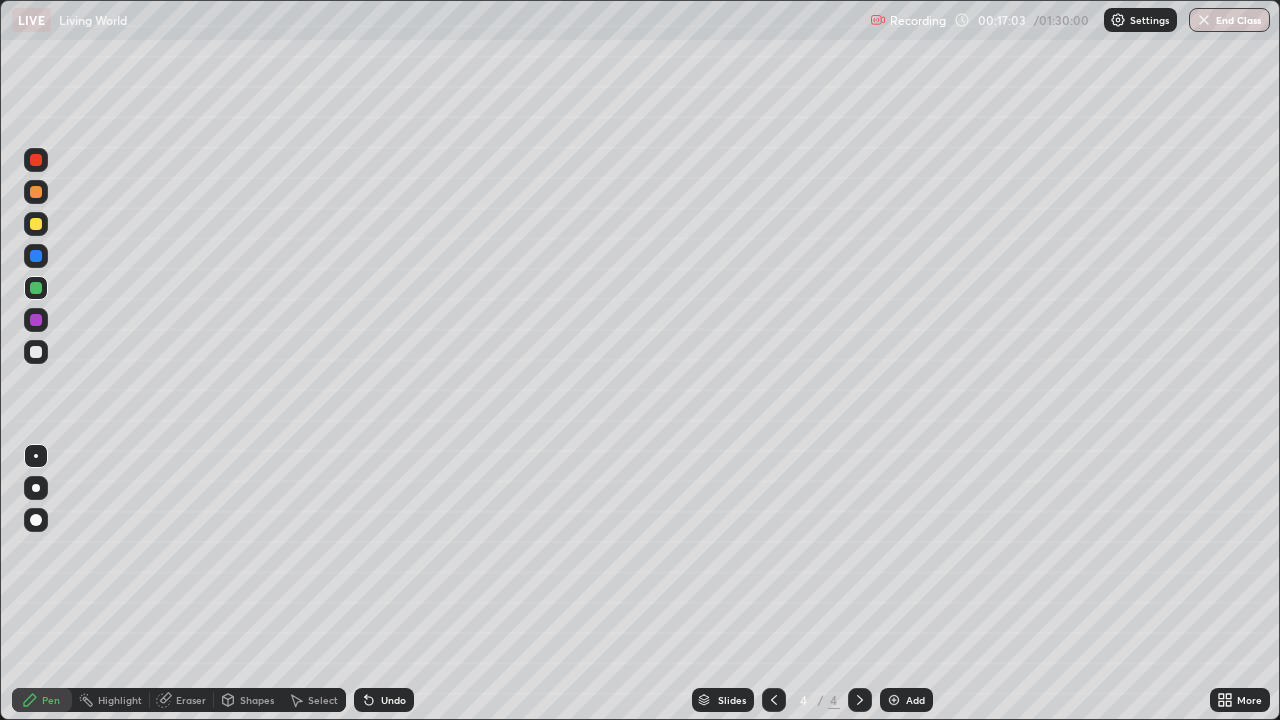 click at bounding box center [36, 352] 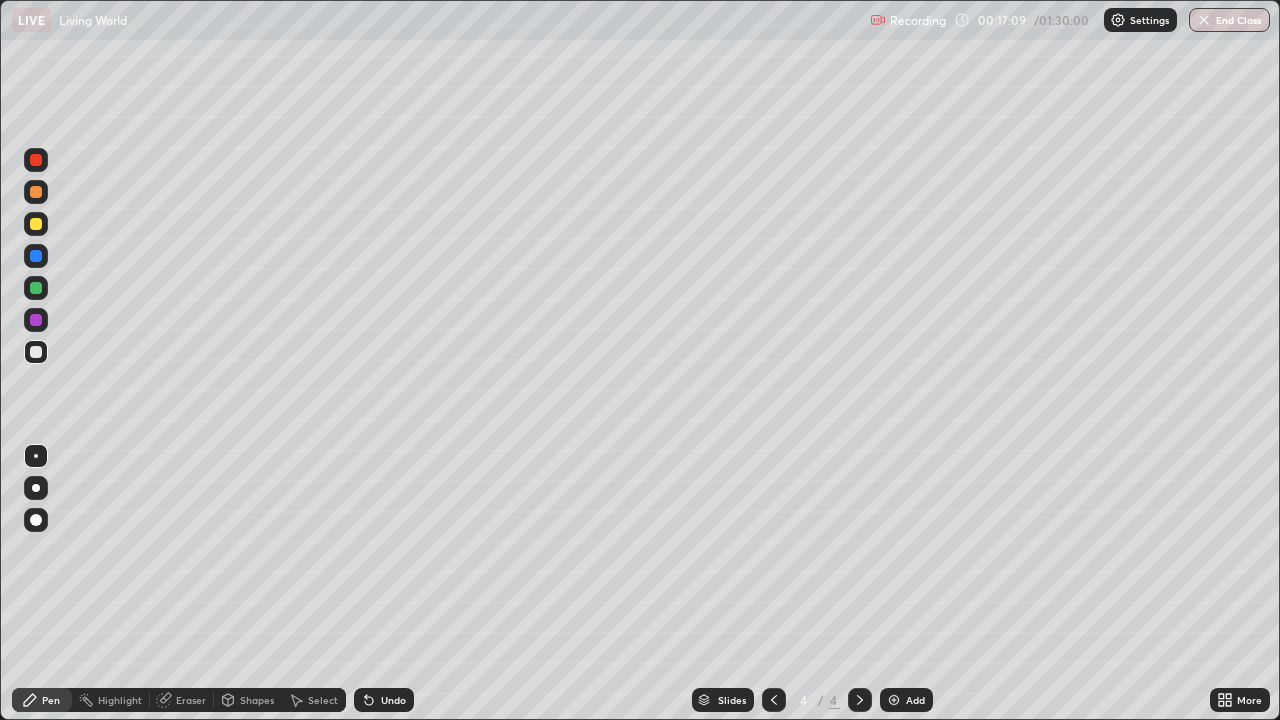 click on "Undo" at bounding box center (393, 700) 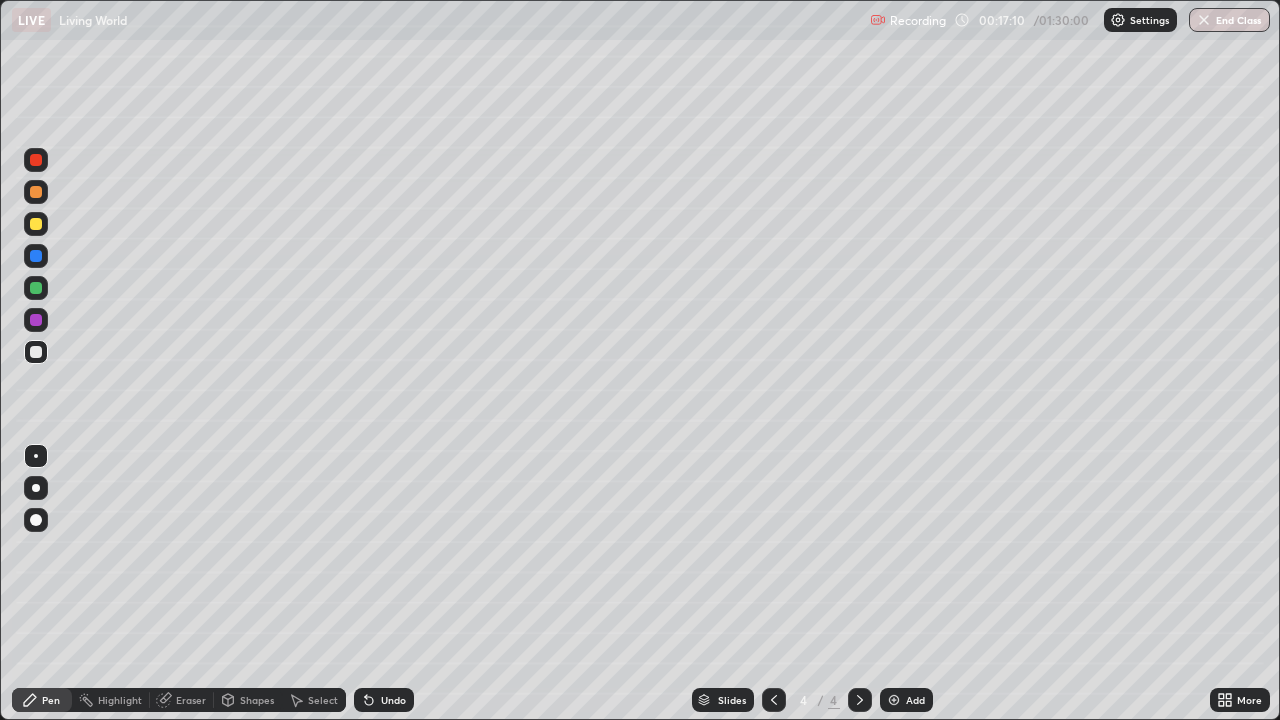 click on "Undo" at bounding box center (384, 700) 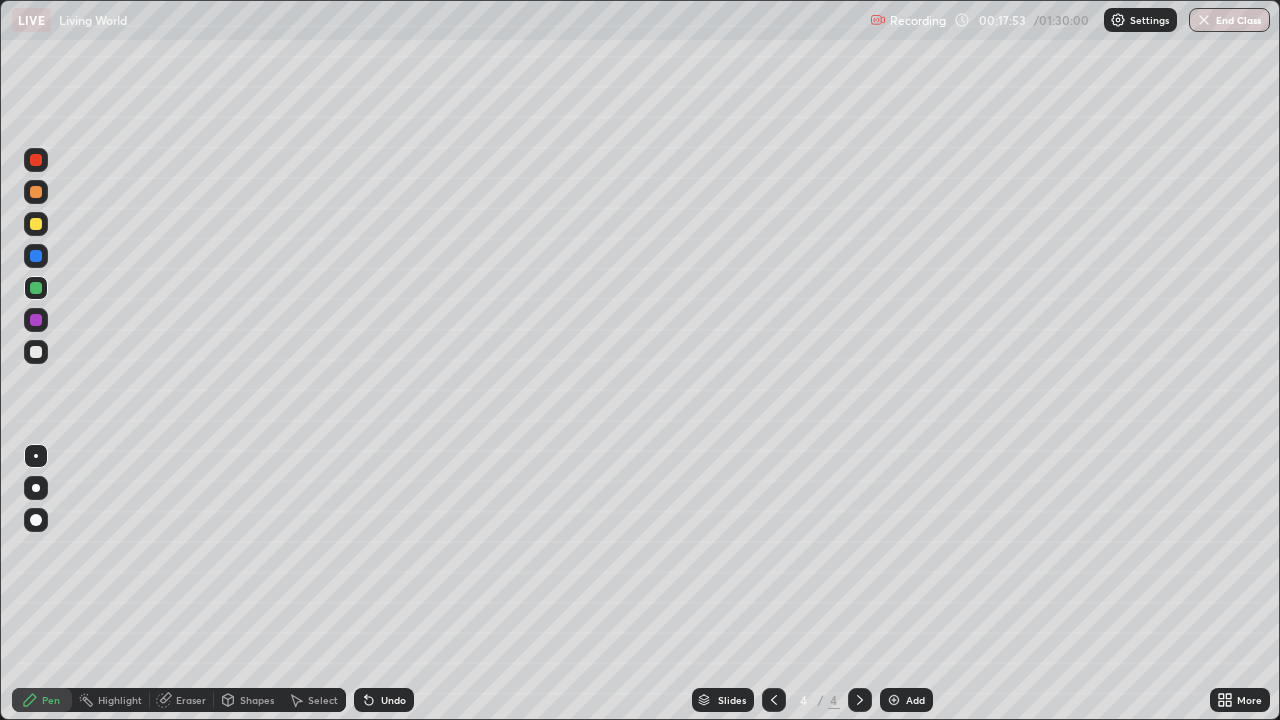 click at bounding box center [36, 352] 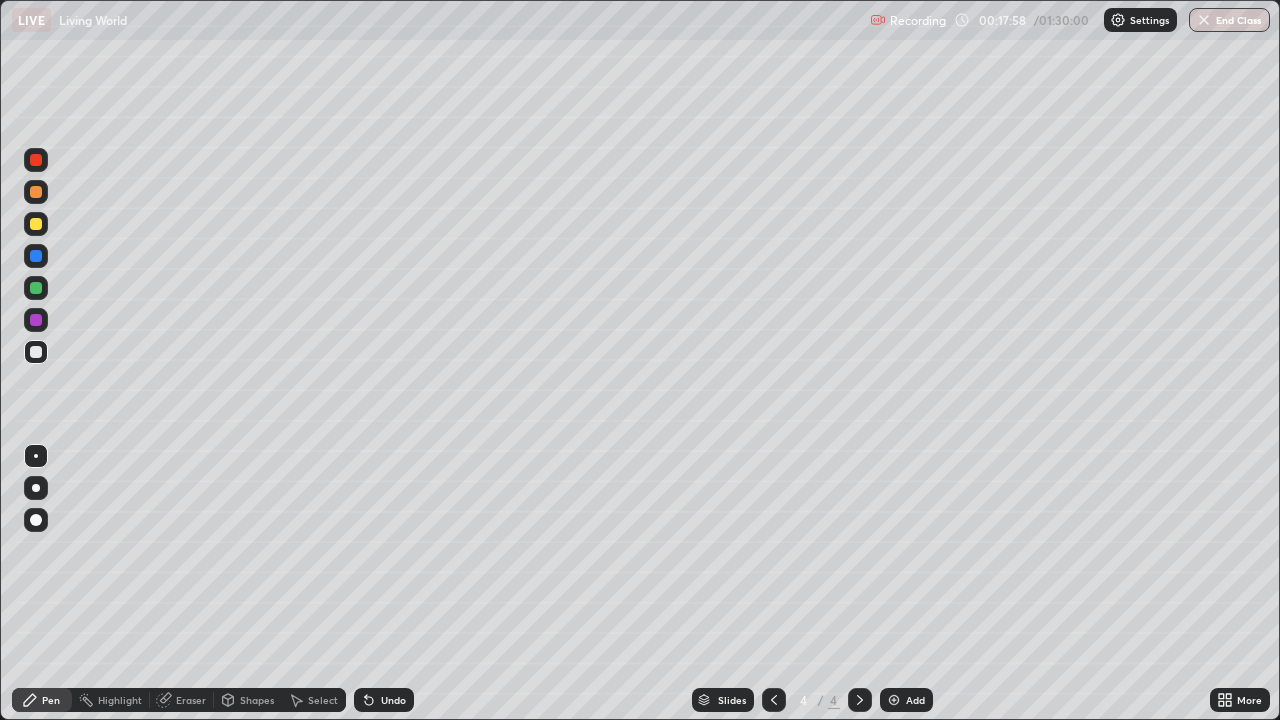 click at bounding box center (36, 288) 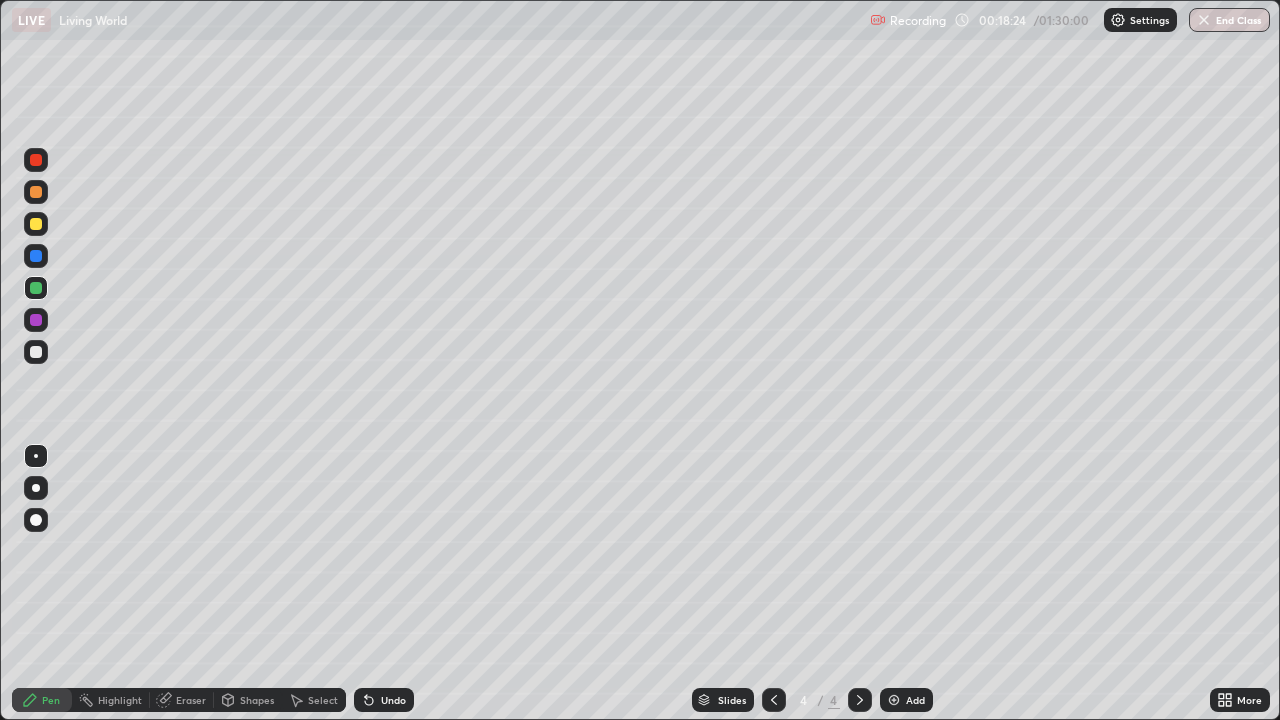 click at bounding box center (36, 352) 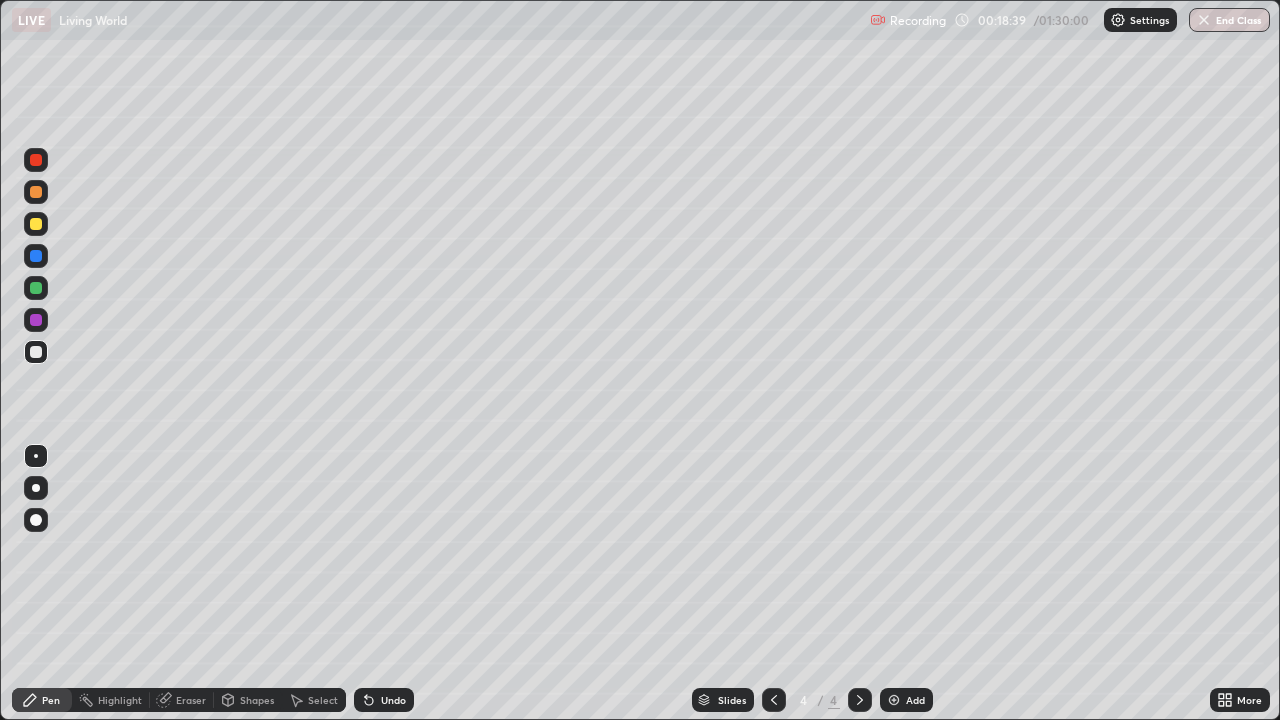 click at bounding box center (36, 288) 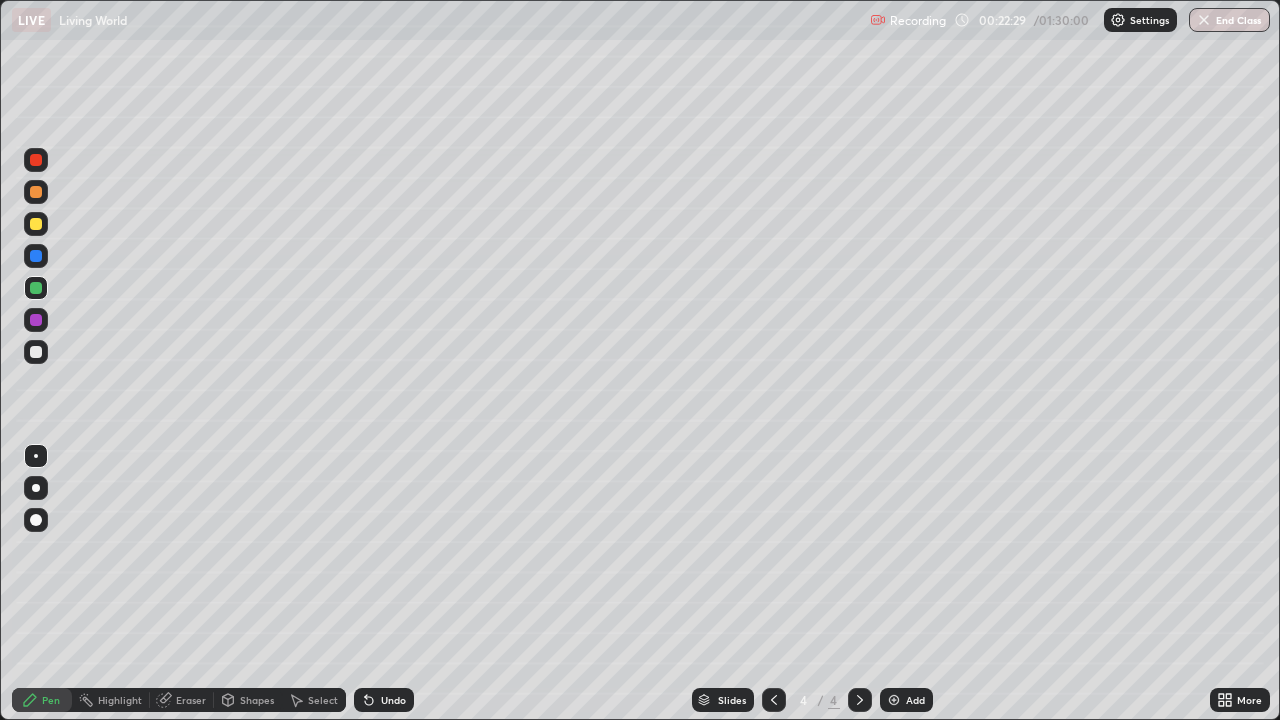 click on "Add" at bounding box center (906, 700) 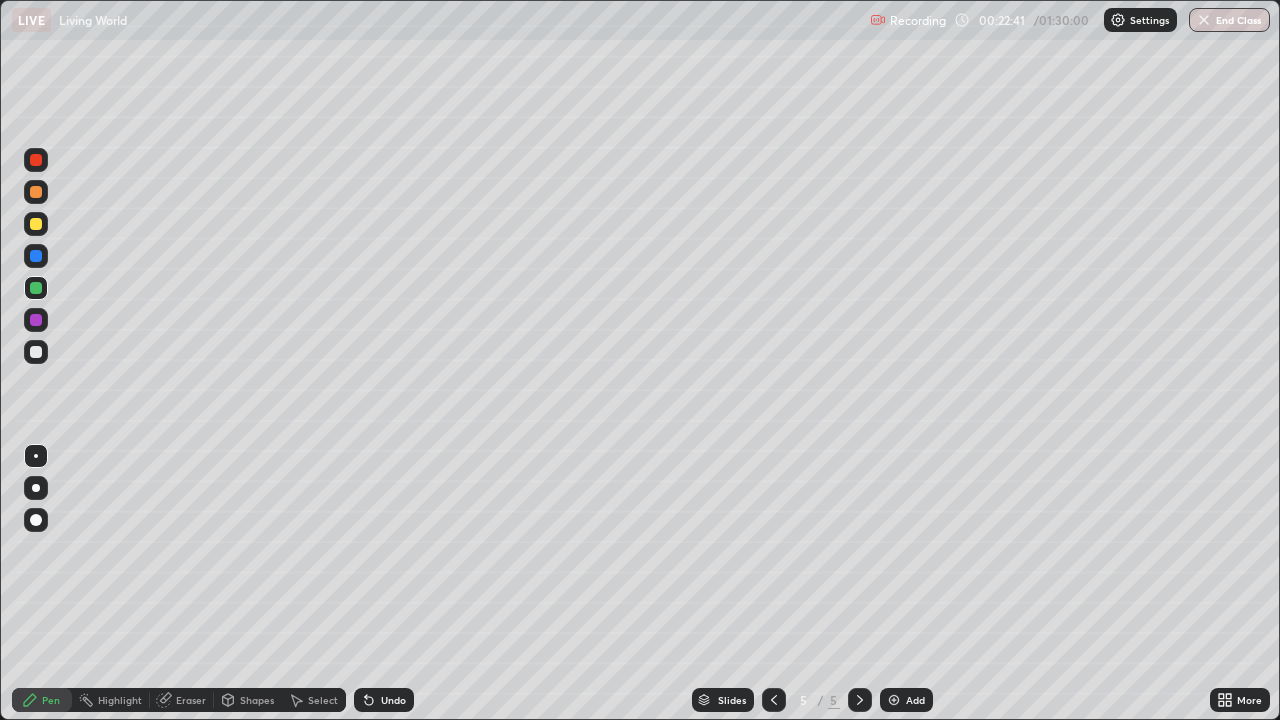 click at bounding box center [36, 192] 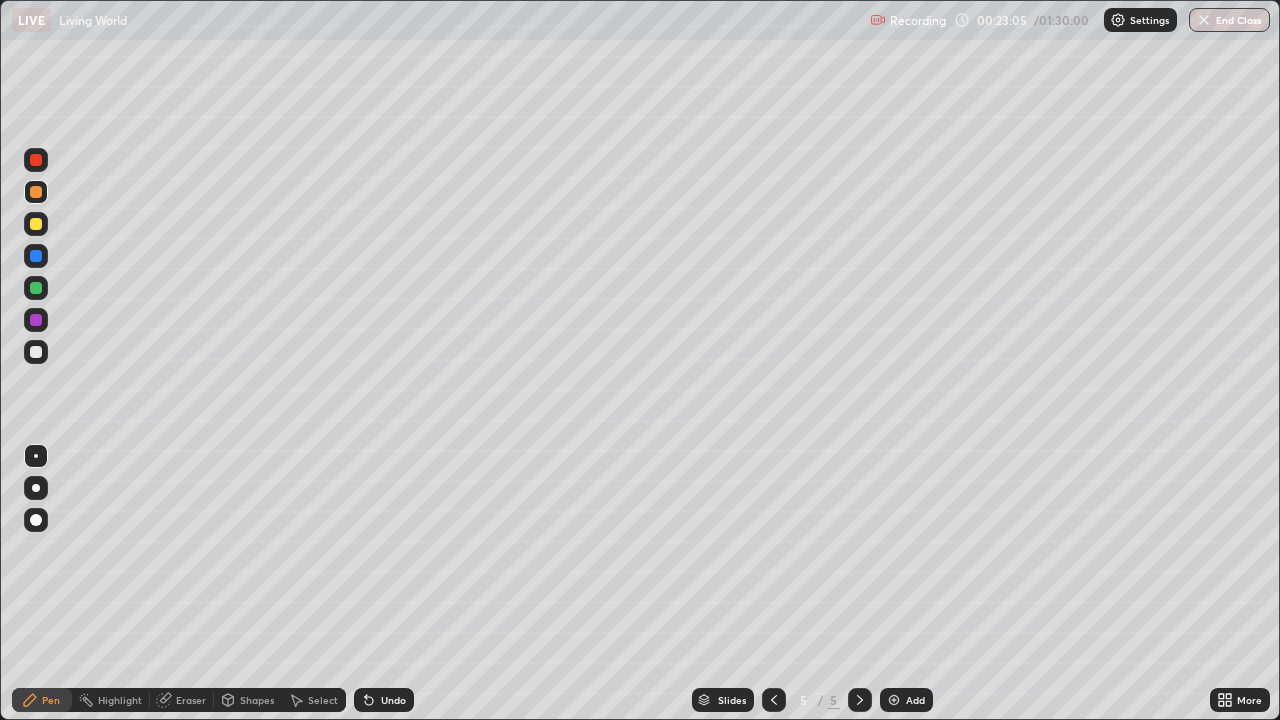 click at bounding box center [36, 224] 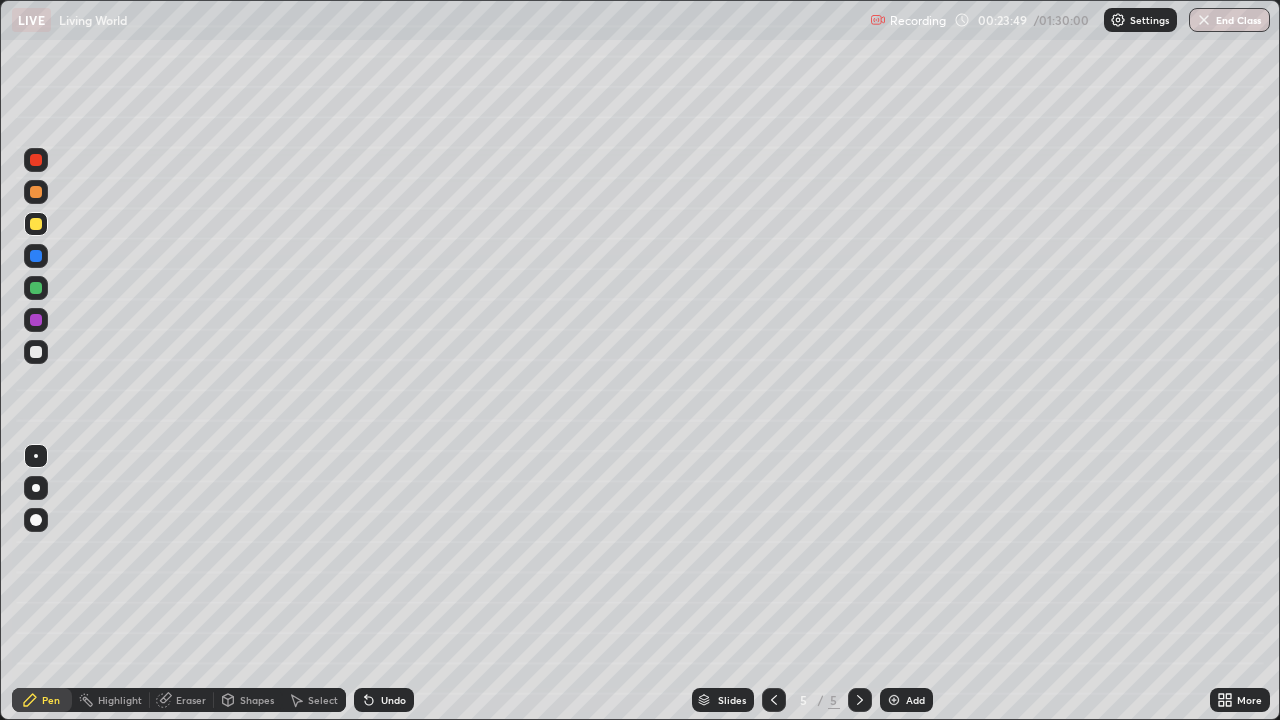 click at bounding box center [36, 256] 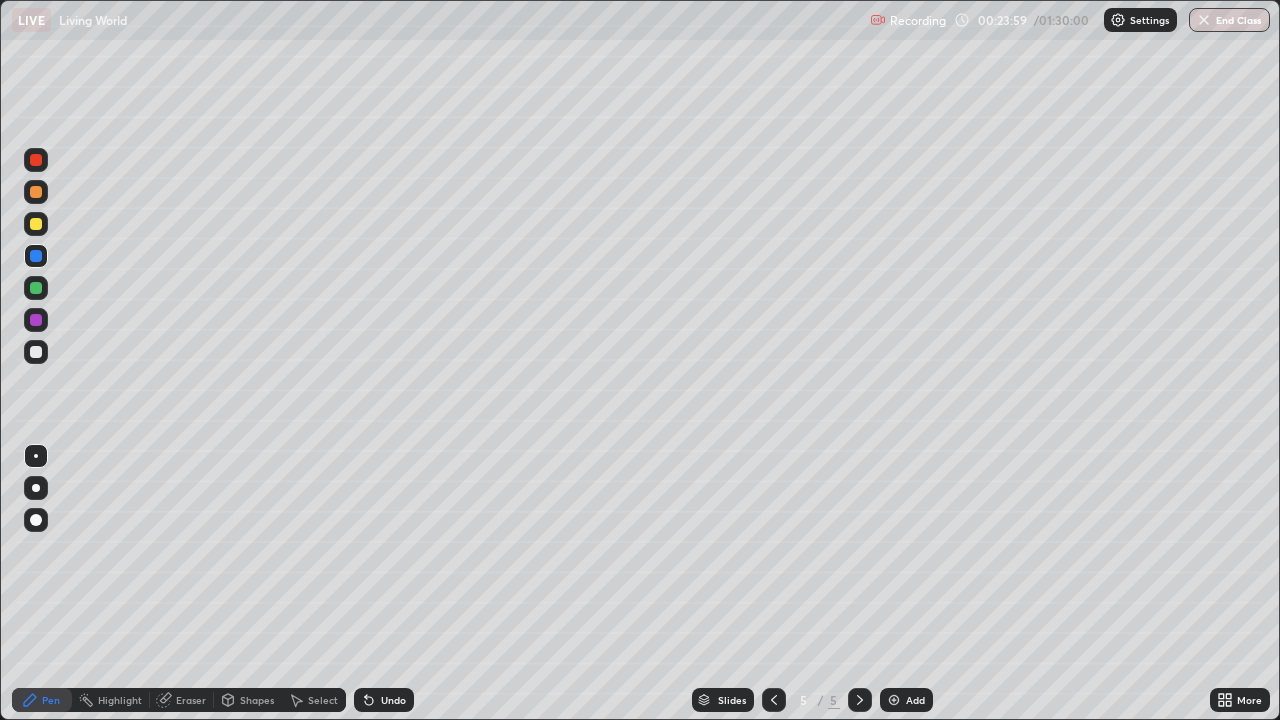 click on "Undo" at bounding box center [384, 700] 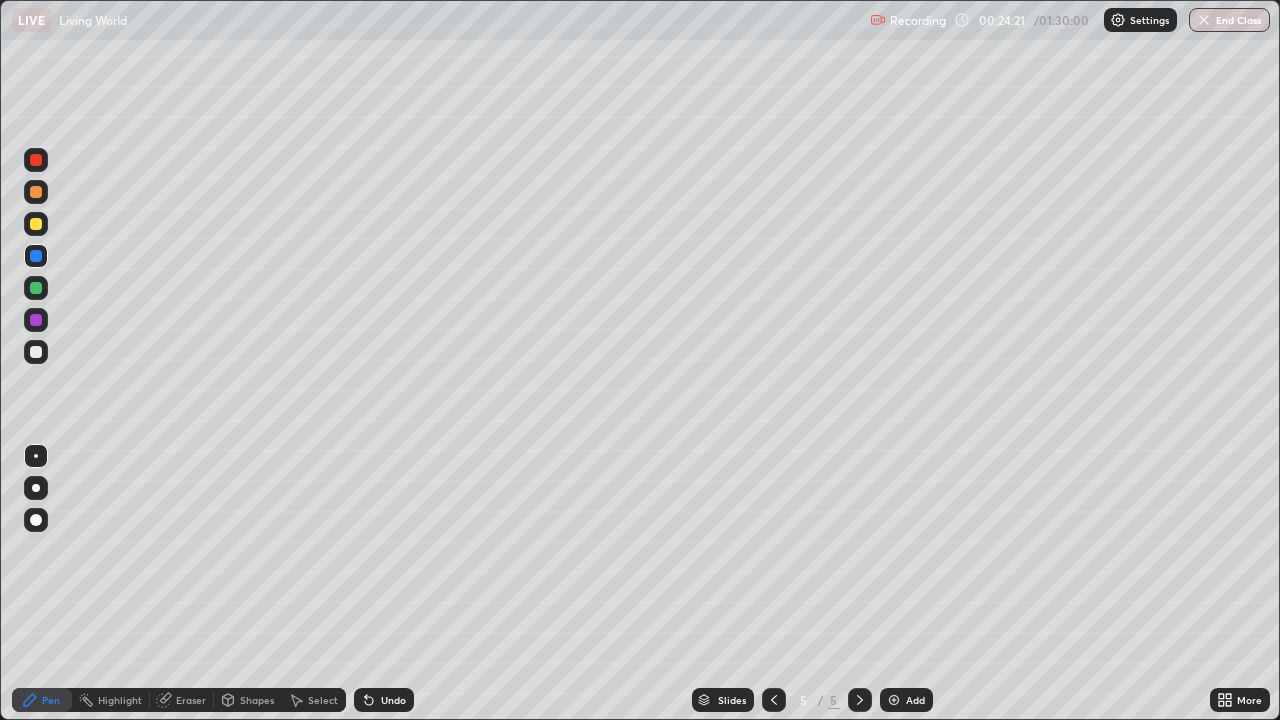 click at bounding box center [36, 224] 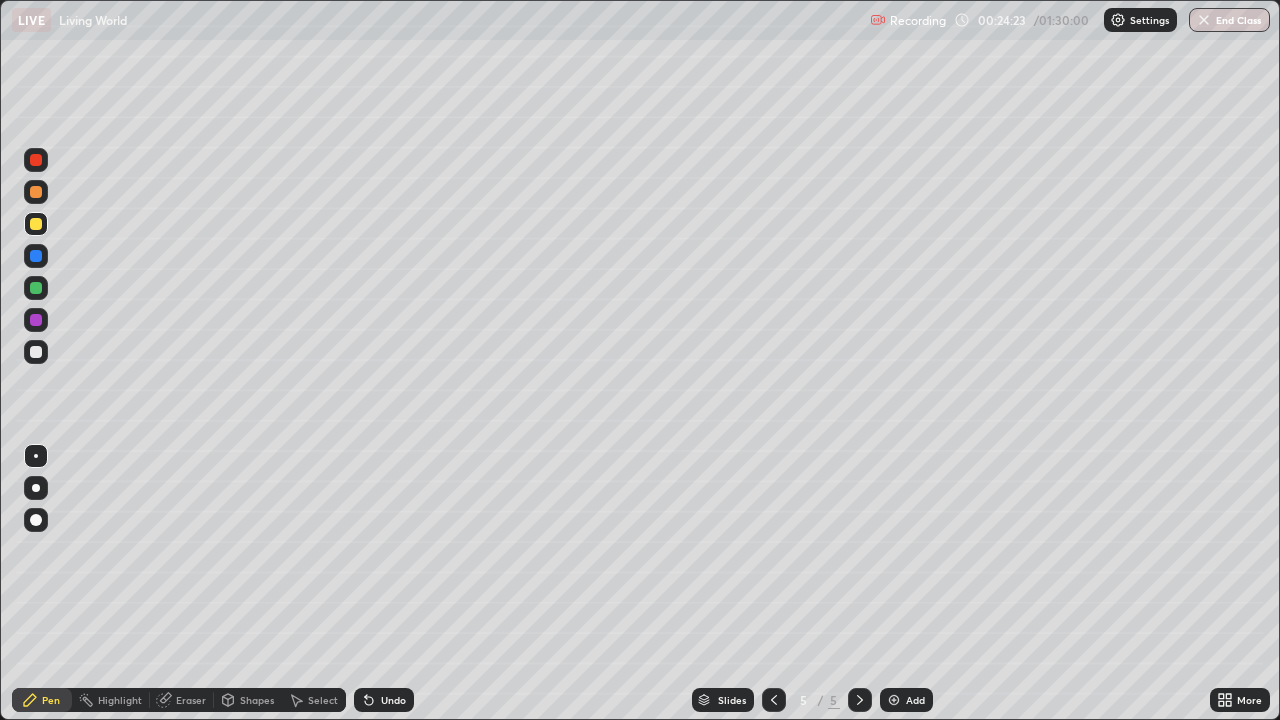 click at bounding box center [36, 288] 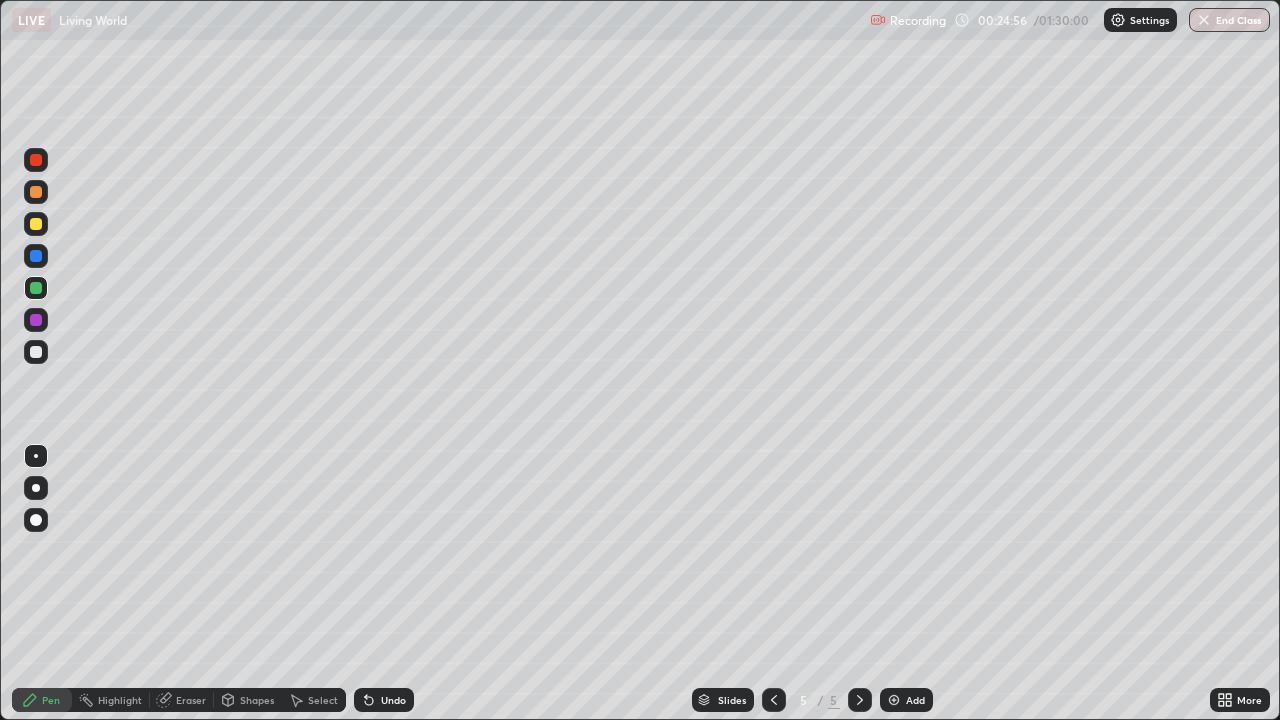 click at bounding box center [36, 352] 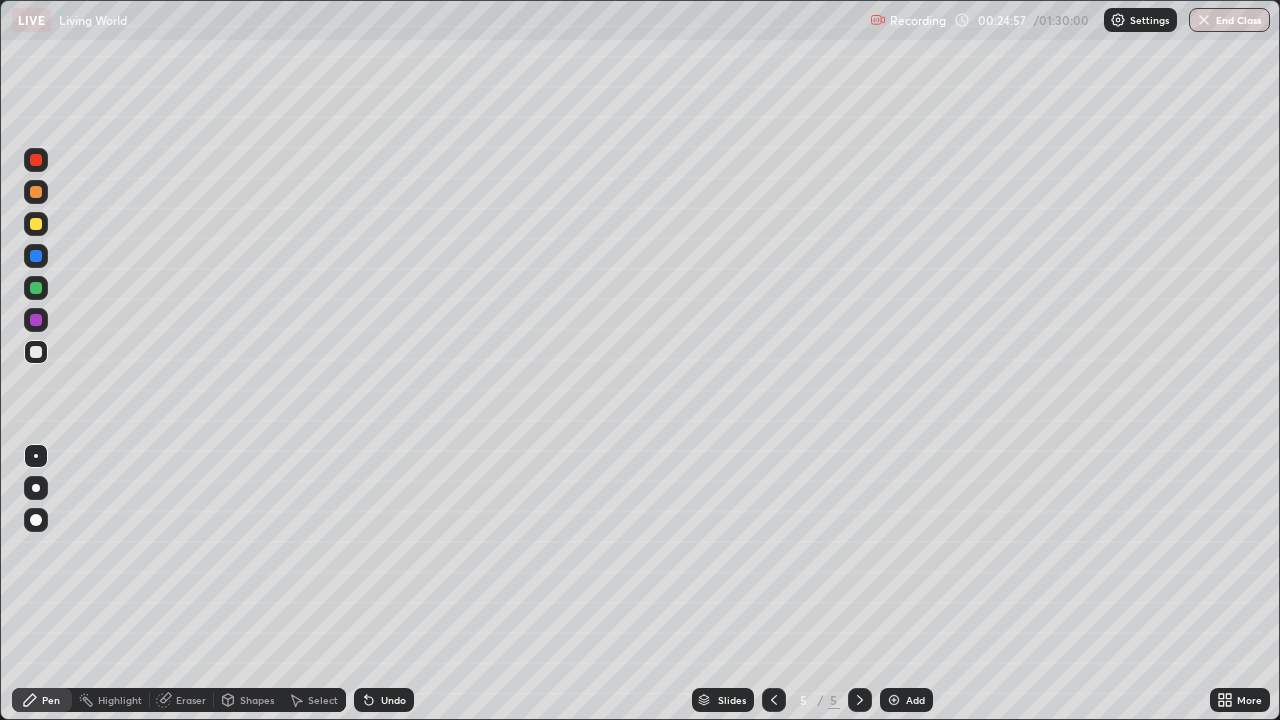 click at bounding box center [36, 160] 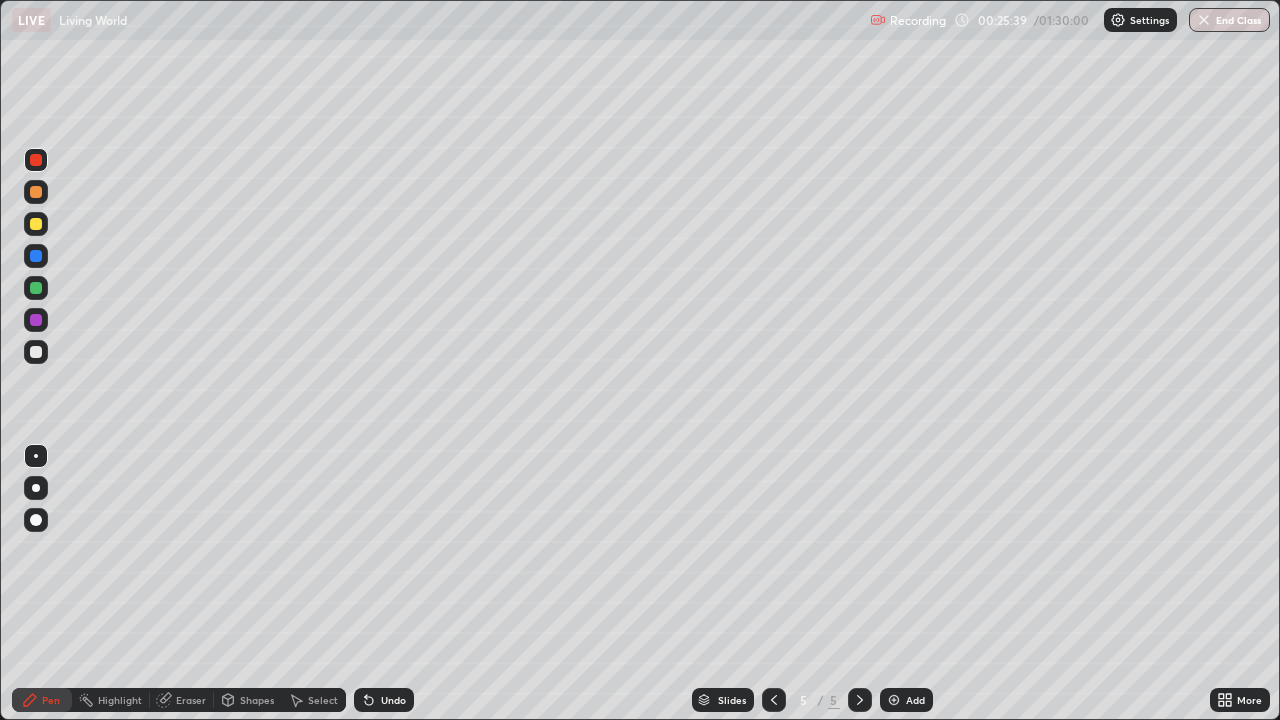 click at bounding box center [36, 288] 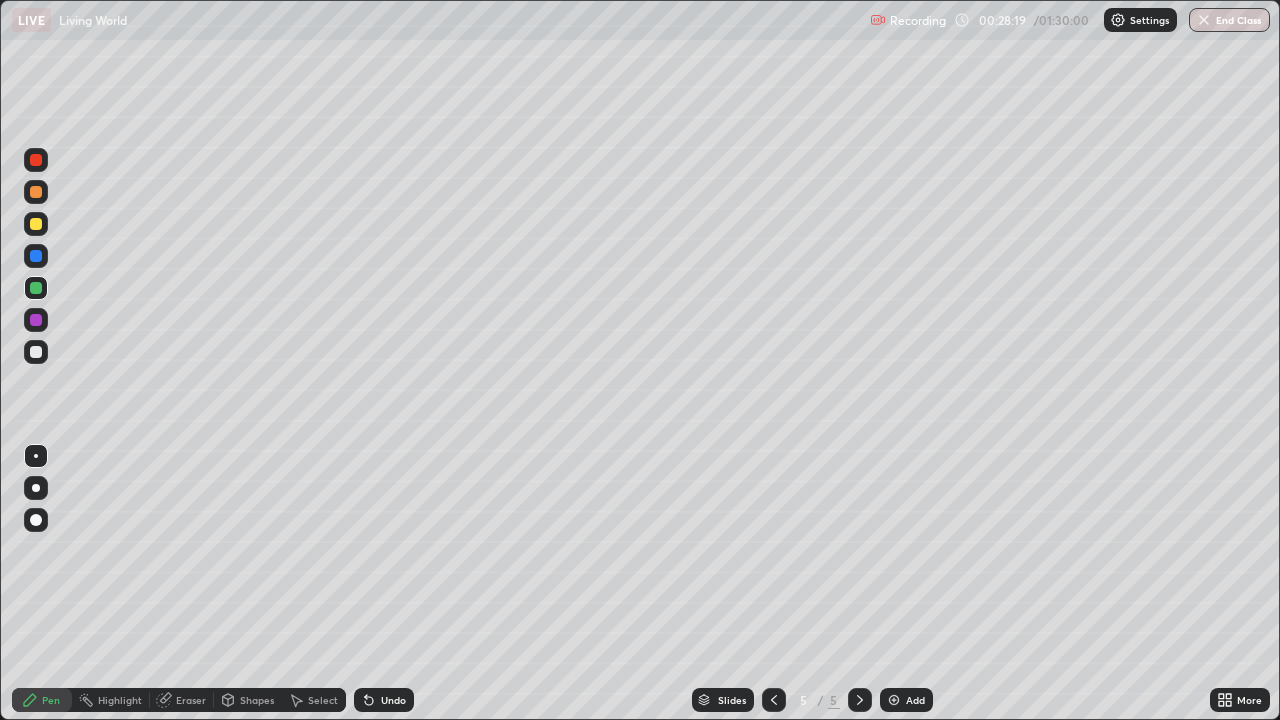 click on "Add" at bounding box center (915, 700) 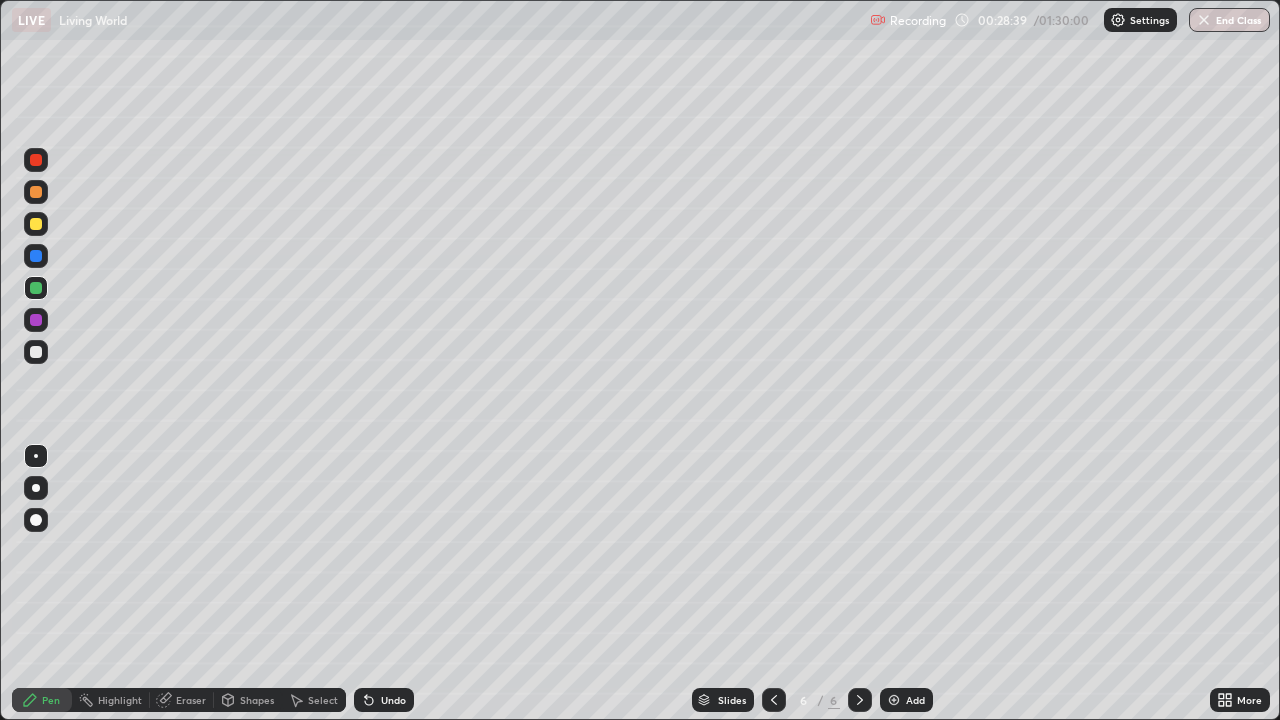 click at bounding box center (36, 192) 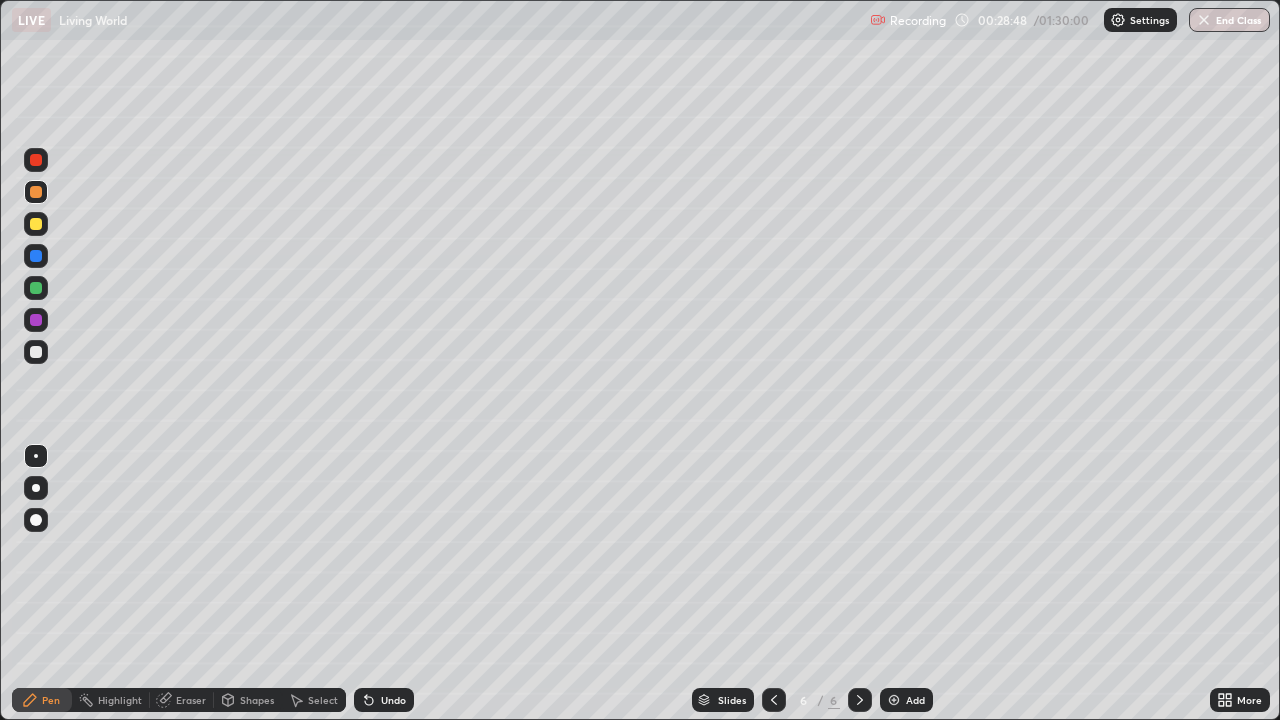 click at bounding box center [36, 288] 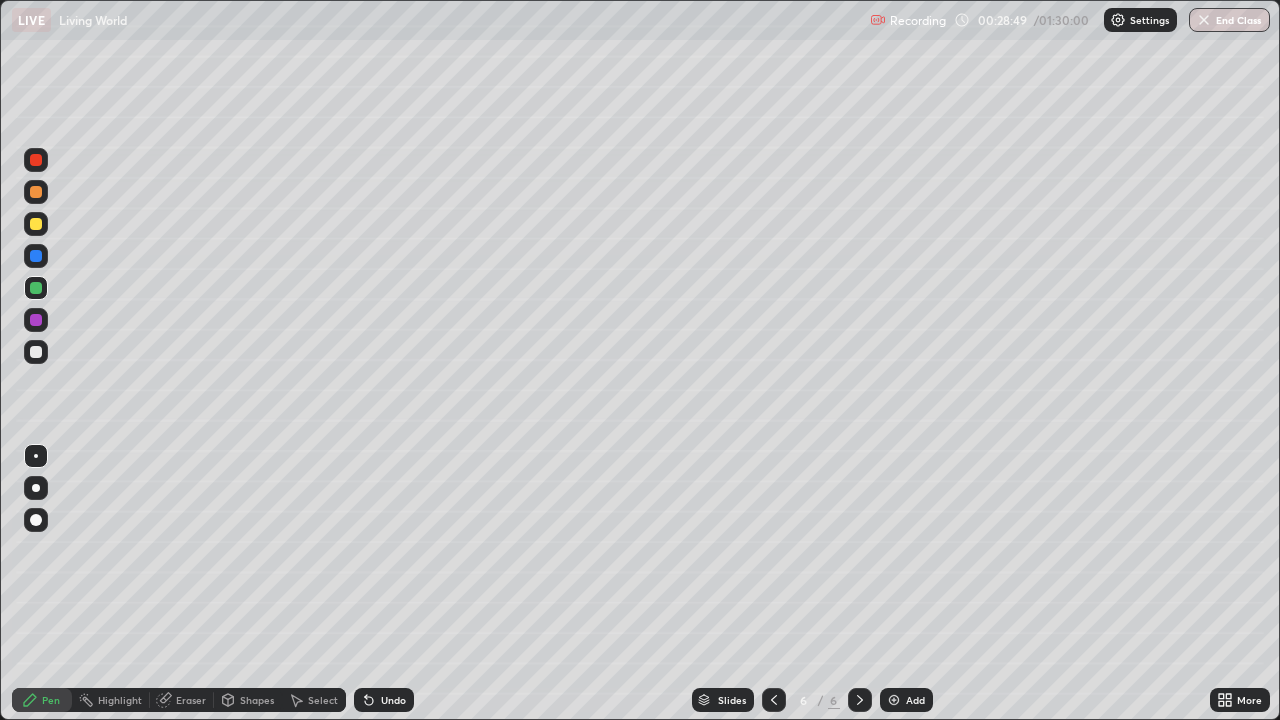 click at bounding box center (36, 224) 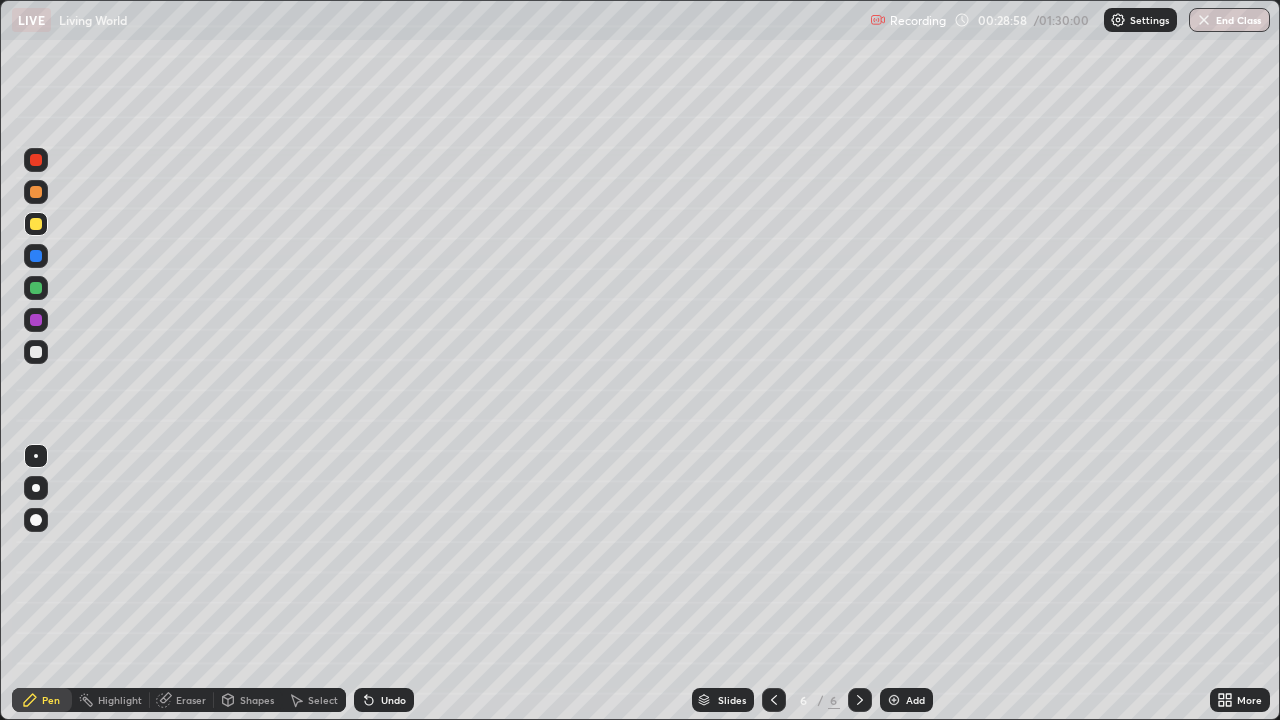 click at bounding box center (36, 288) 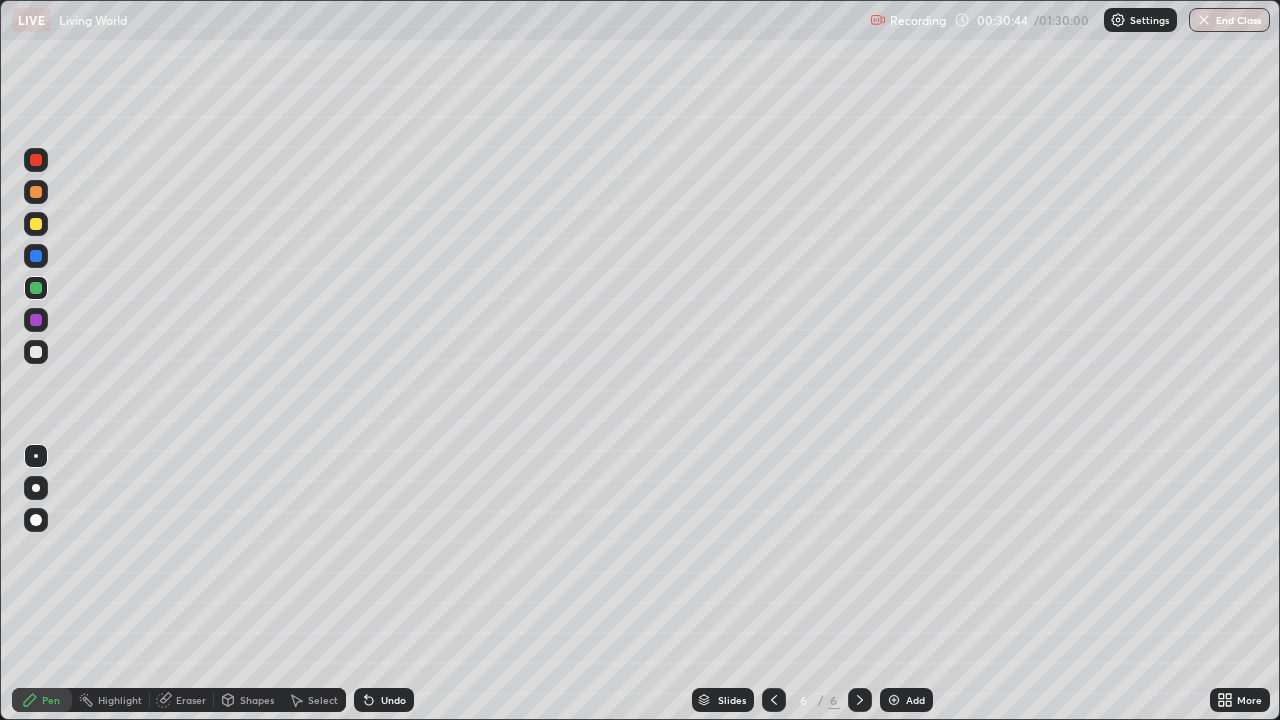 click at bounding box center (36, 224) 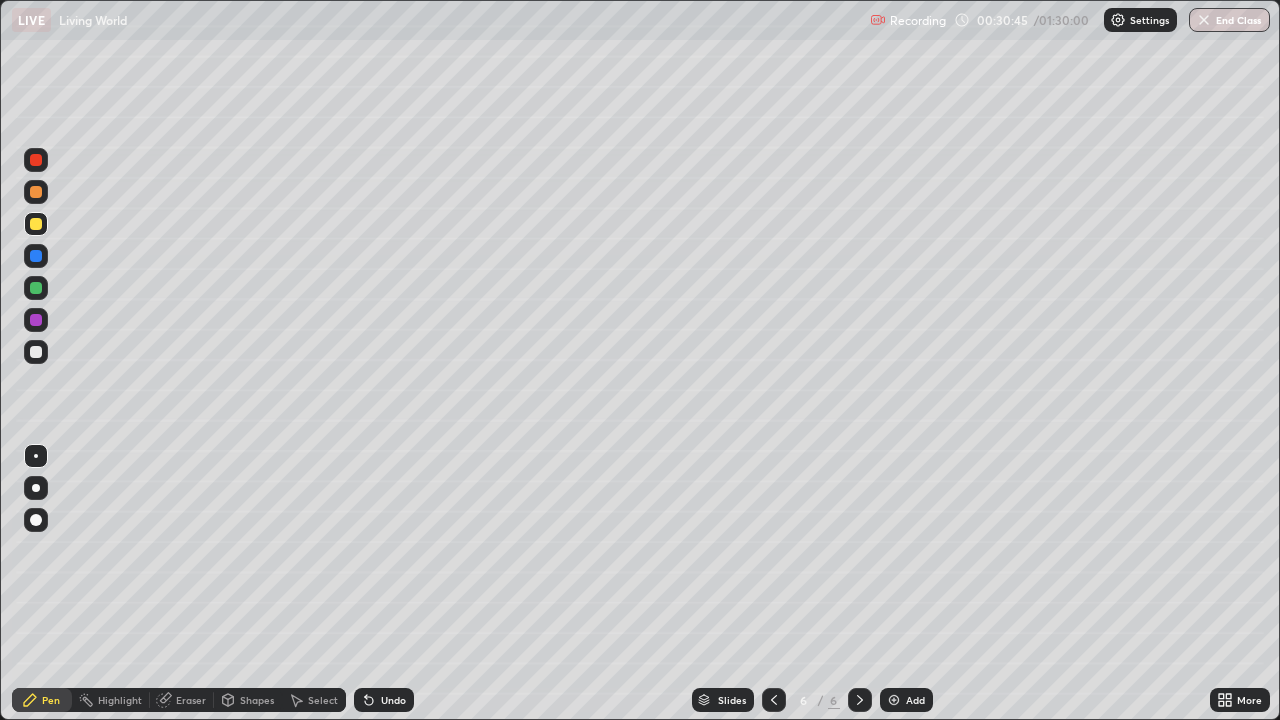 click at bounding box center (36, 288) 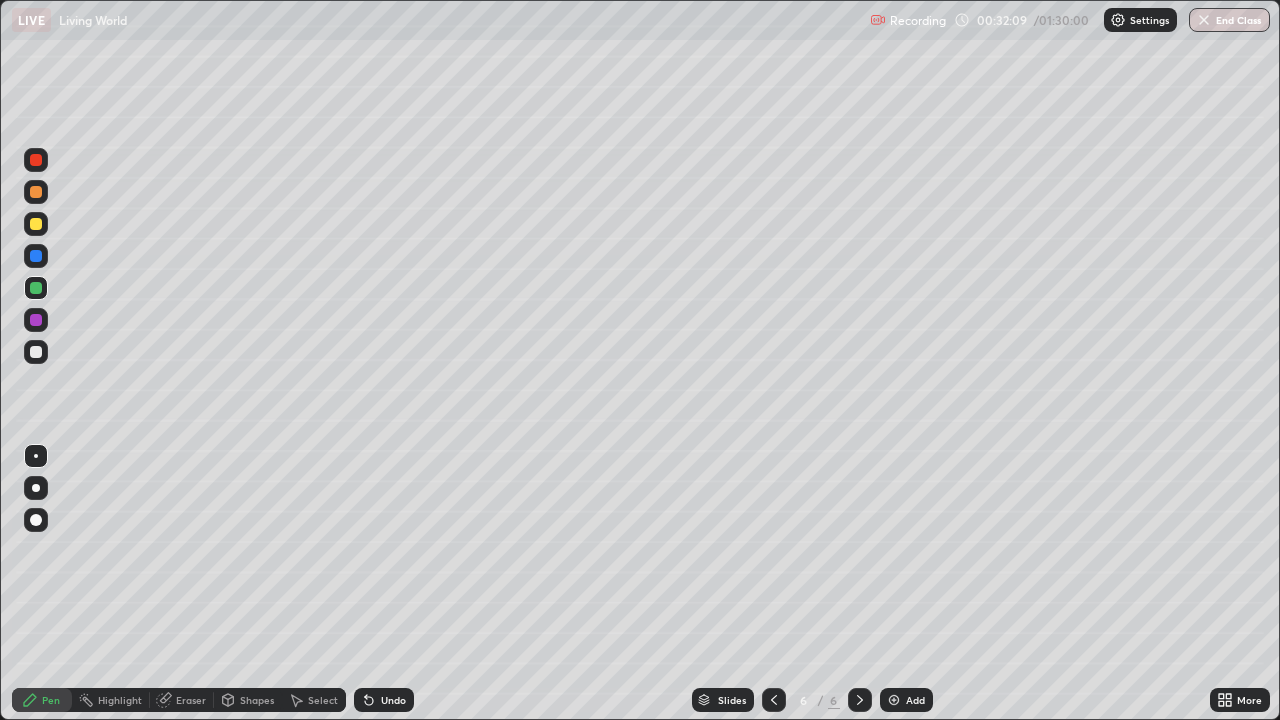 click at bounding box center [36, 160] 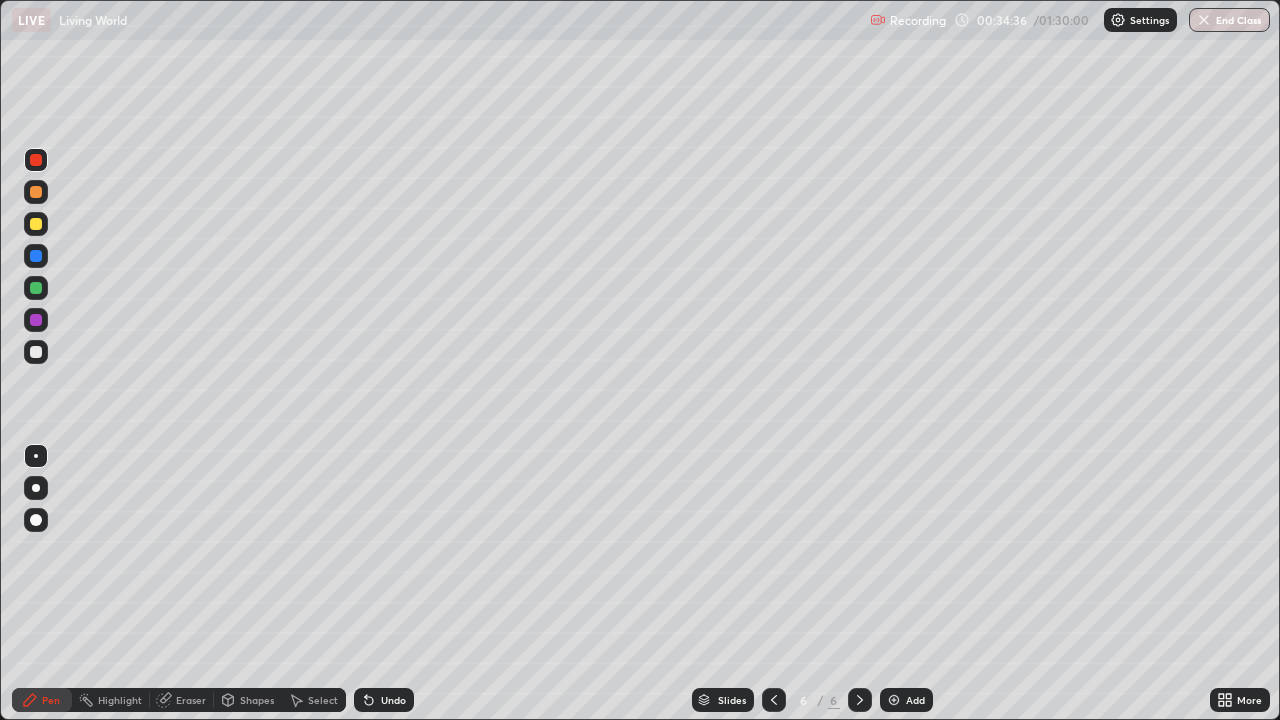 click at bounding box center [36, 224] 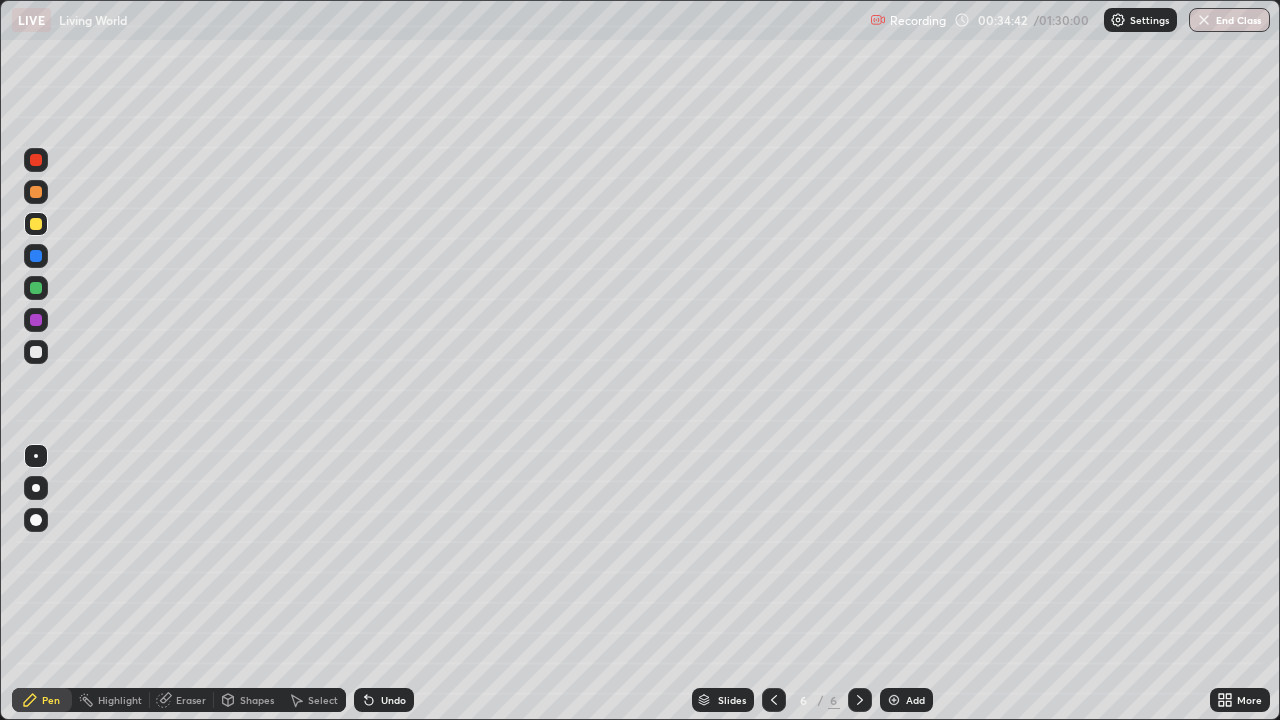 click at bounding box center (36, 288) 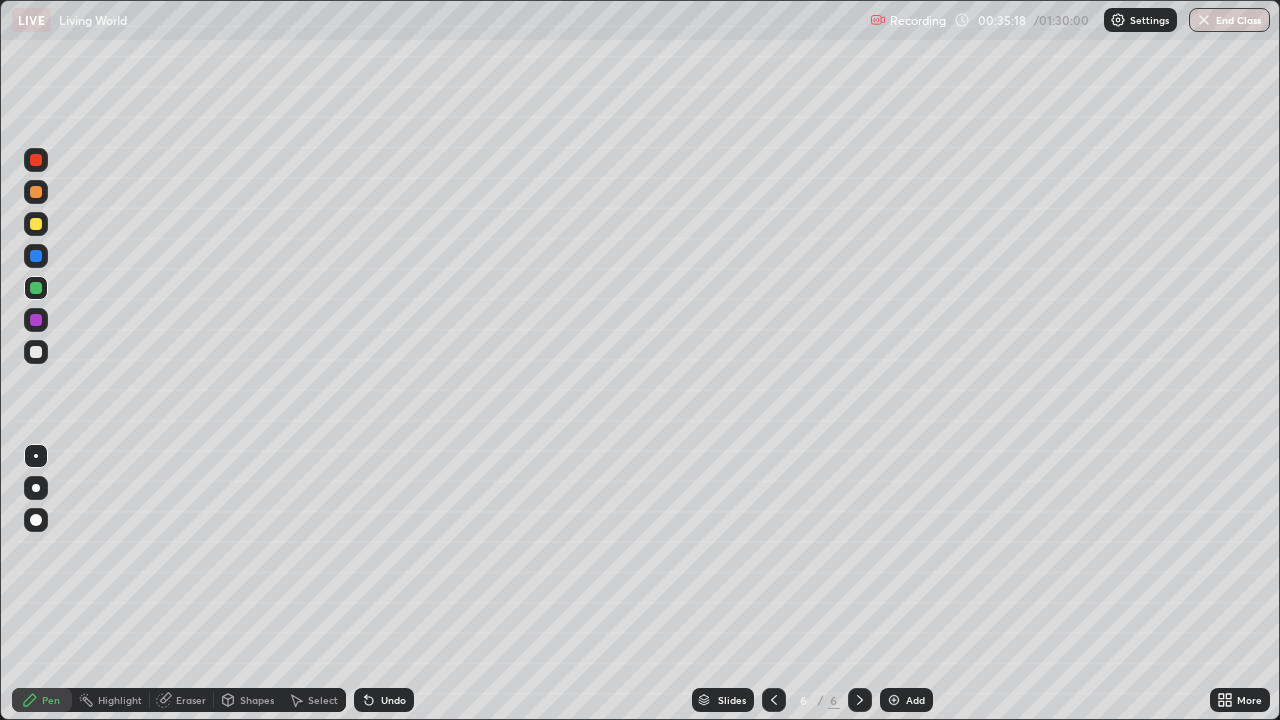 click on "Eraser" at bounding box center [191, 700] 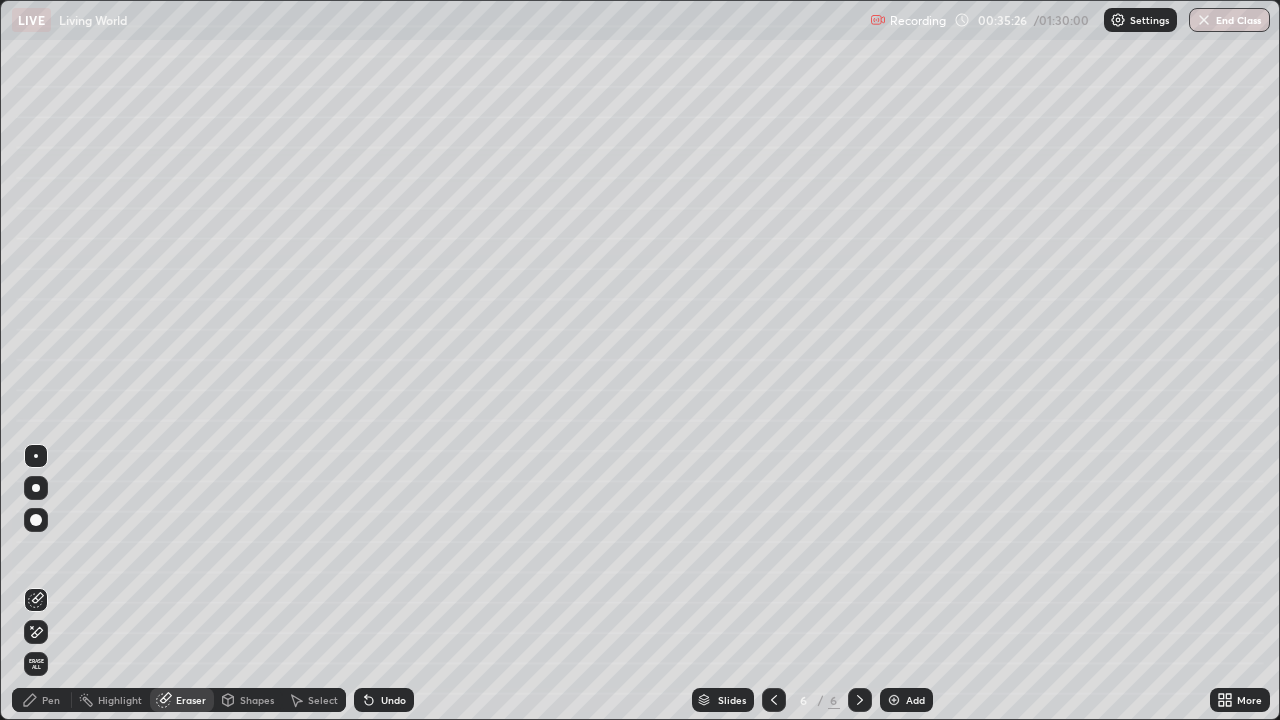 click 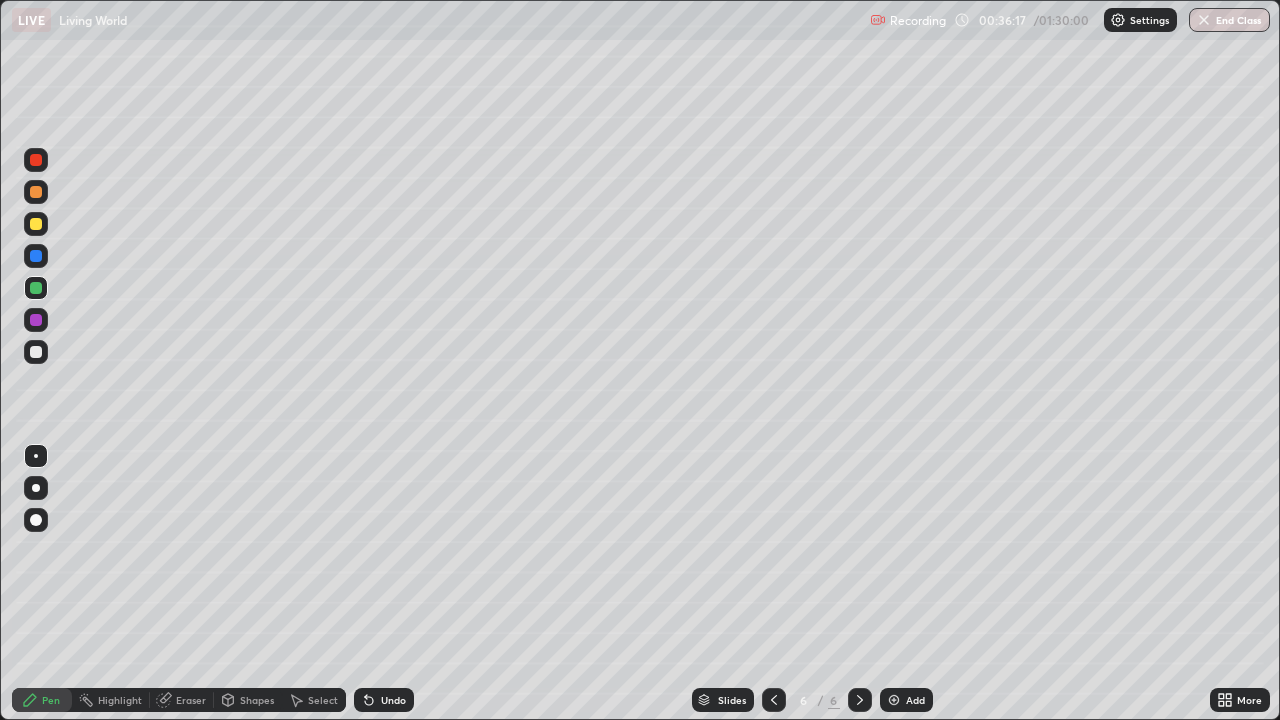 click at bounding box center (36, 224) 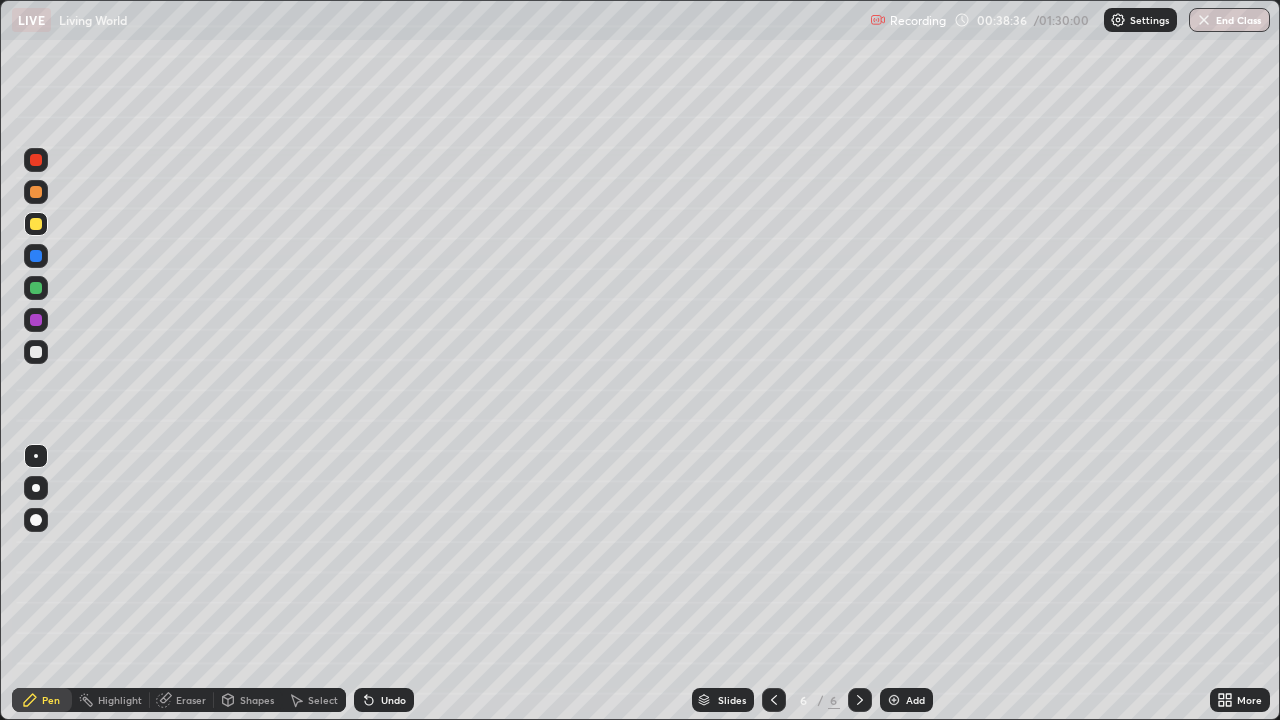 click at bounding box center (36, 288) 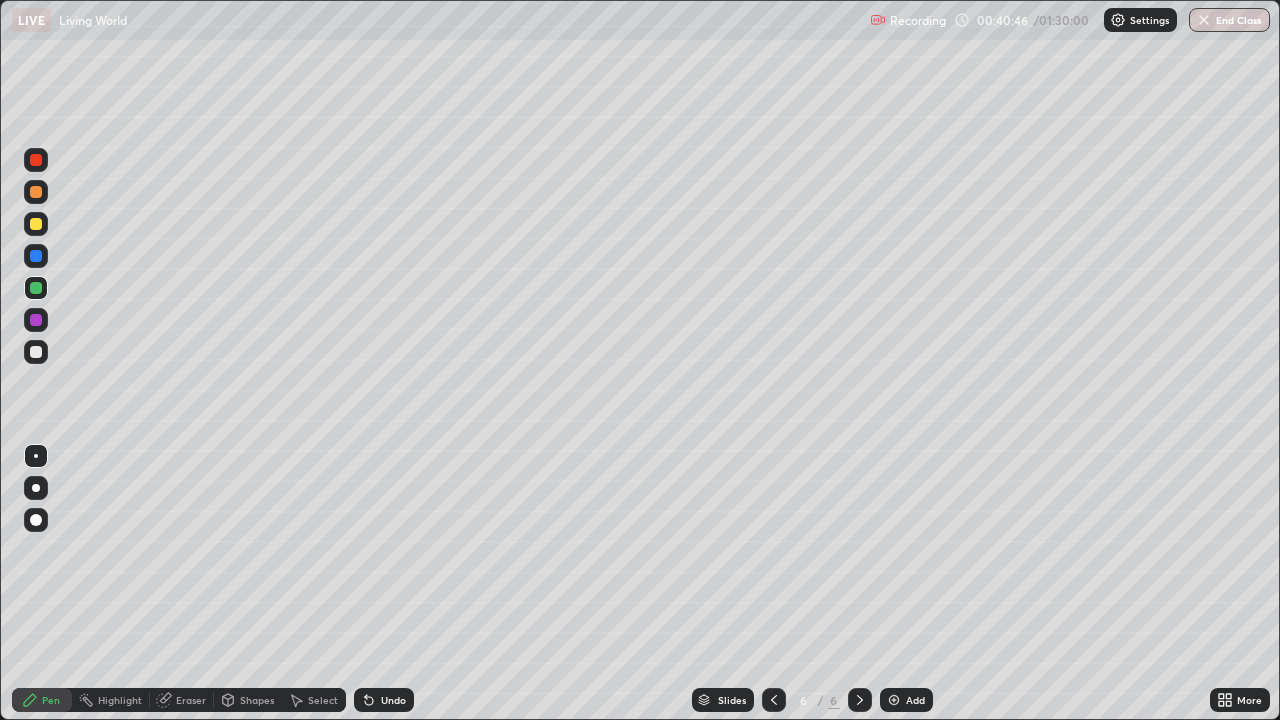 click on "Eraser" at bounding box center (191, 700) 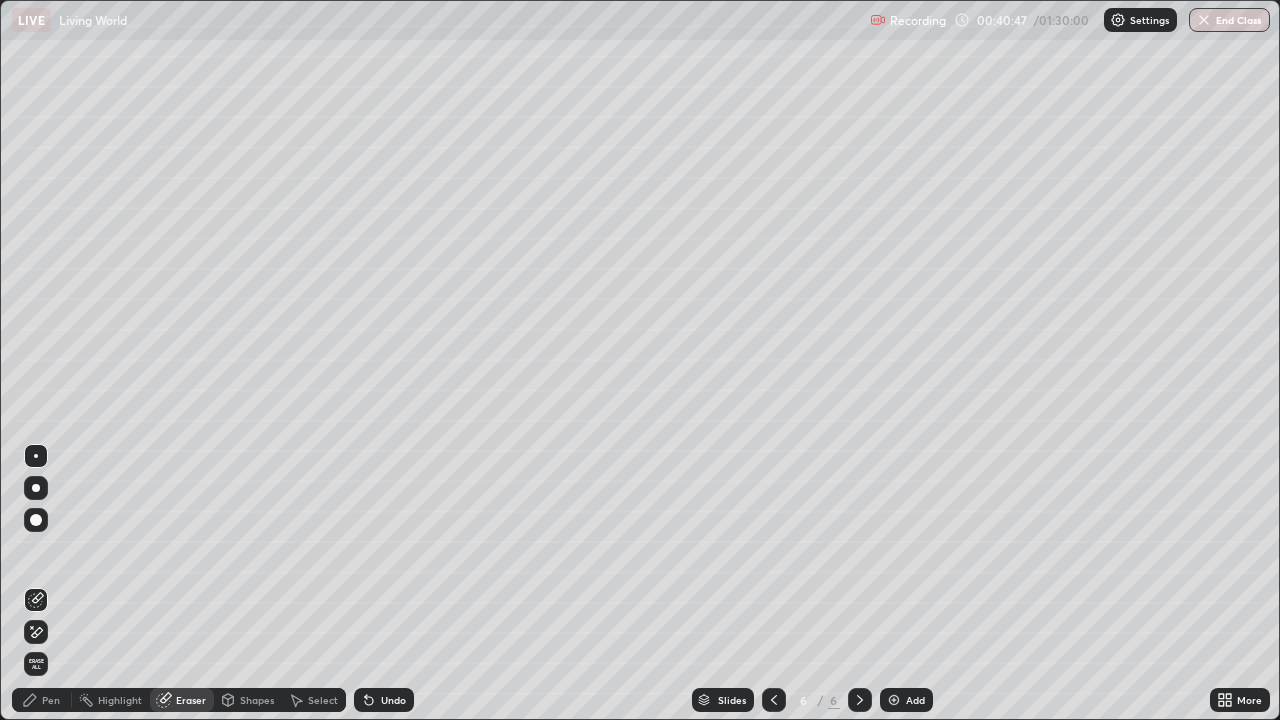 click 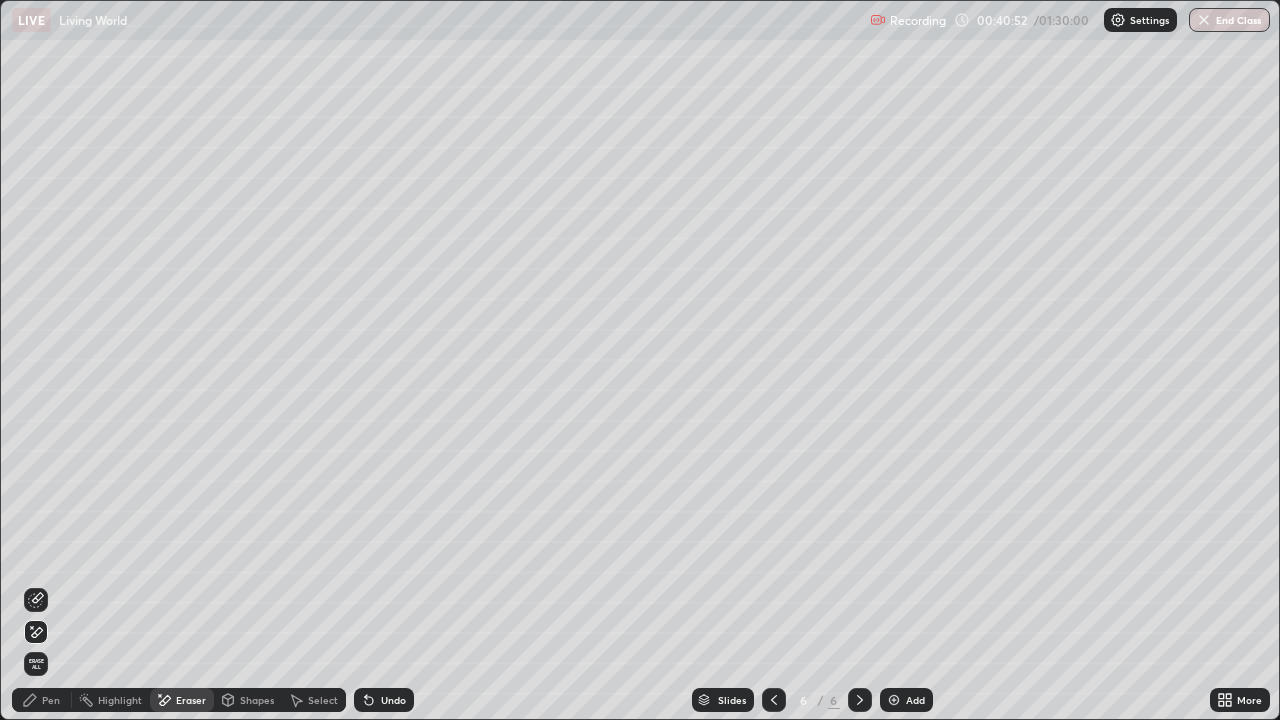 click 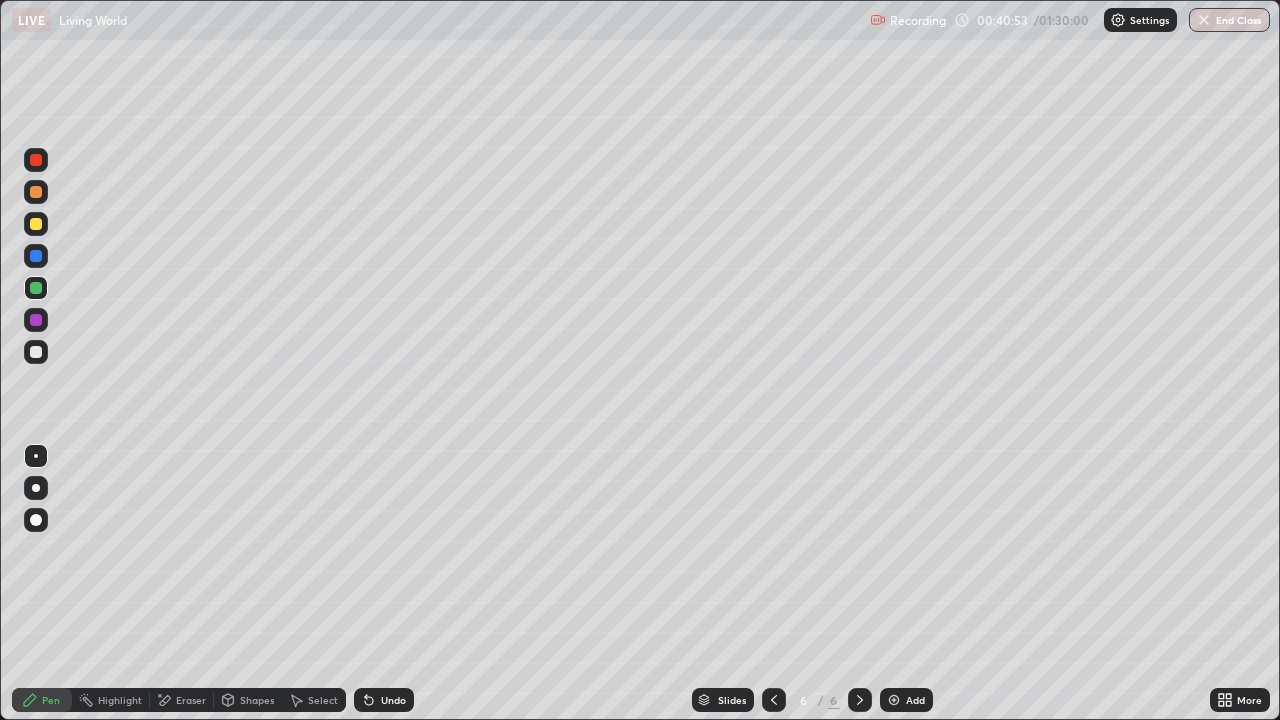 click at bounding box center [36, 288] 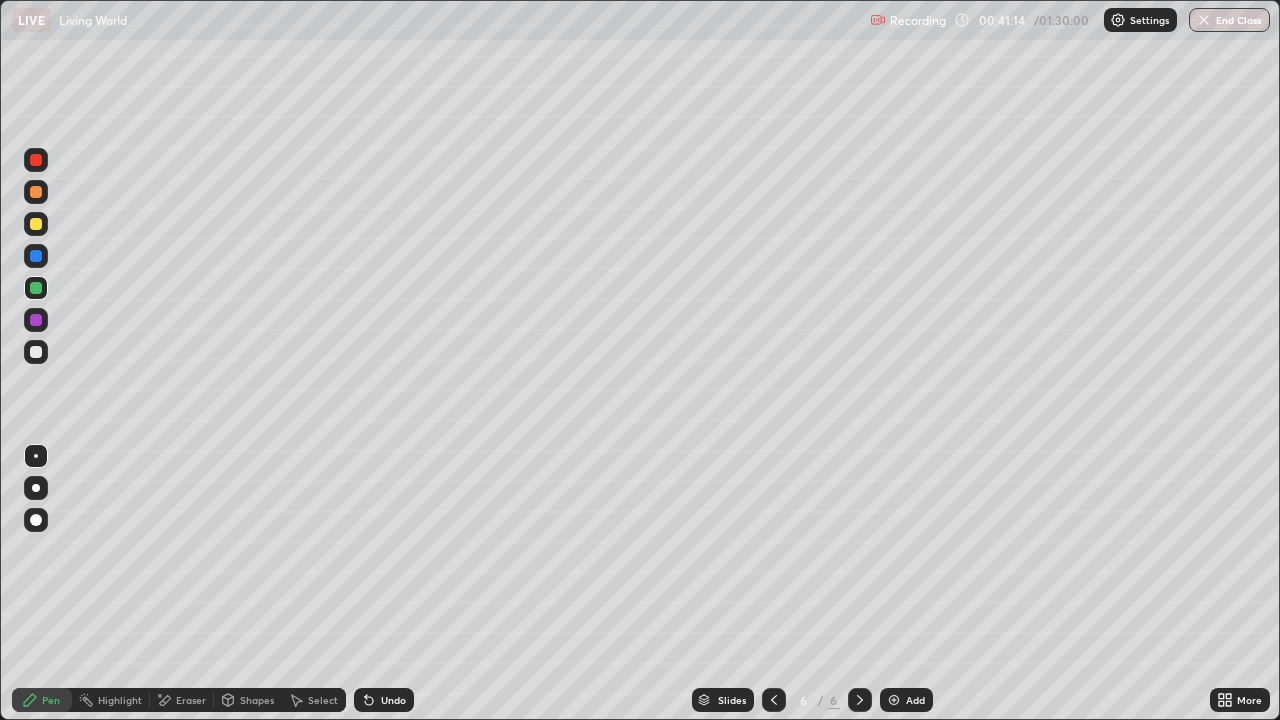 click on "Undo" at bounding box center (393, 700) 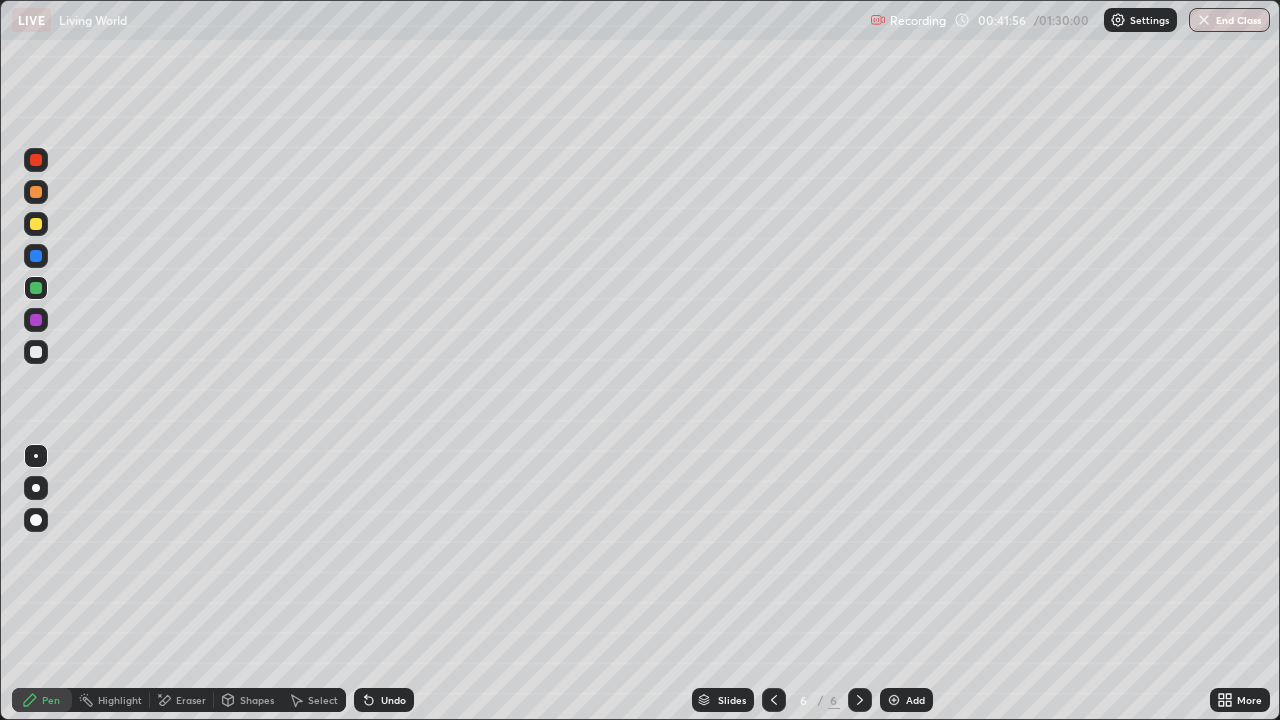 click on "Undo" at bounding box center (393, 700) 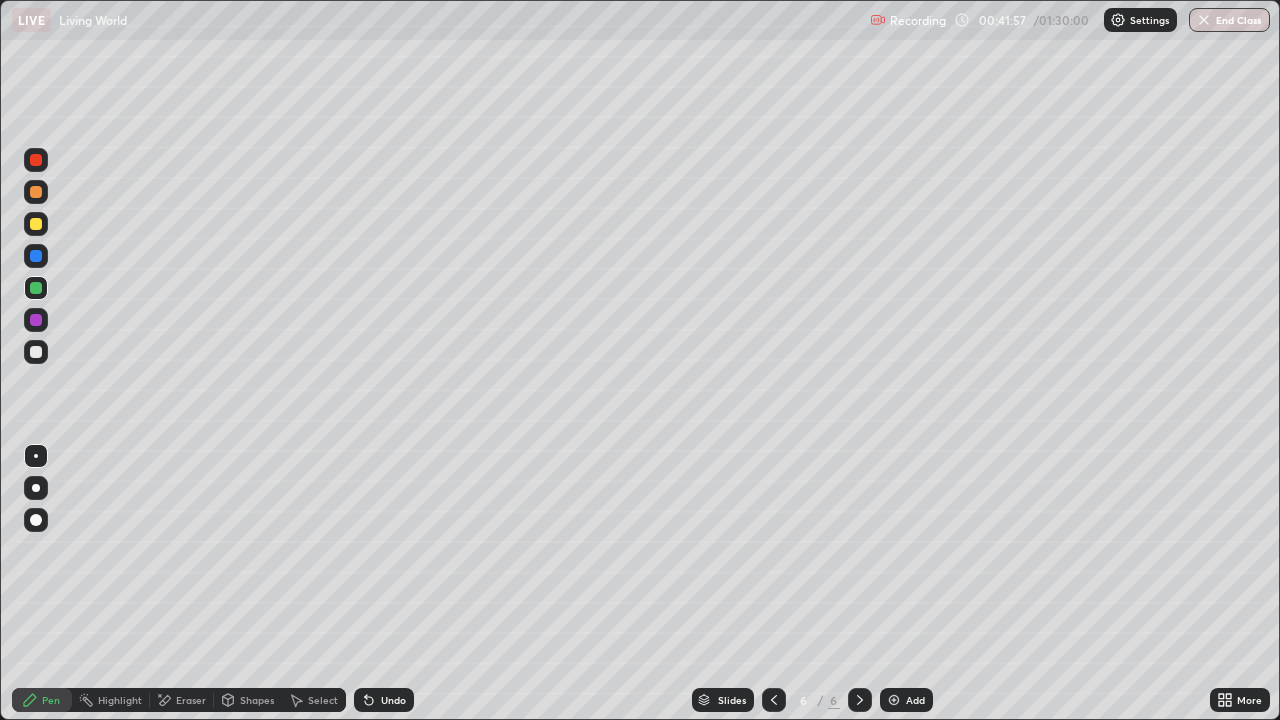 click on "Undo" at bounding box center [384, 700] 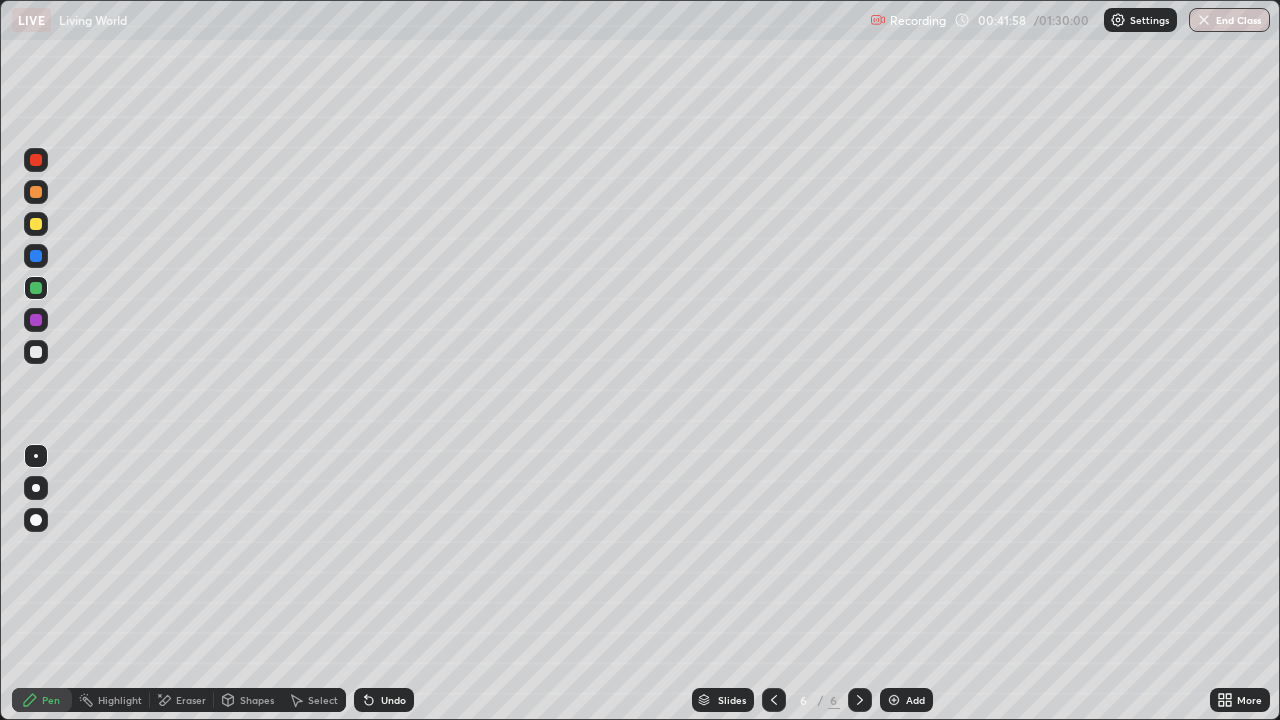 click on "Undo" at bounding box center (393, 700) 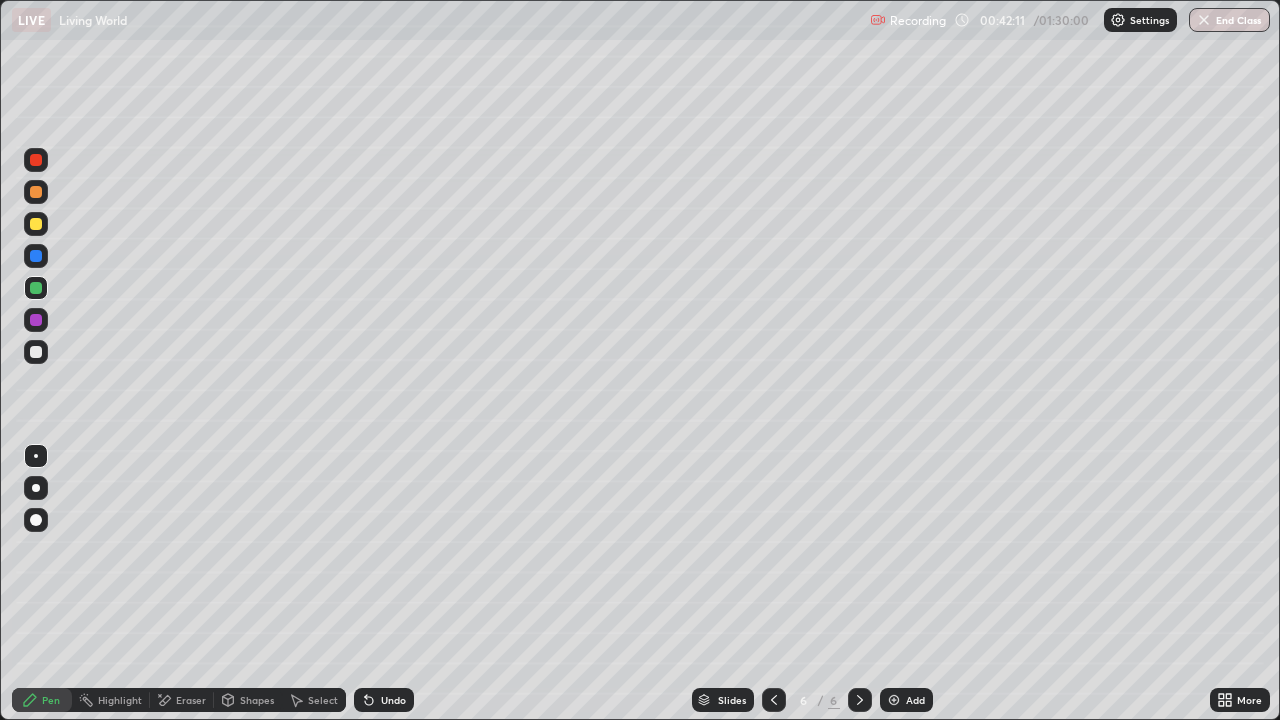 click at bounding box center (36, 352) 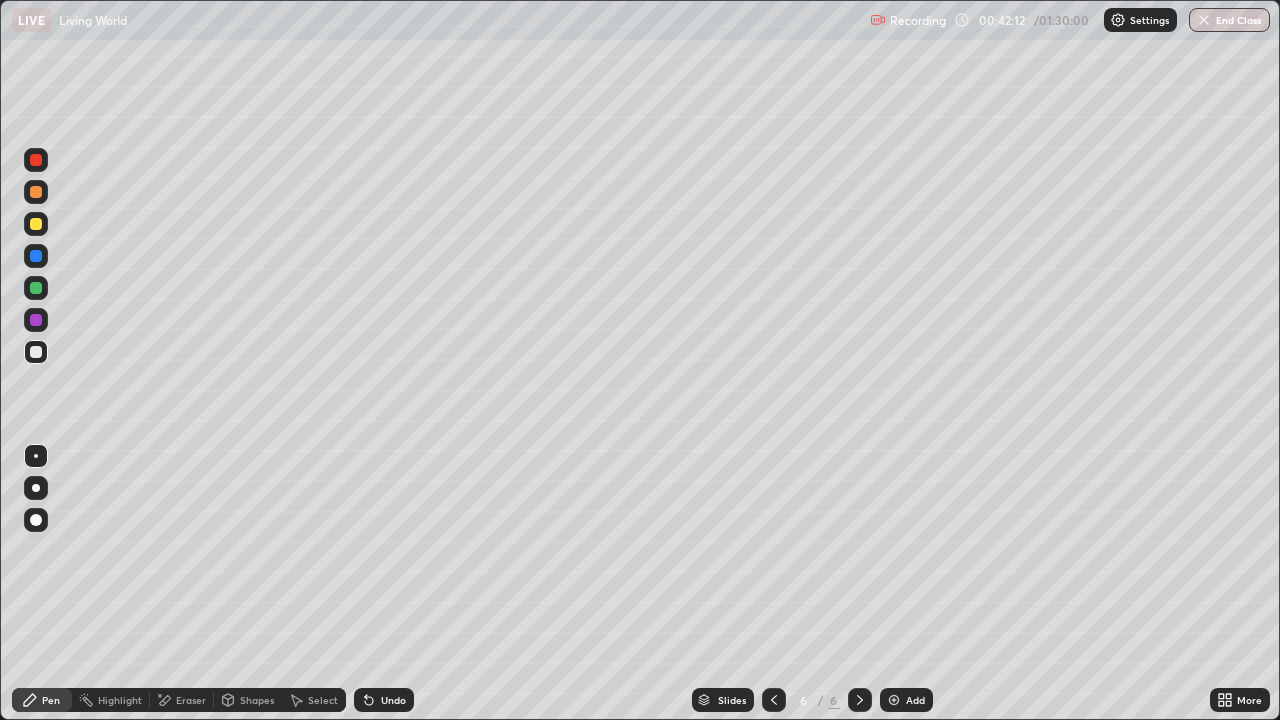 click at bounding box center (36, 160) 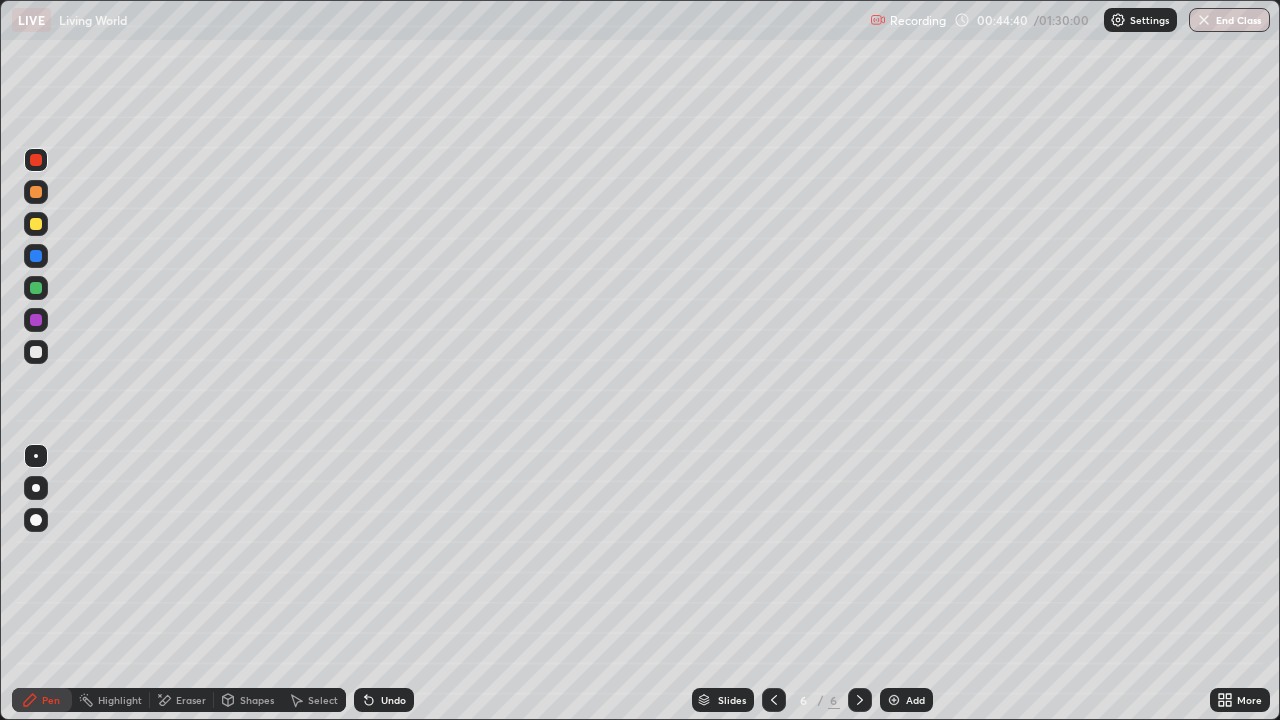 click at bounding box center (894, 700) 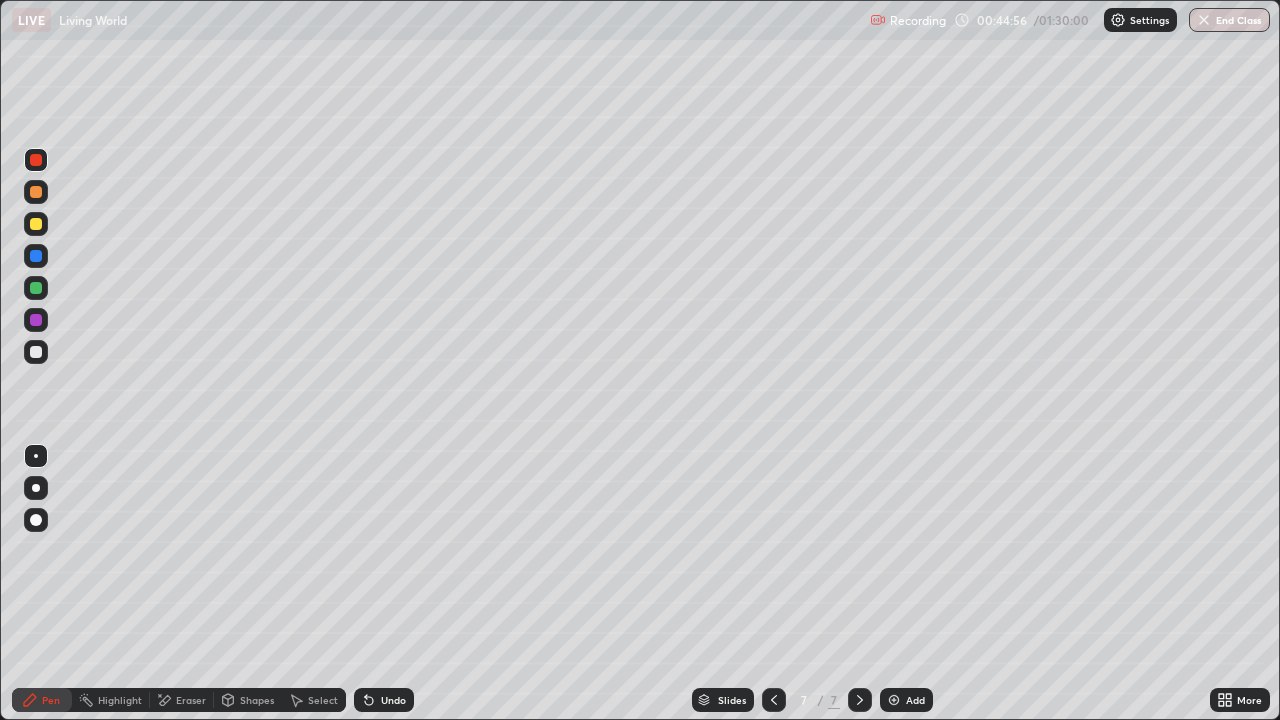 click at bounding box center [36, 288] 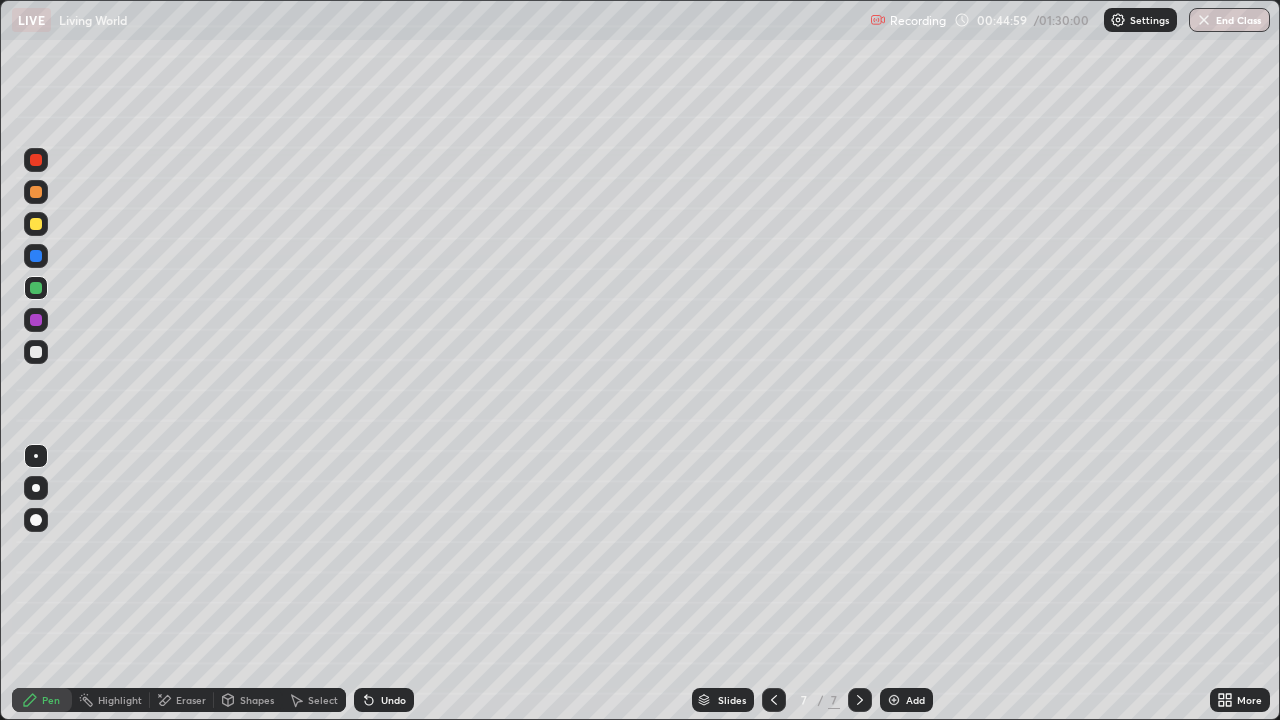 click on "Undo" at bounding box center (393, 700) 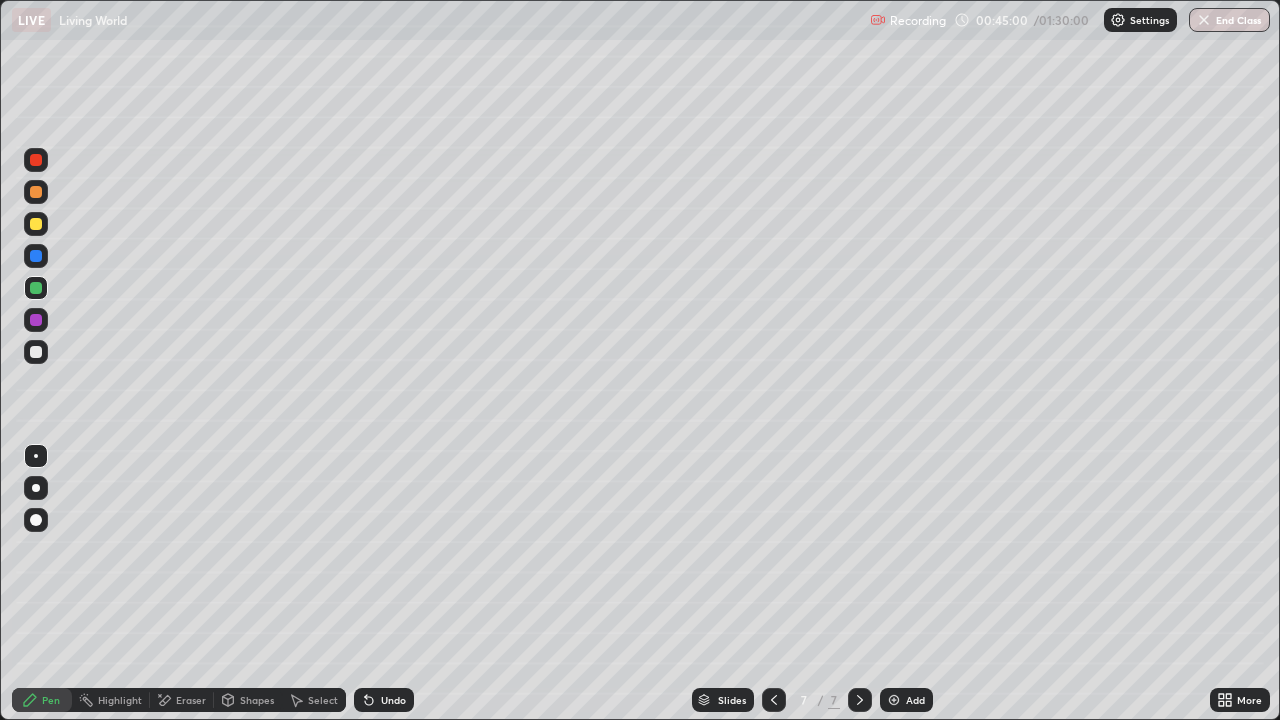 click on "Undo" at bounding box center (384, 700) 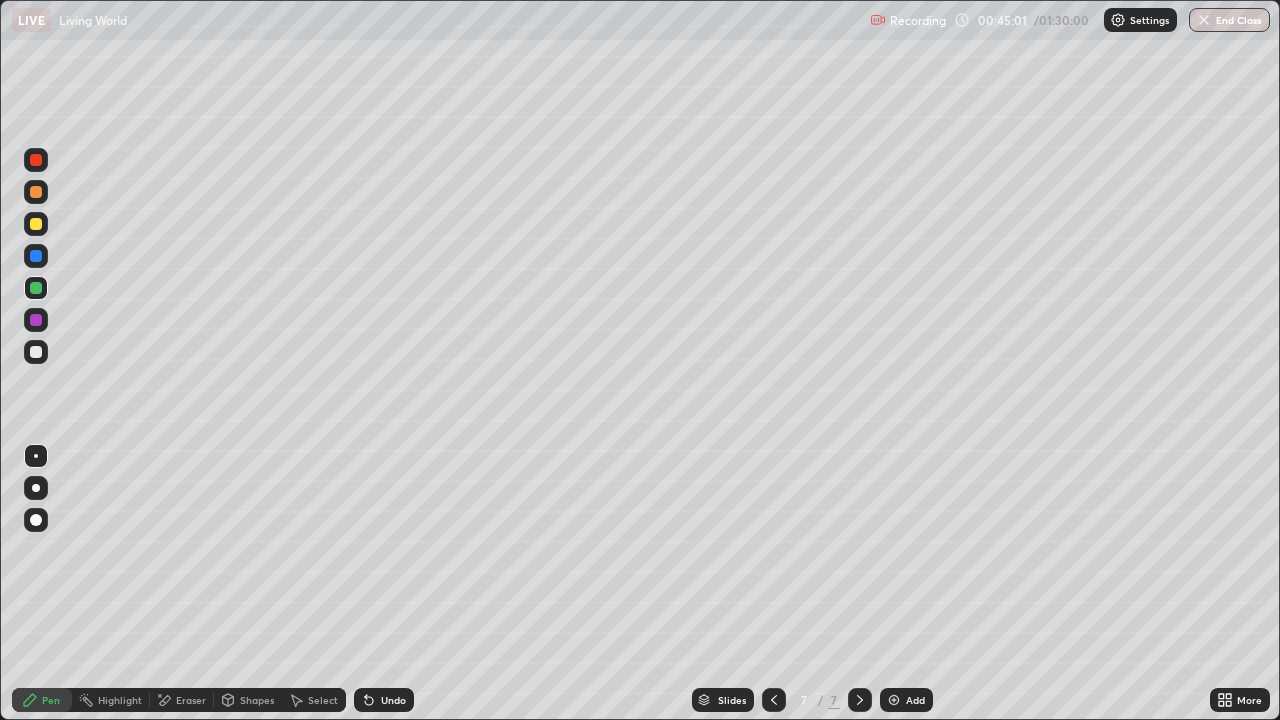 click at bounding box center (36, 224) 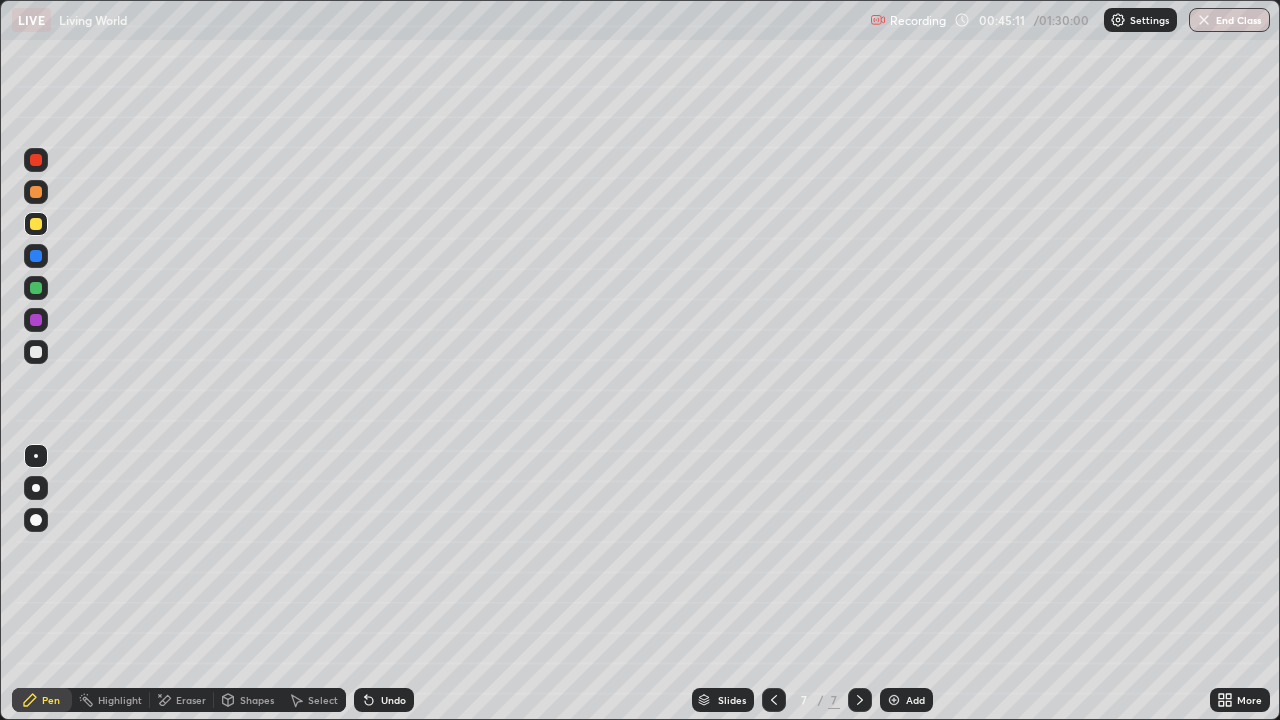 click at bounding box center (36, 288) 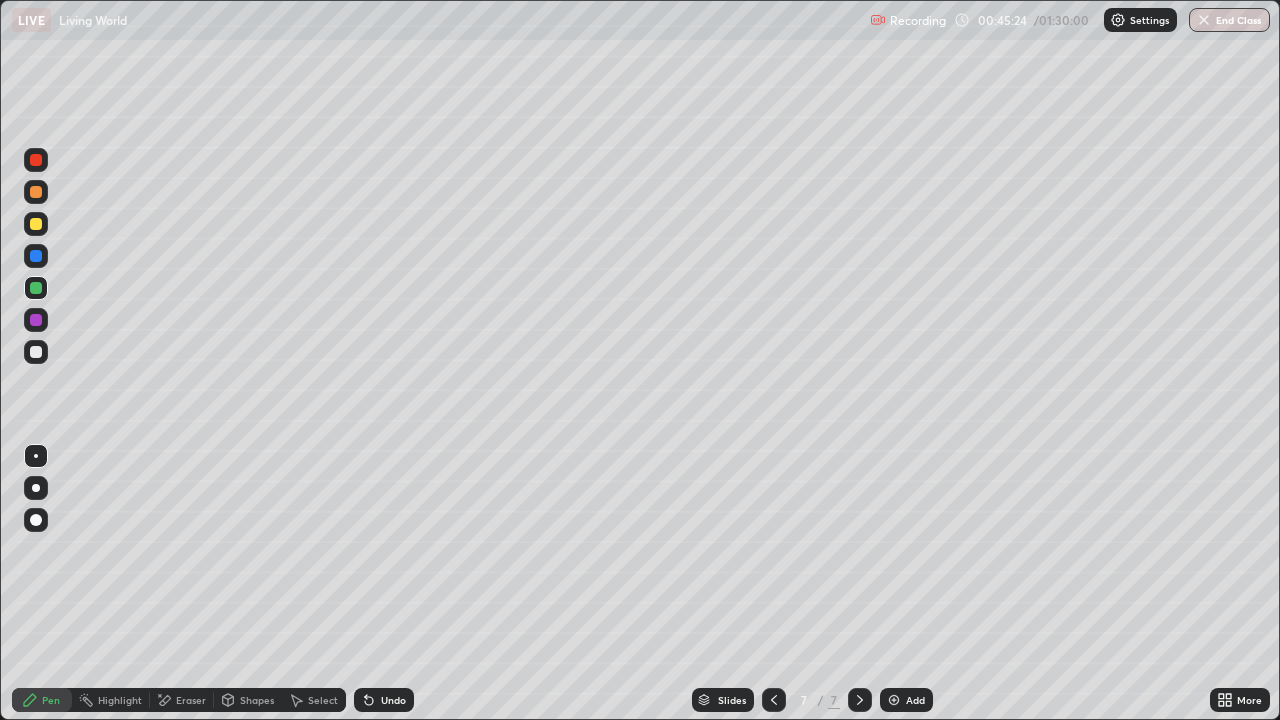 click at bounding box center (36, 352) 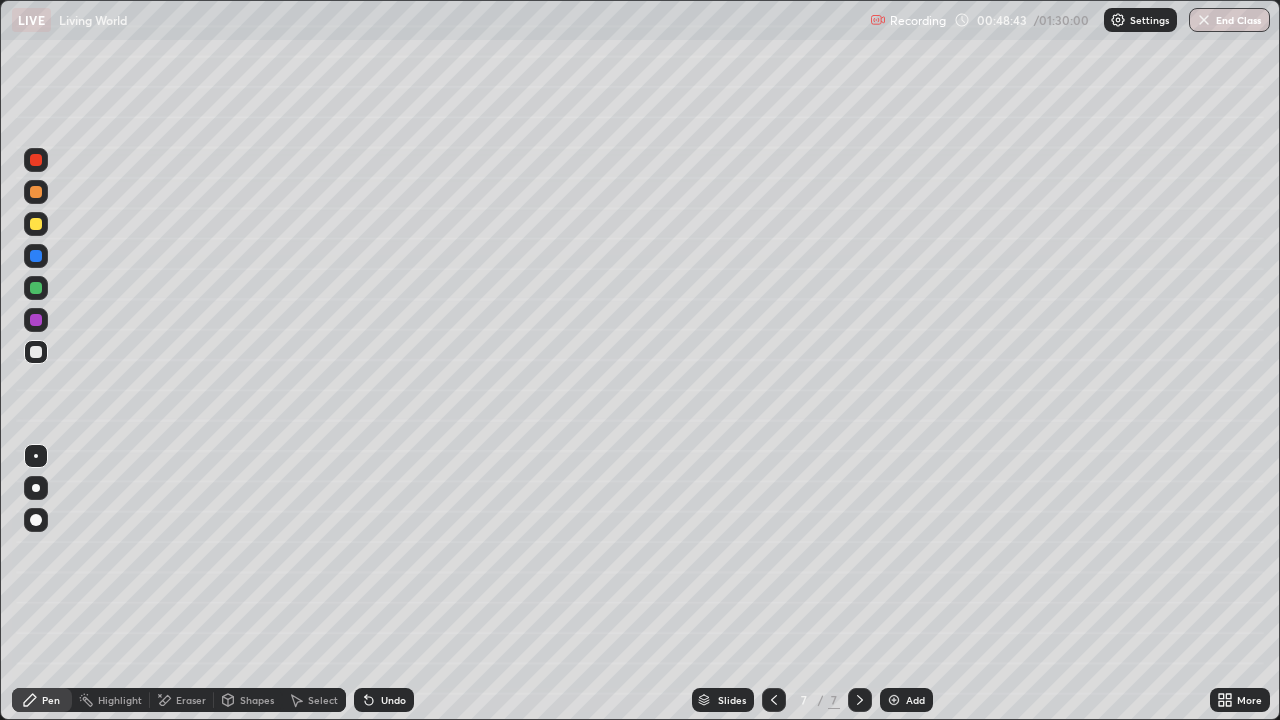 click on "Eraser" at bounding box center (182, 700) 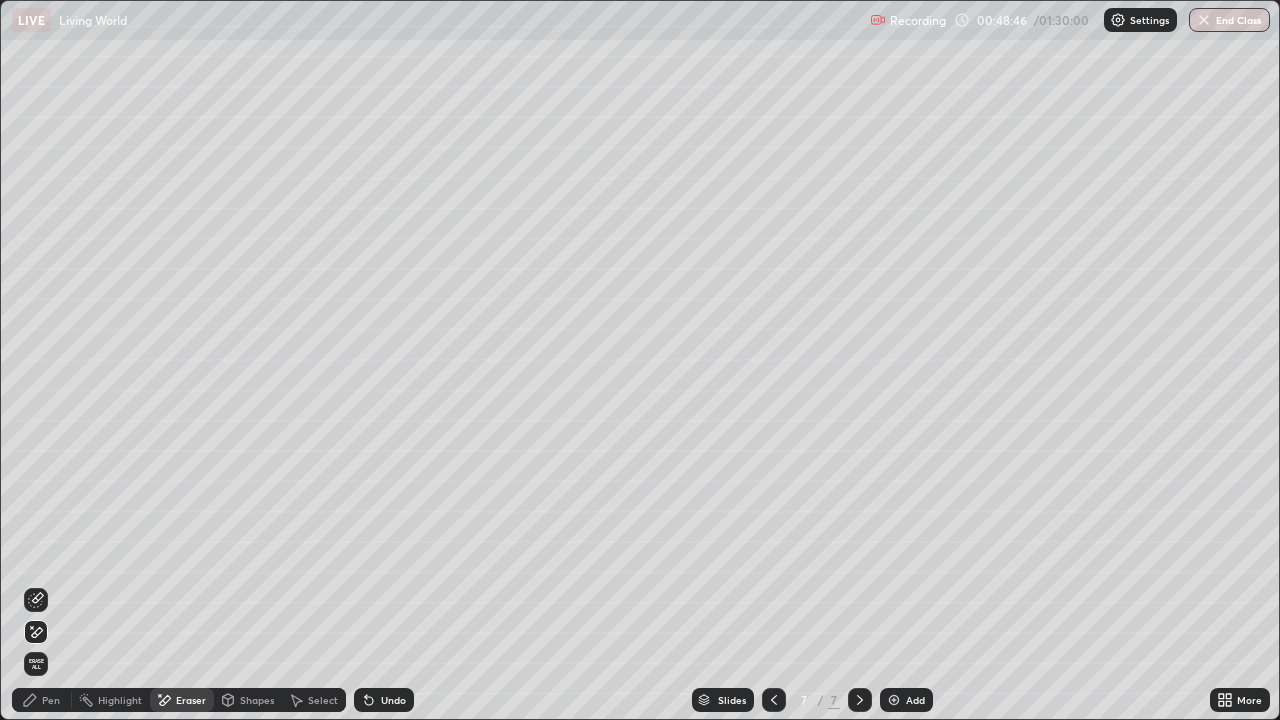 click on "Pen" at bounding box center (51, 700) 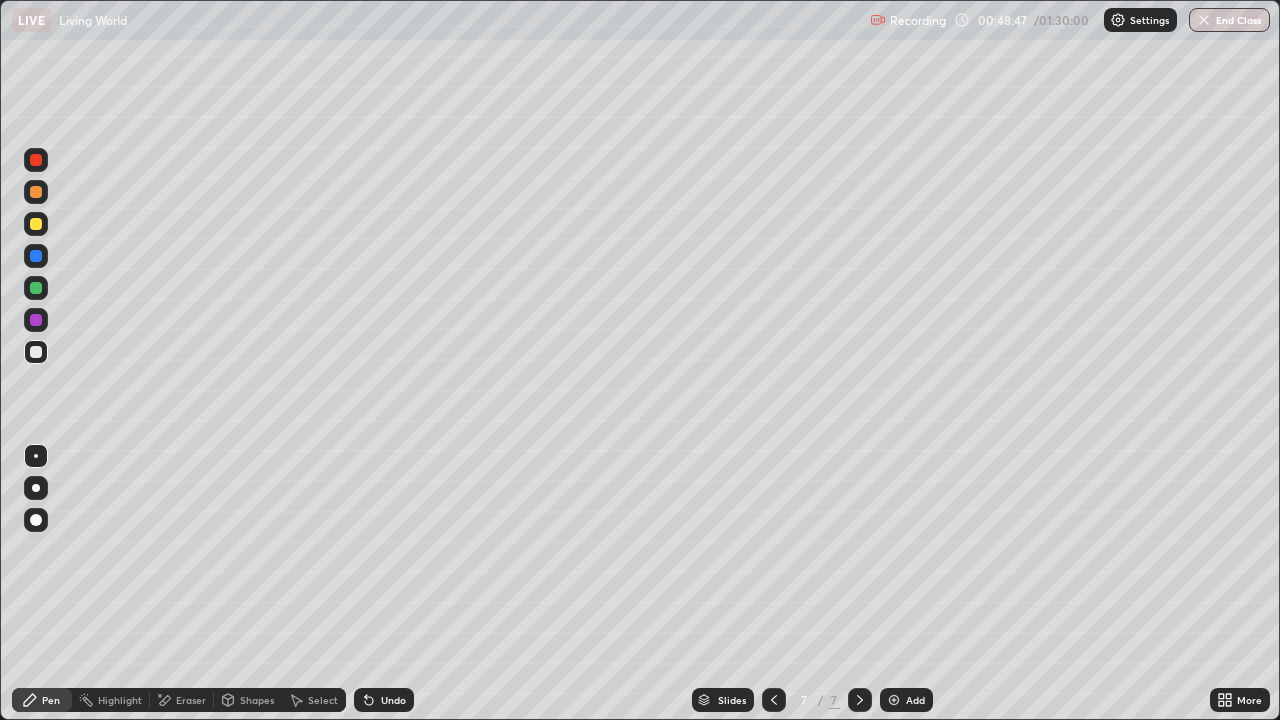 click at bounding box center (36, 288) 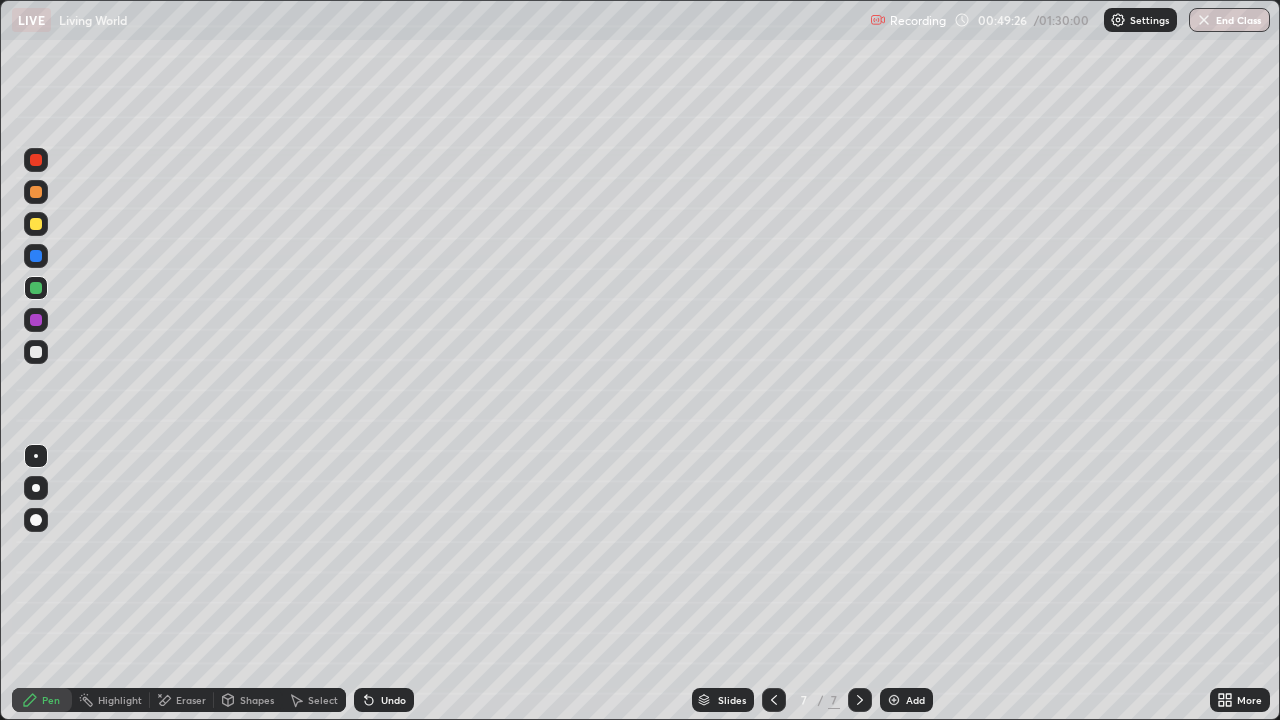 click at bounding box center (36, 160) 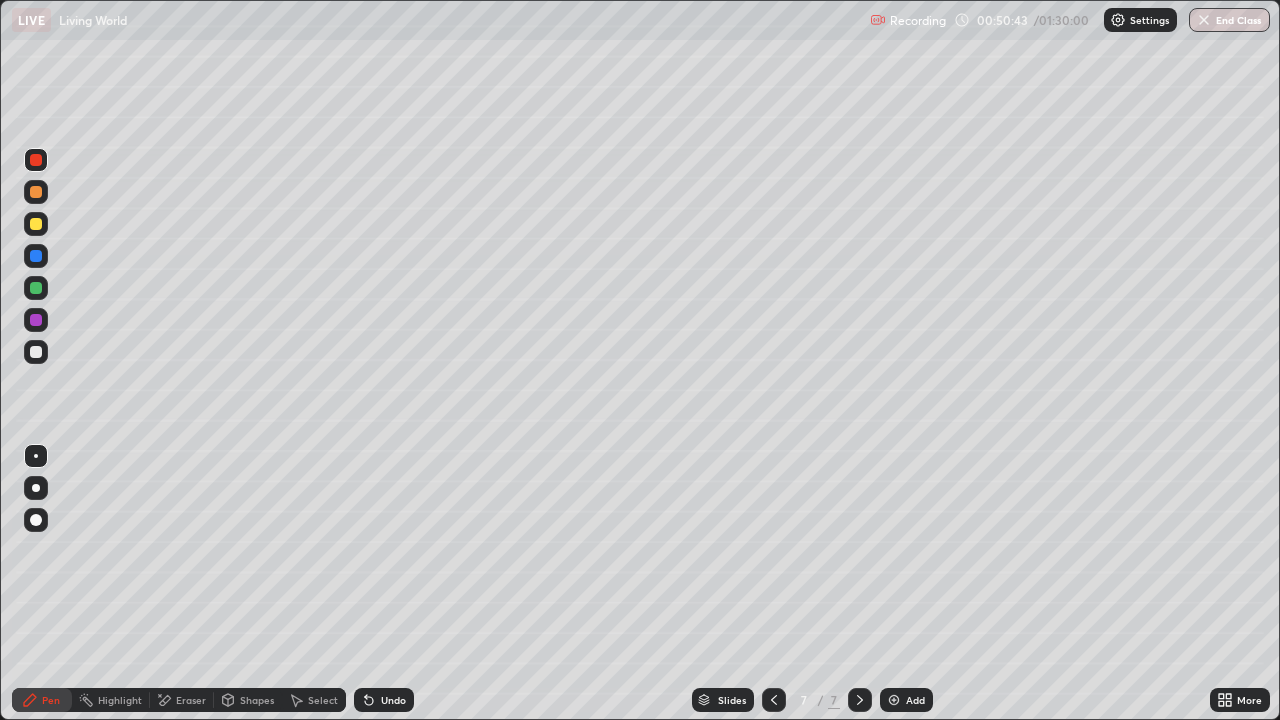 click at bounding box center [36, 288] 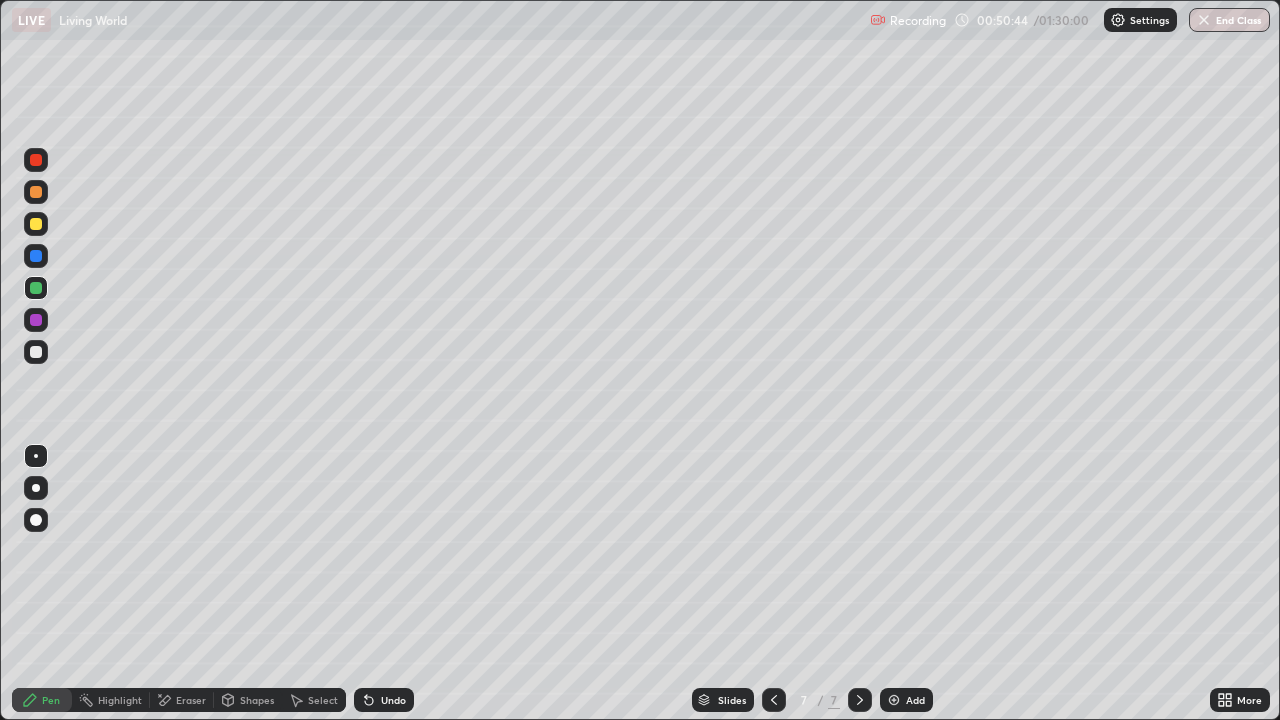 click at bounding box center [36, 192] 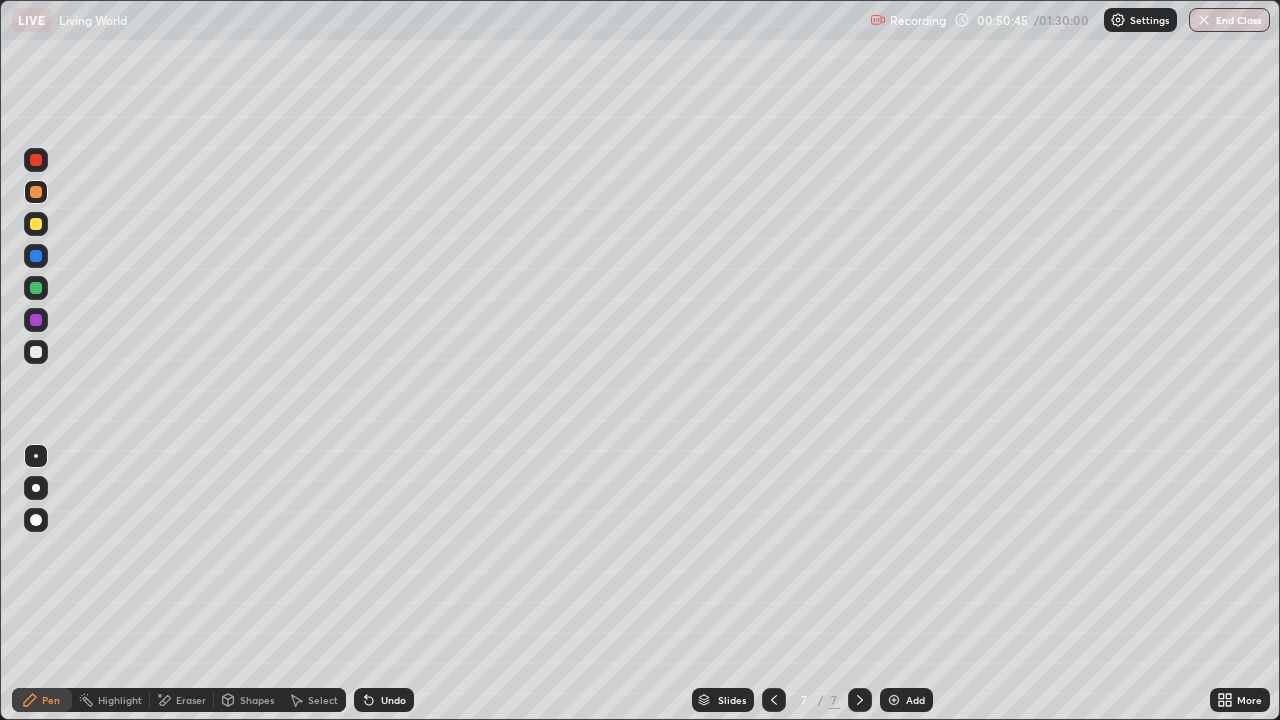 click at bounding box center (36, 160) 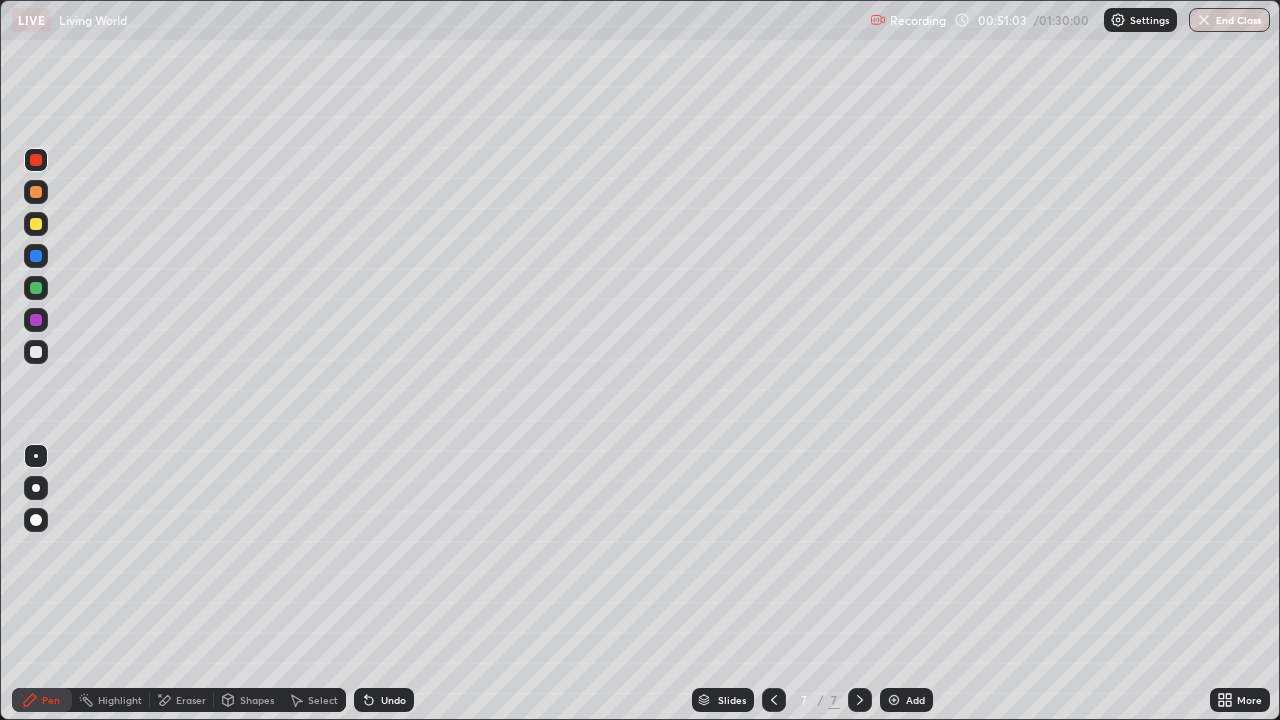 click at bounding box center (36, 224) 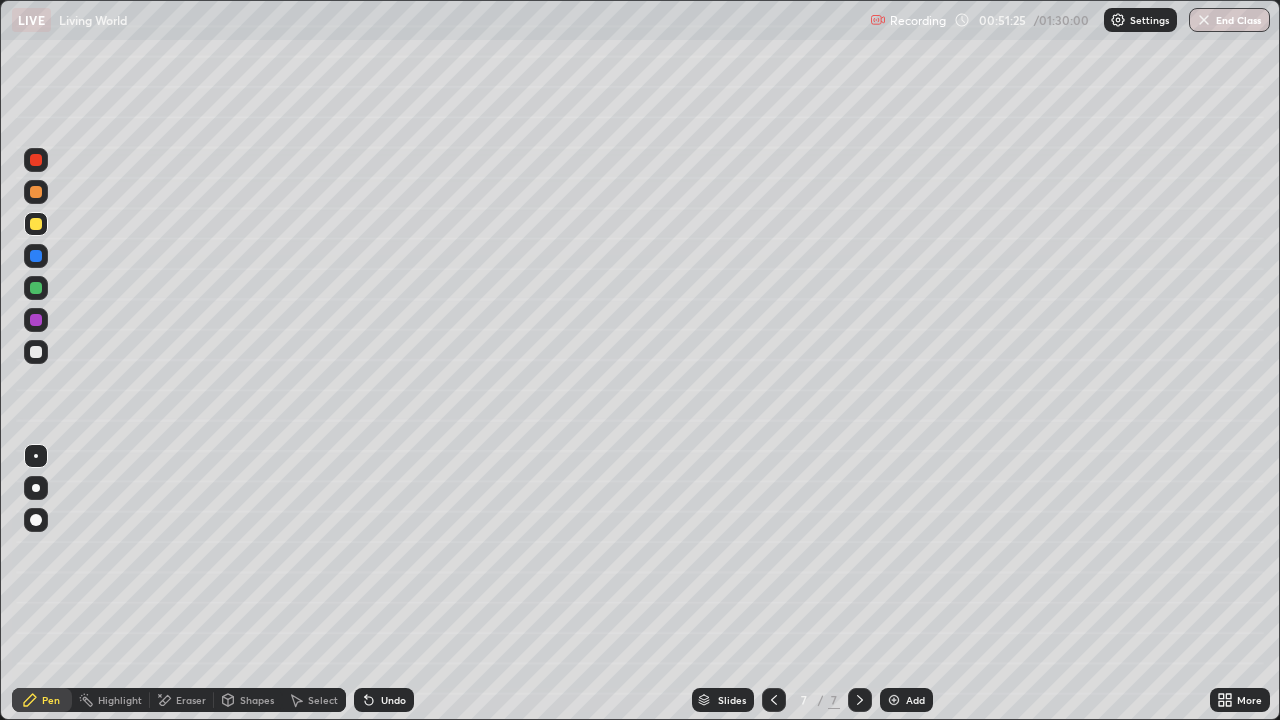 click at bounding box center (36, 256) 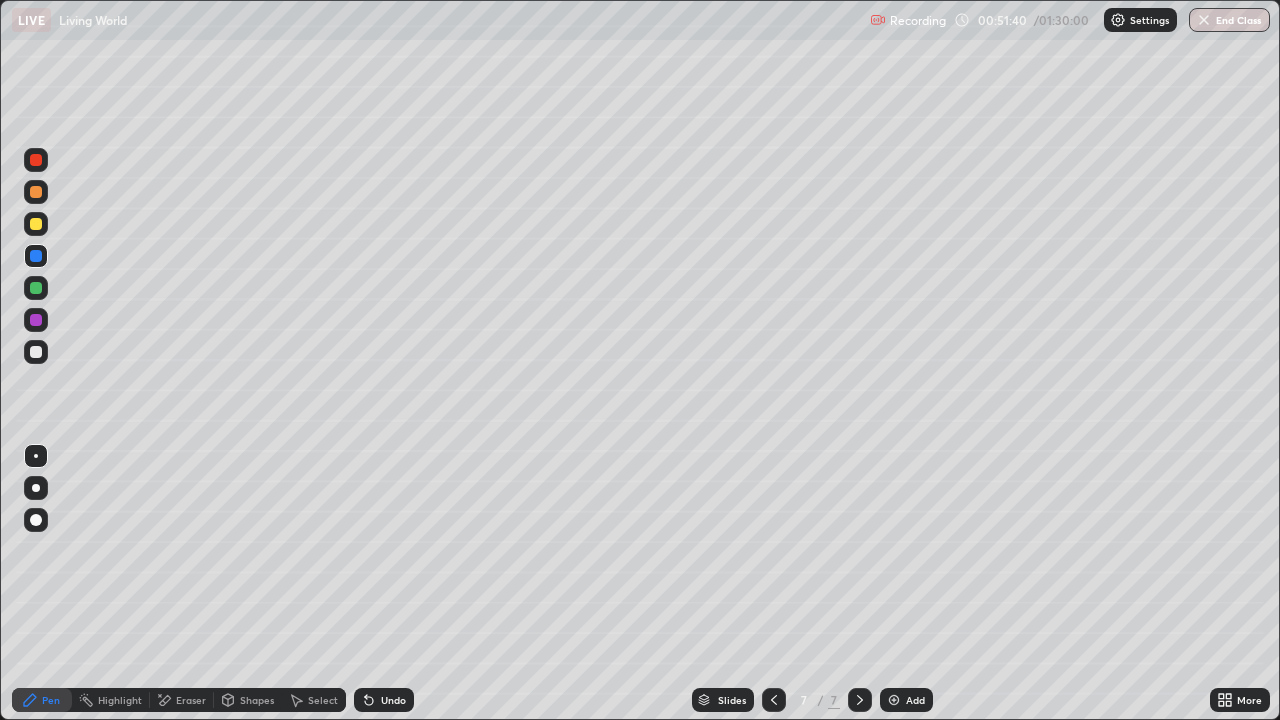 click at bounding box center (36, 288) 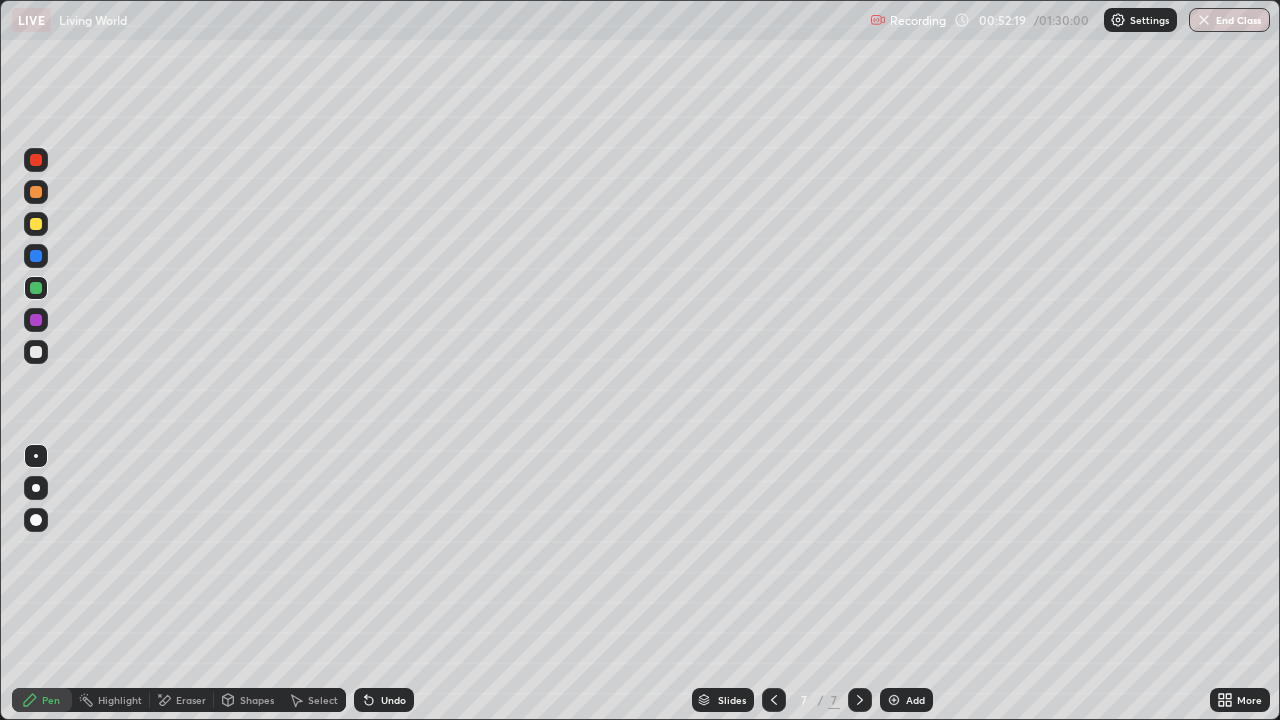 click on "Eraser" at bounding box center [182, 700] 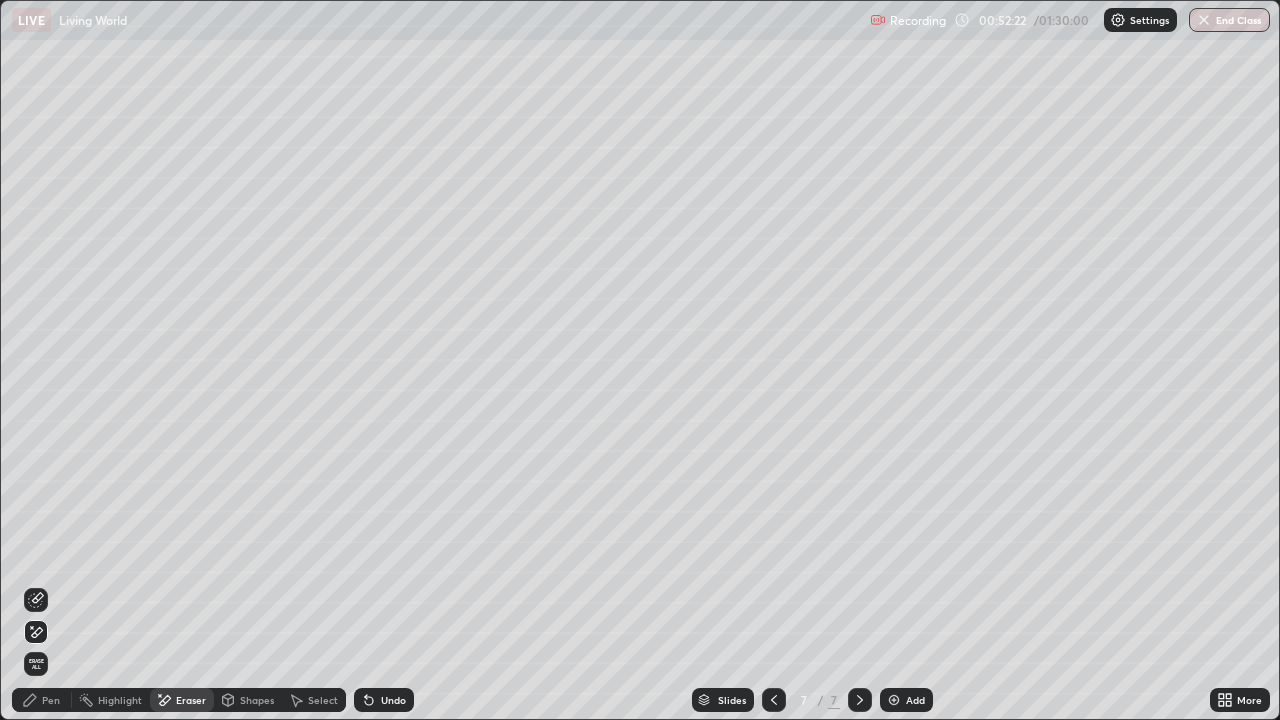click on "Pen" at bounding box center [42, 700] 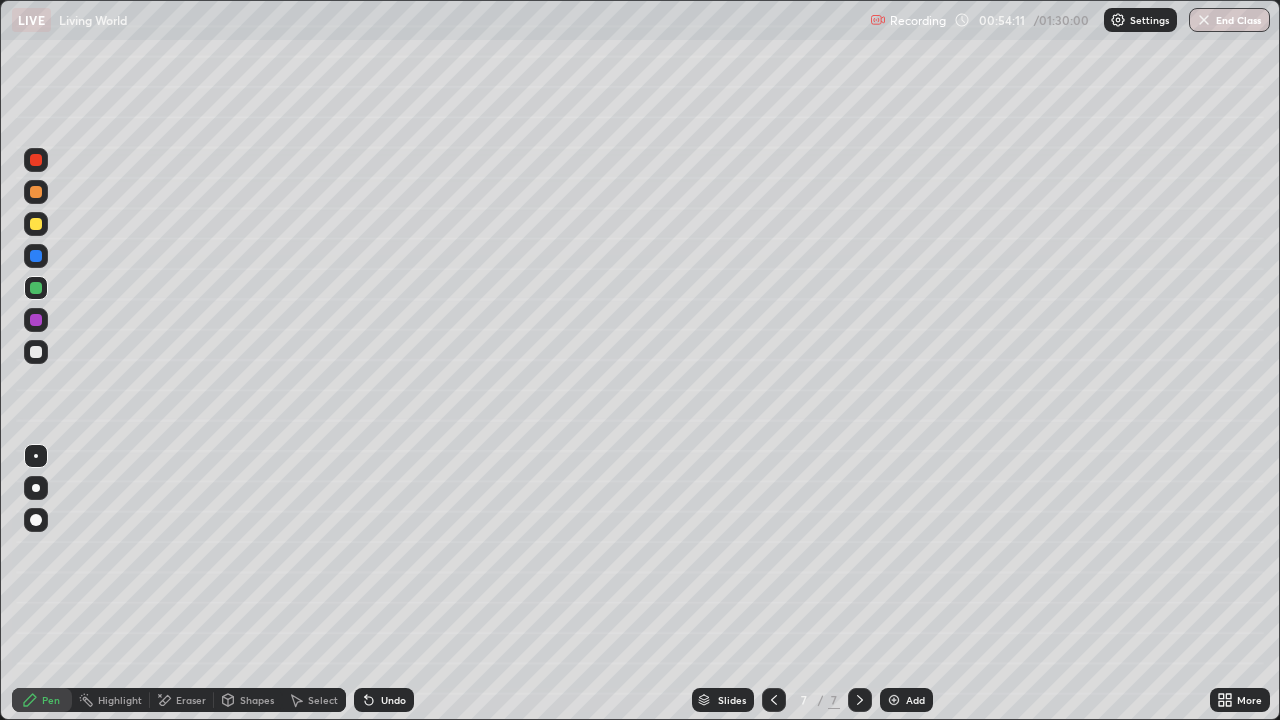 click at bounding box center (36, 352) 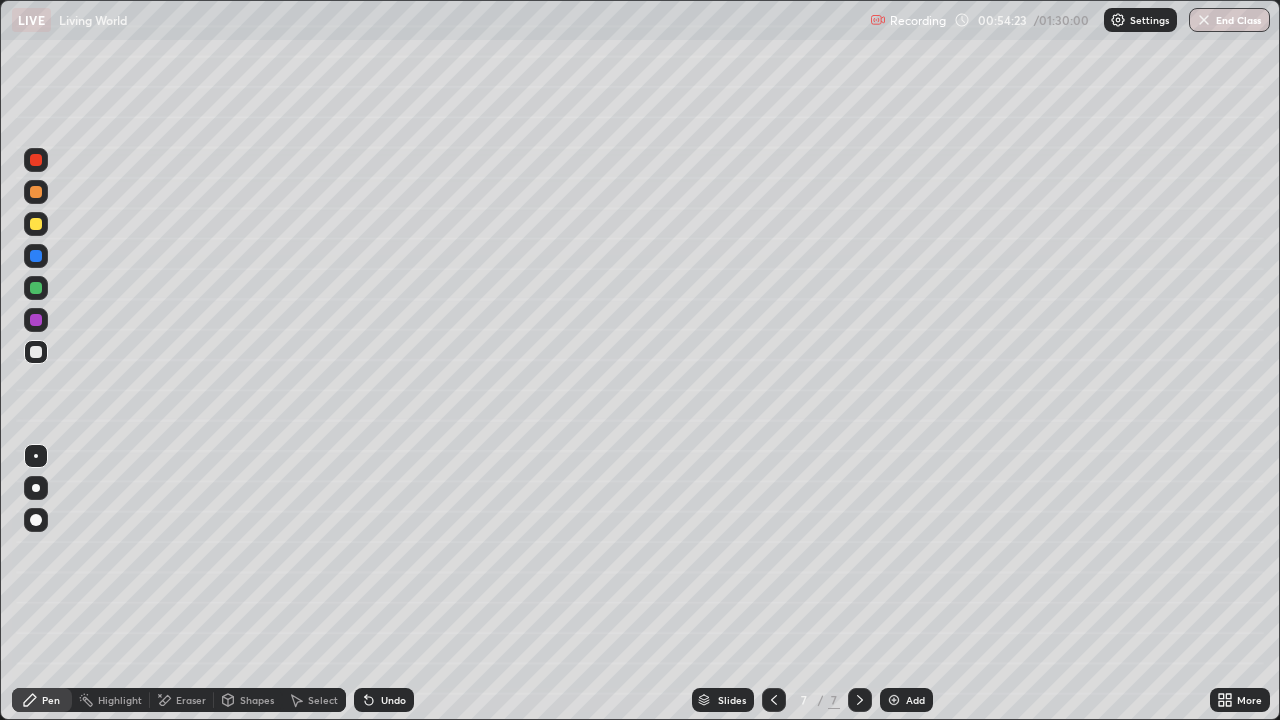 click at bounding box center [36, 224] 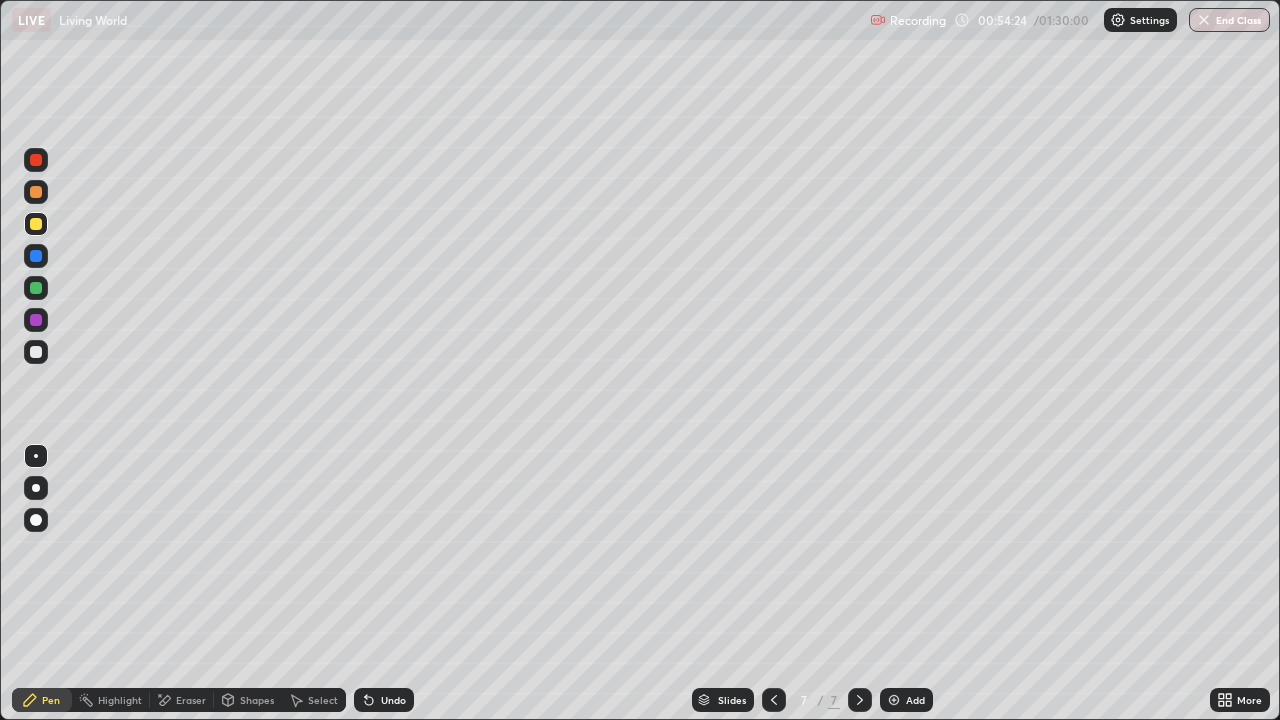 click at bounding box center [36, 320] 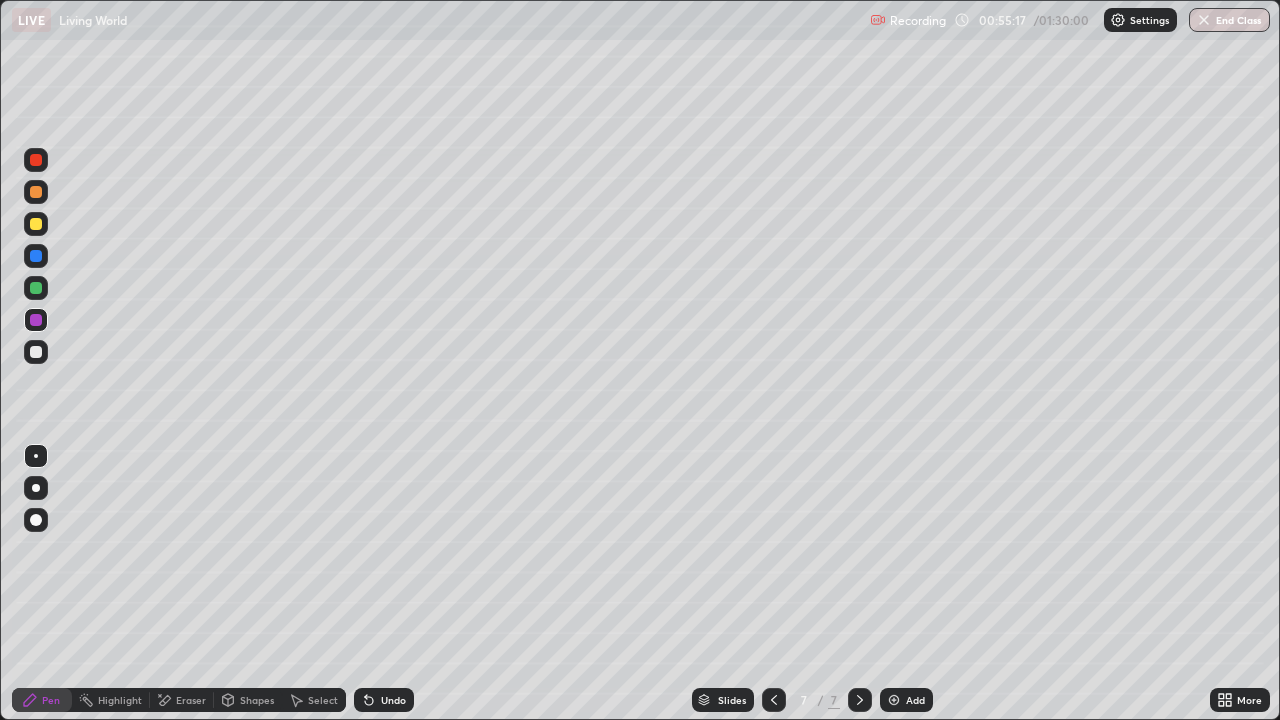 click at bounding box center [36, 288] 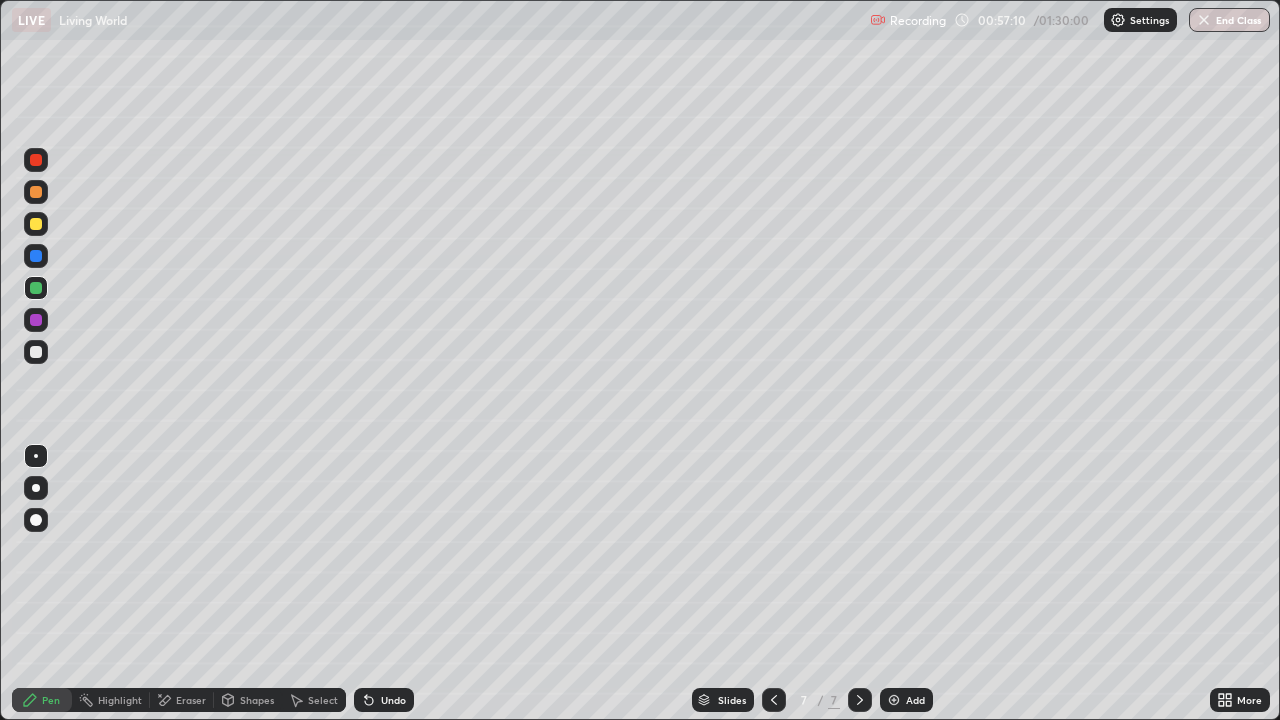 click at bounding box center [36, 352] 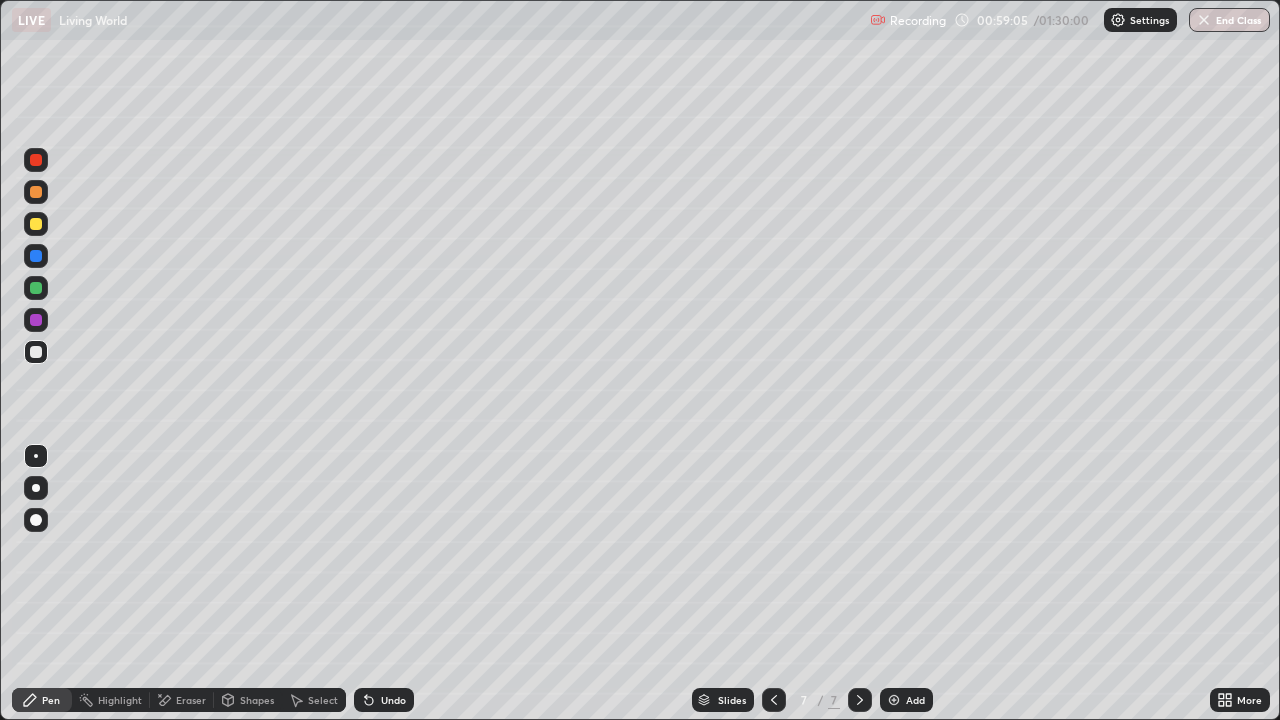 click on "Add" at bounding box center (906, 700) 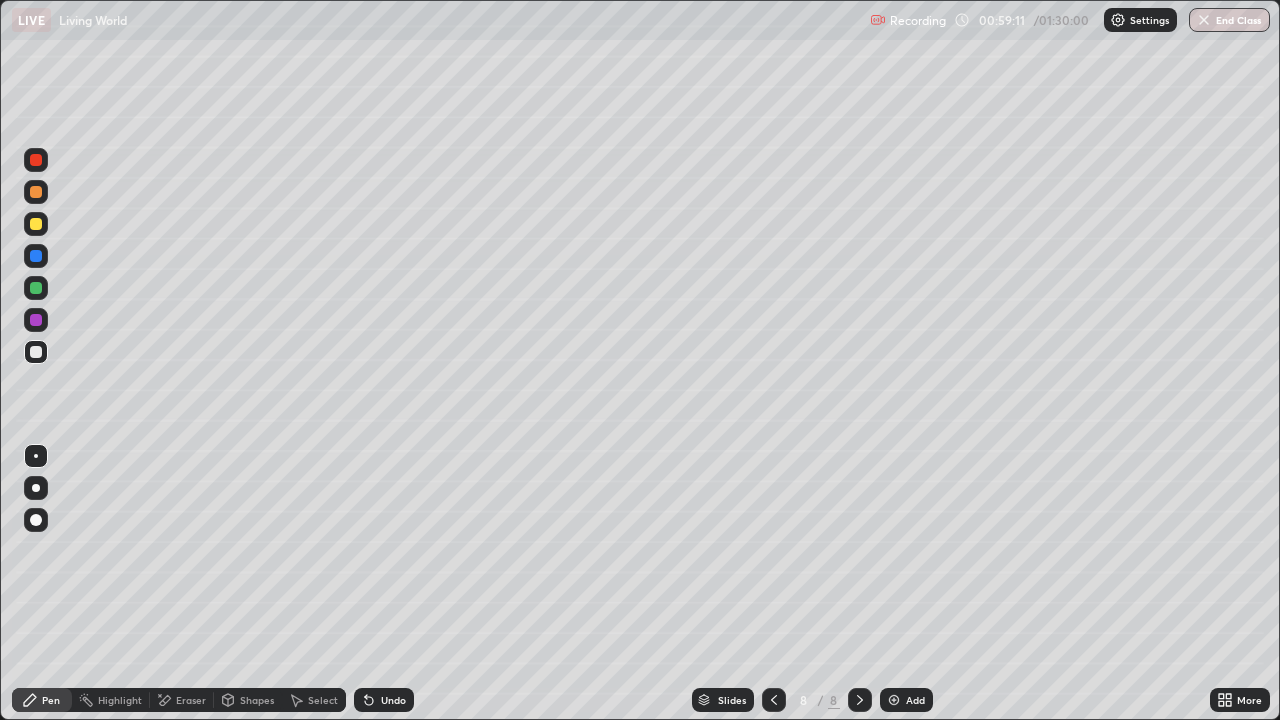 click at bounding box center [36, 192] 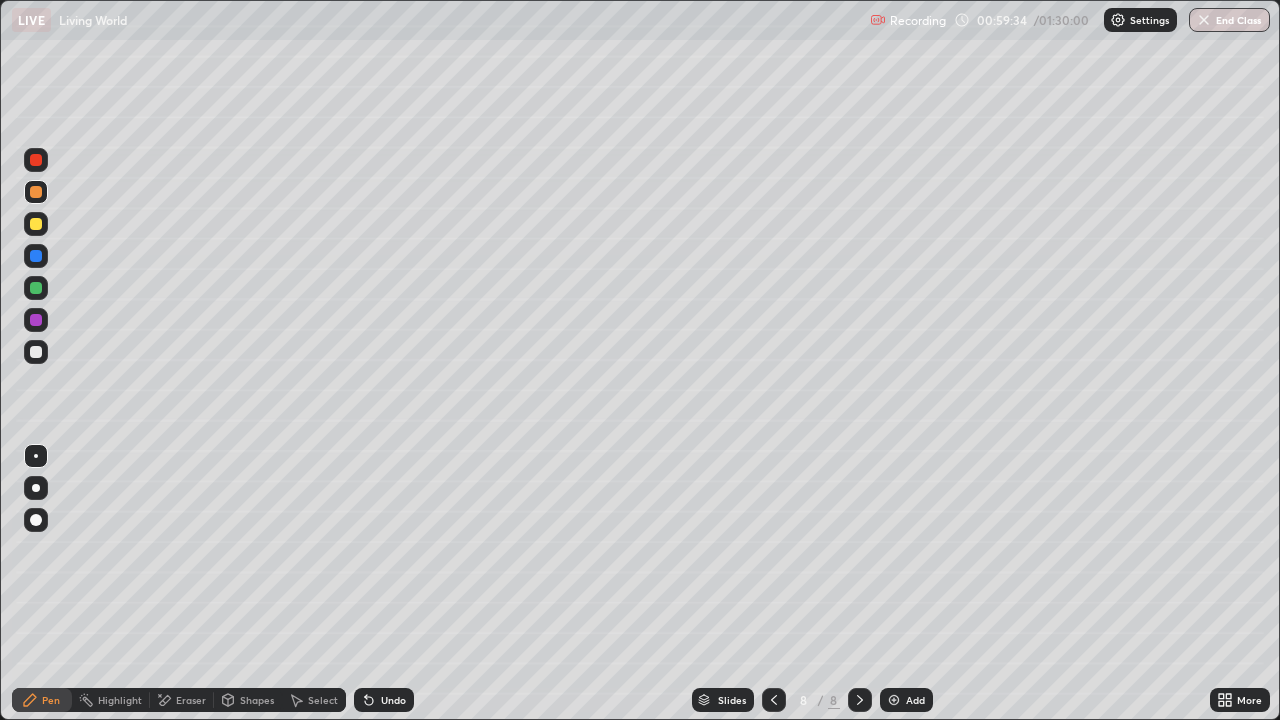 click at bounding box center [36, 192] 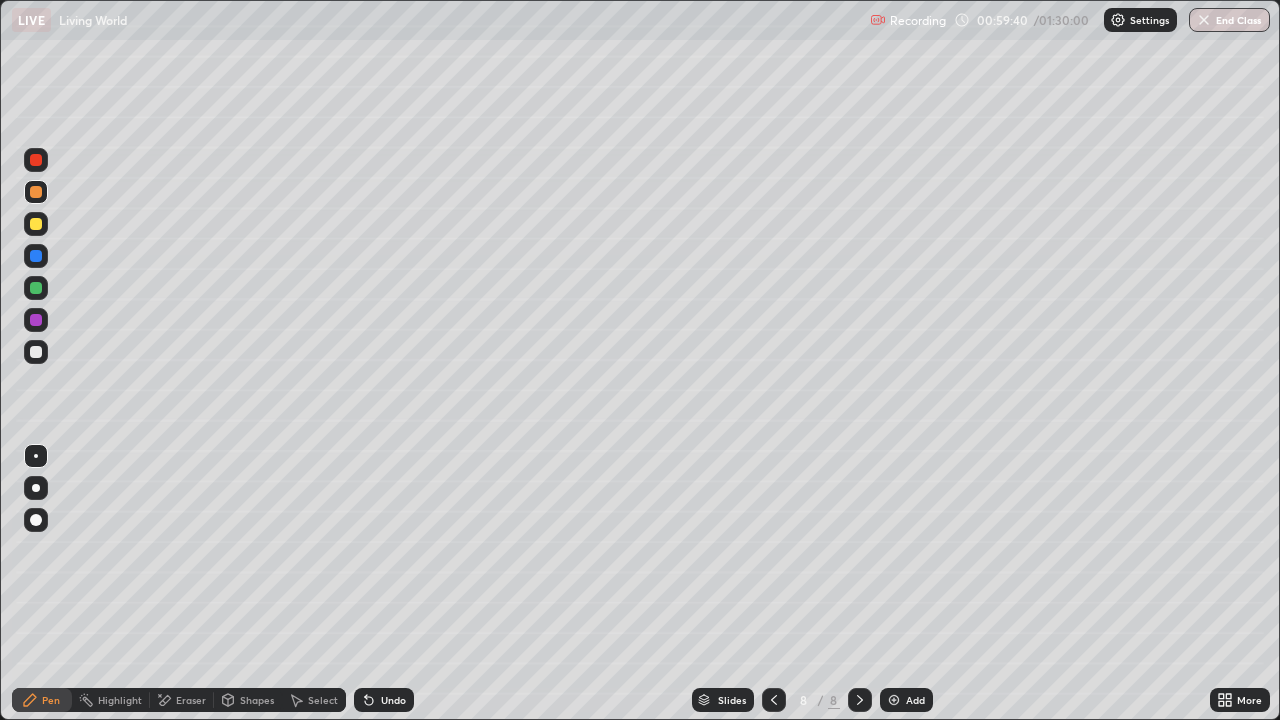 click at bounding box center (36, 224) 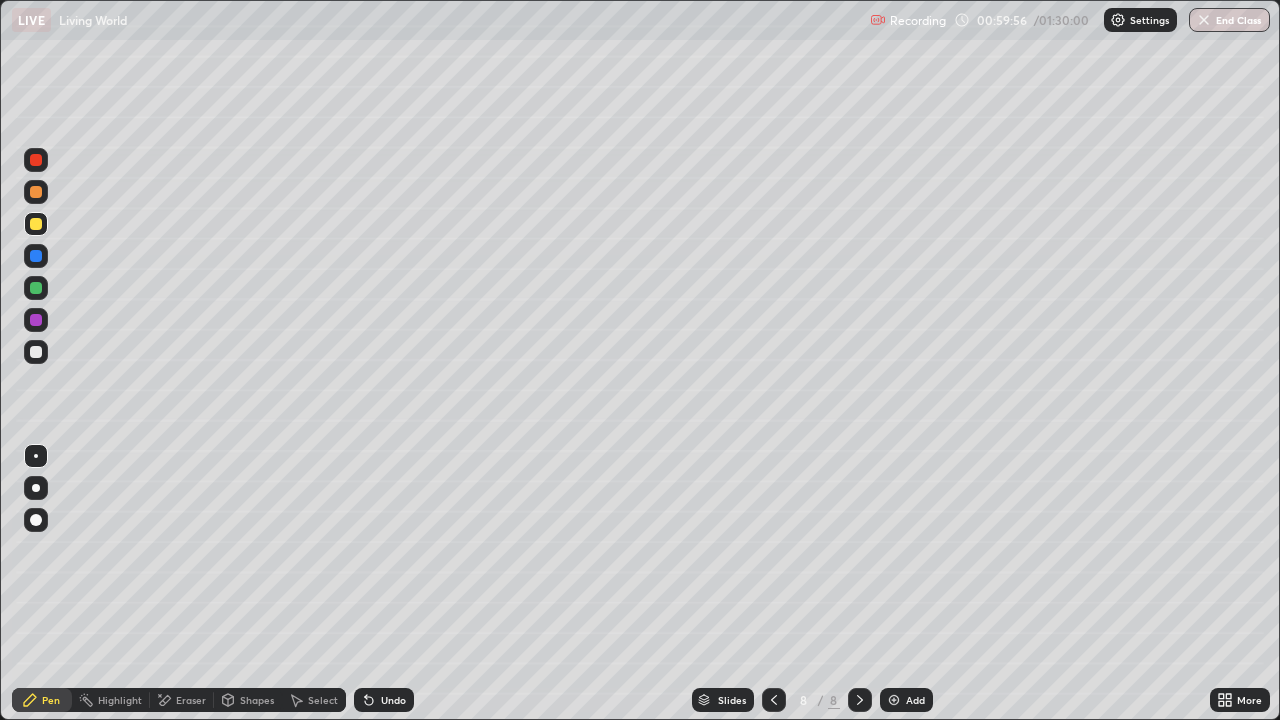 click at bounding box center (36, 160) 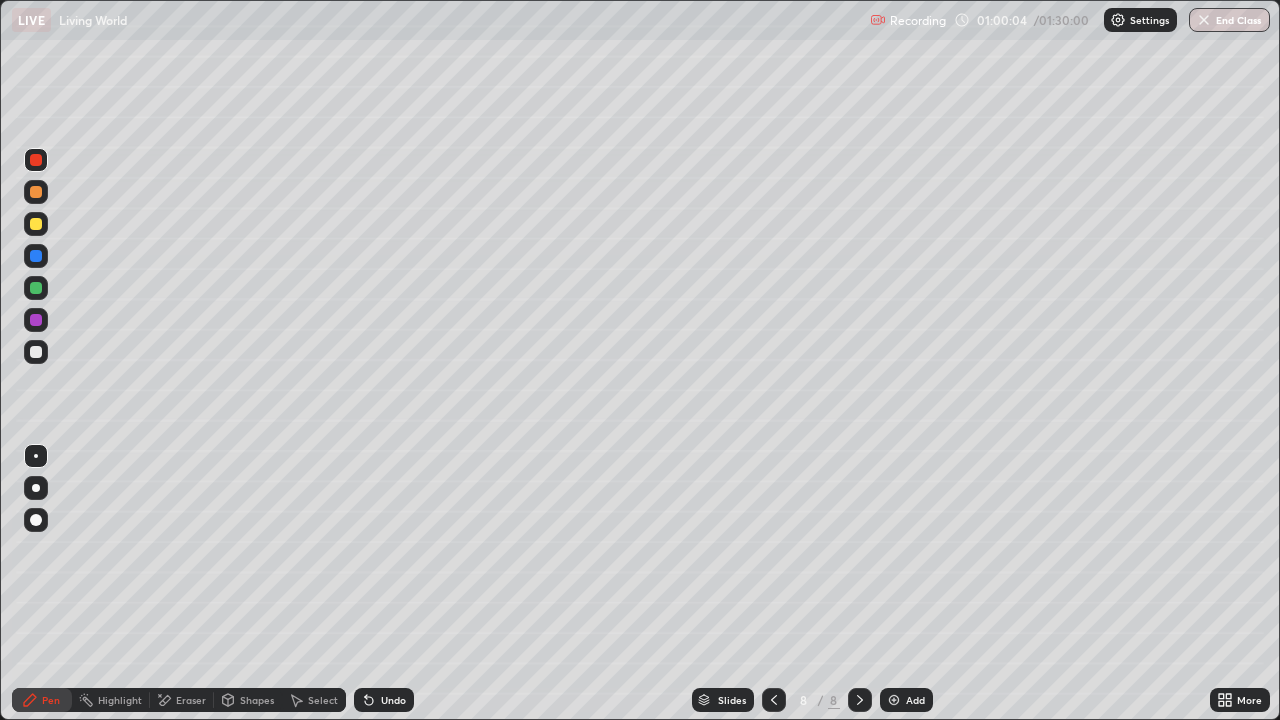 click at bounding box center [36, 288] 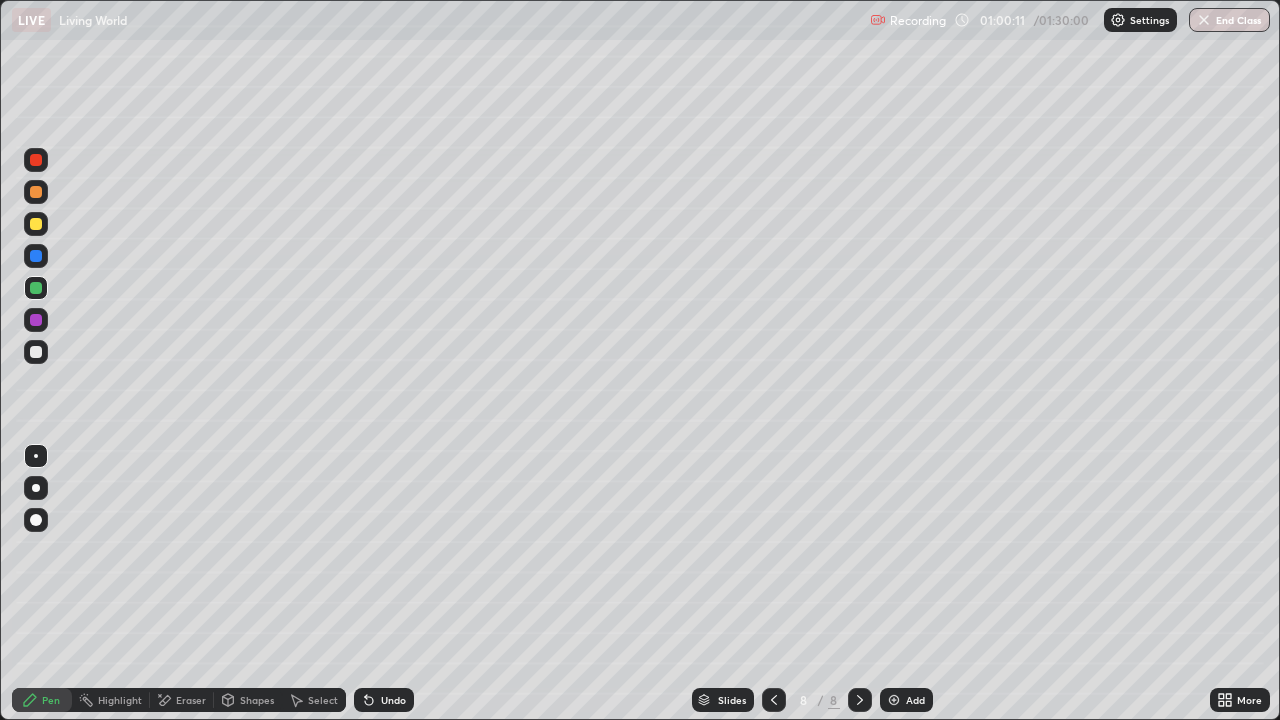 click at bounding box center [36, 288] 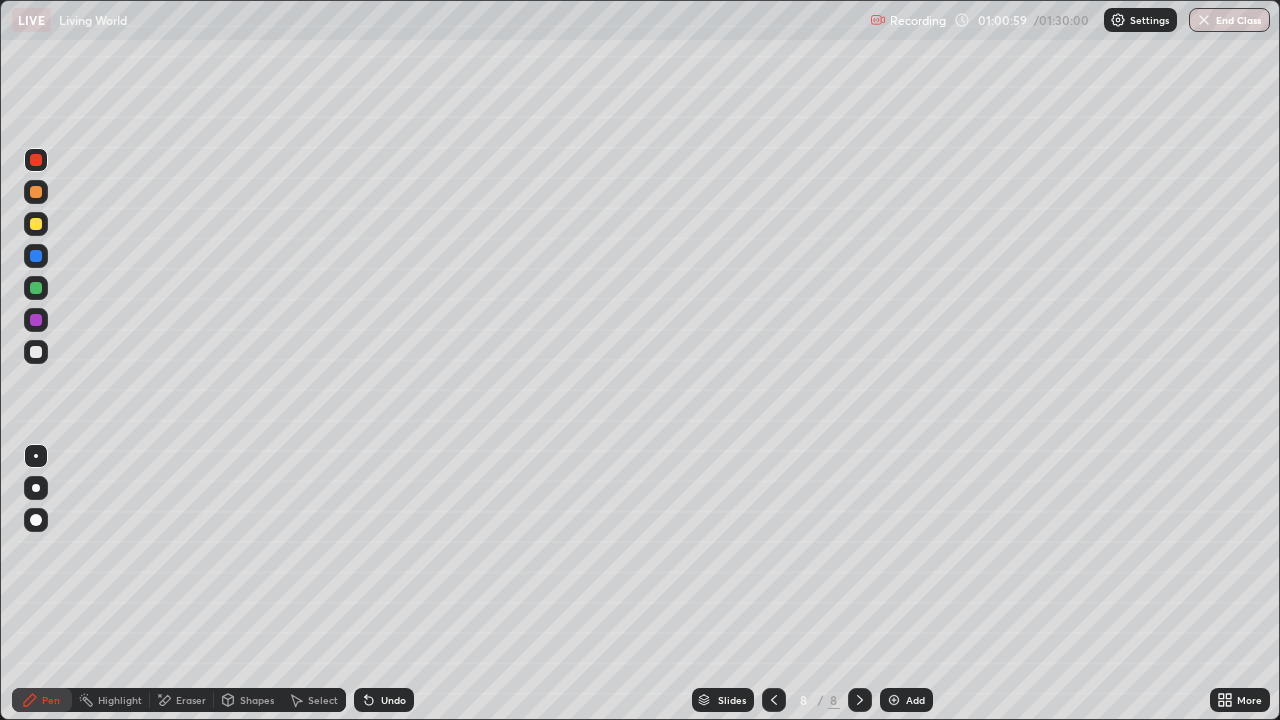 click on "Undo" at bounding box center [393, 700] 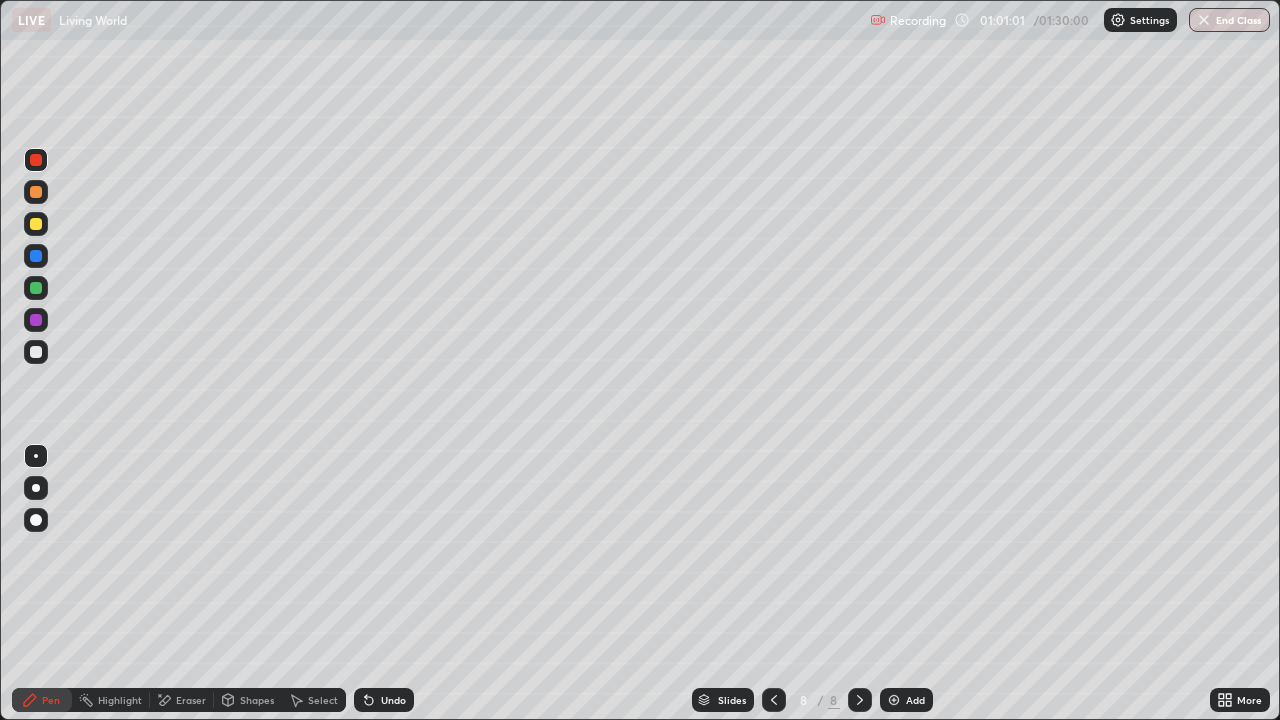 click on "Undo" at bounding box center [393, 700] 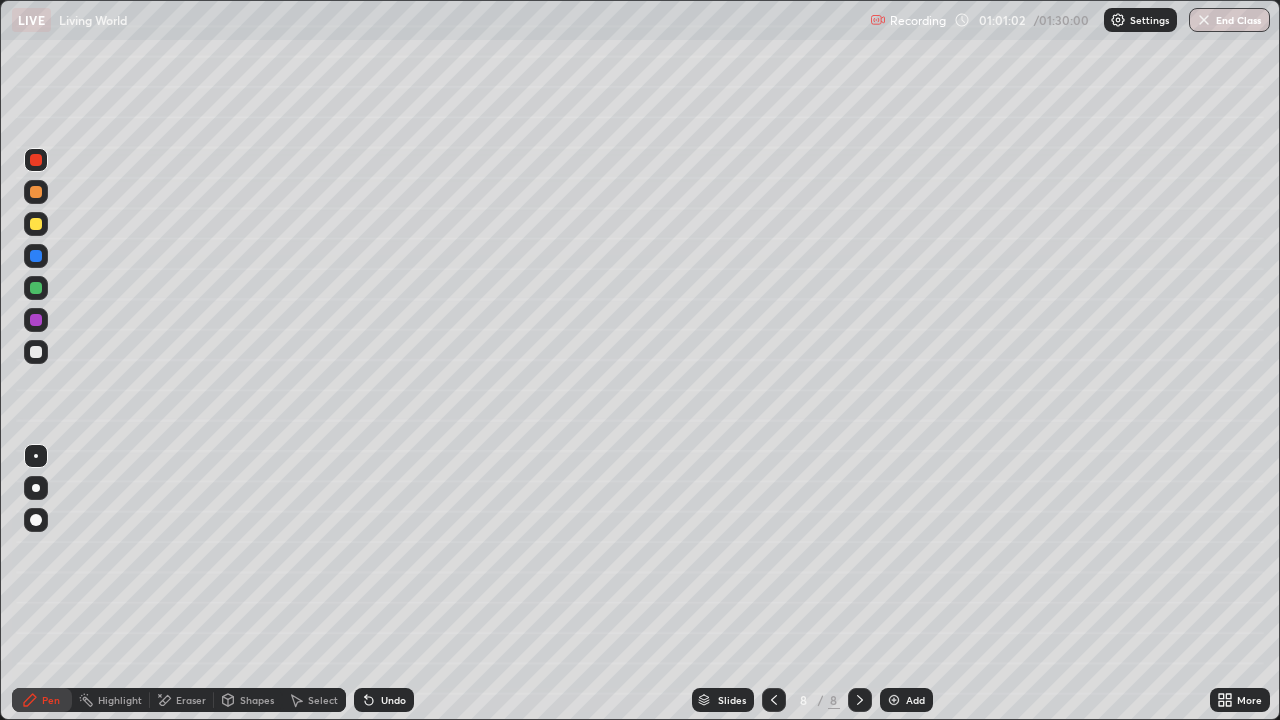 click on "Undo" at bounding box center (393, 700) 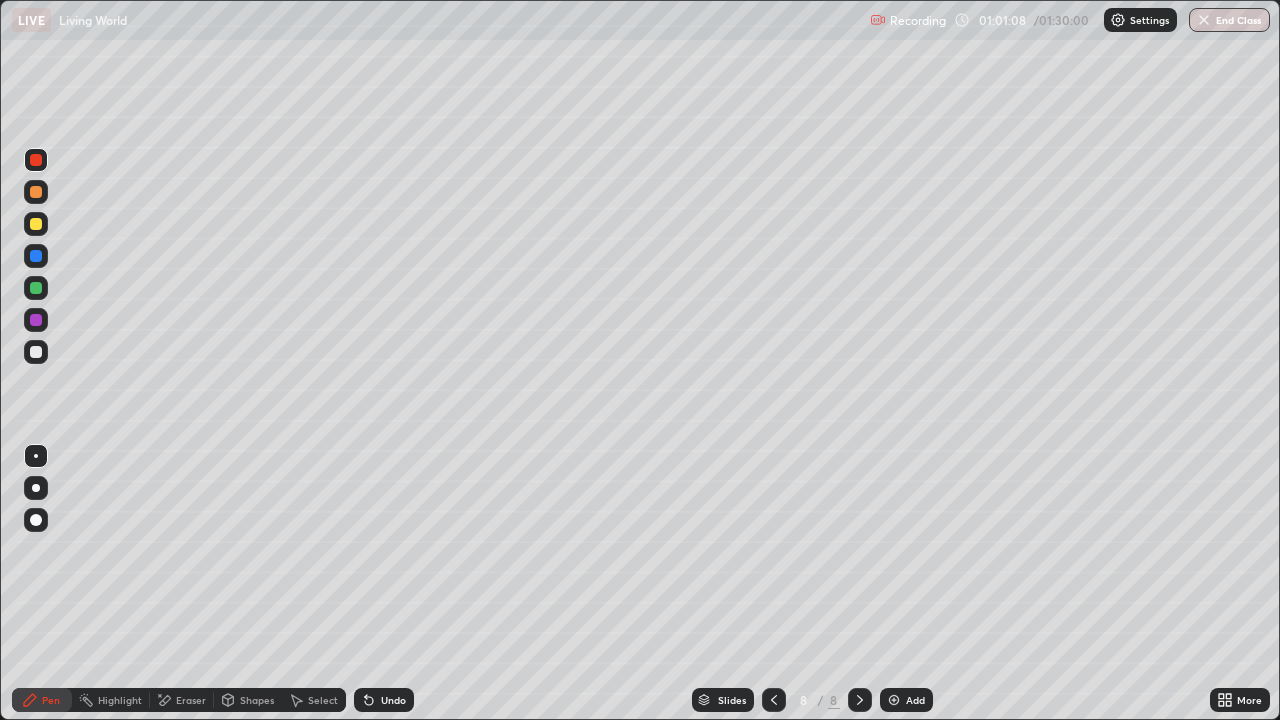 click on "Undo" at bounding box center [384, 700] 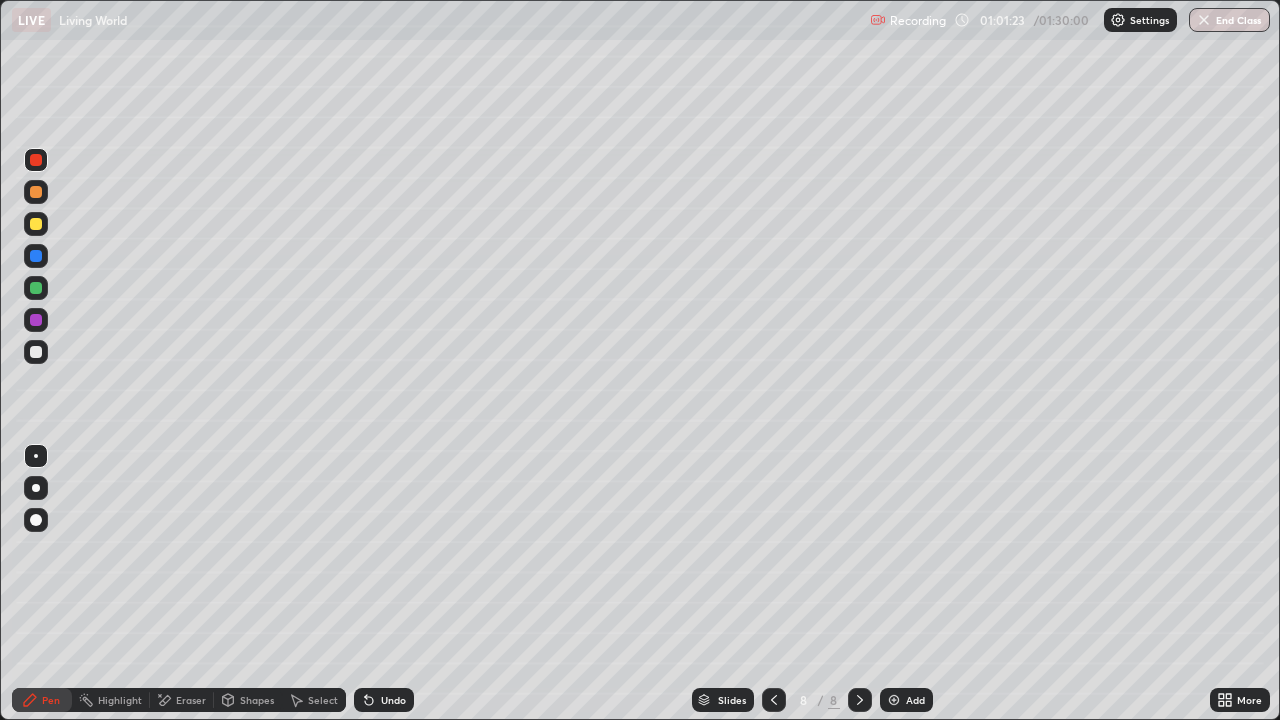 click 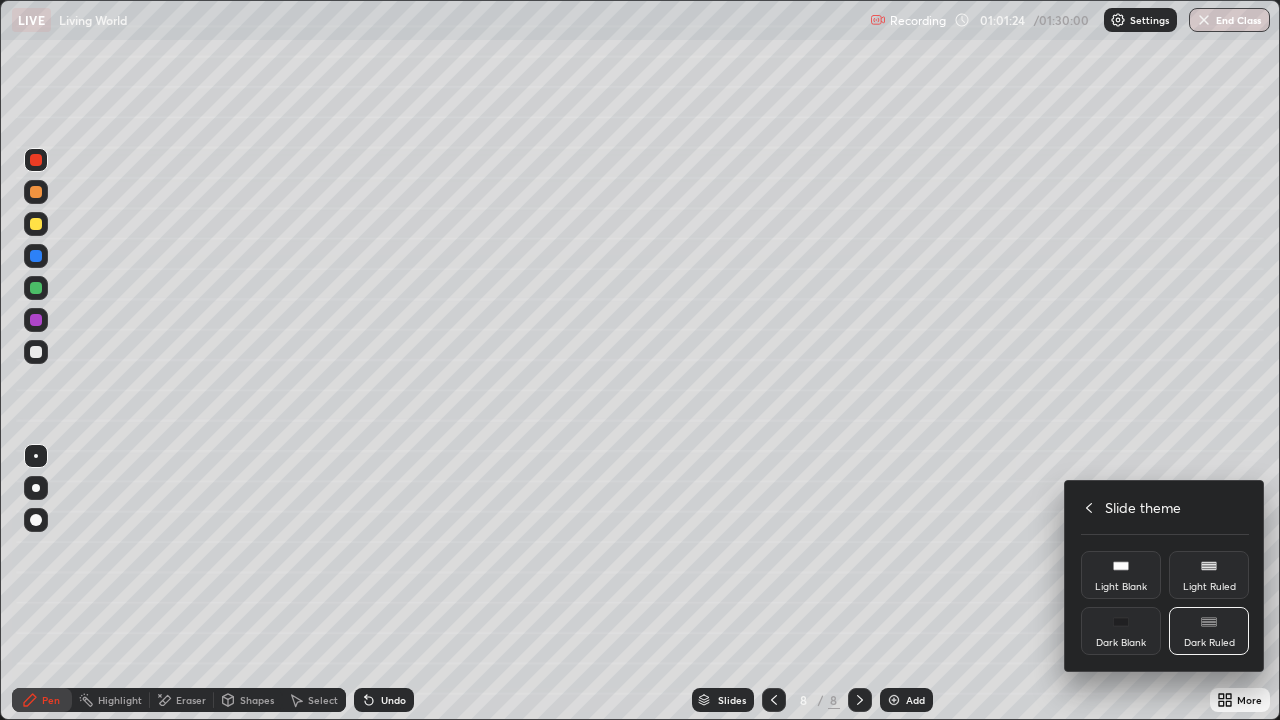 click 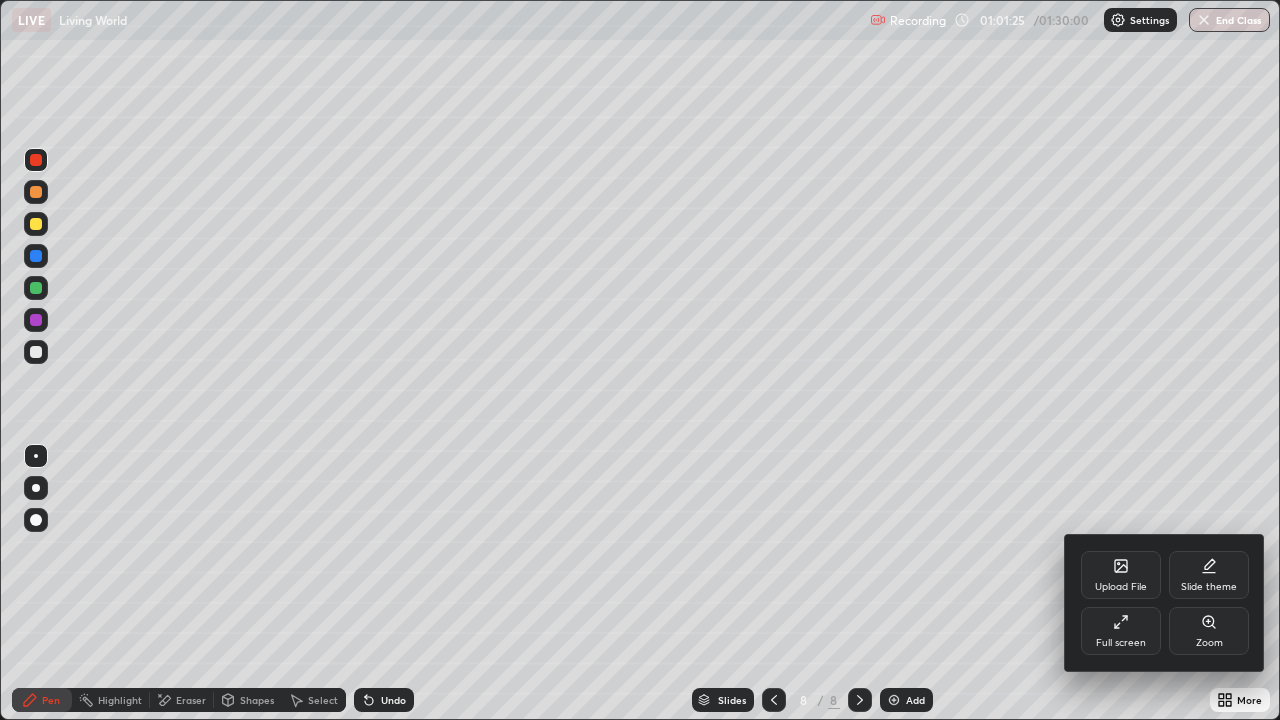 click 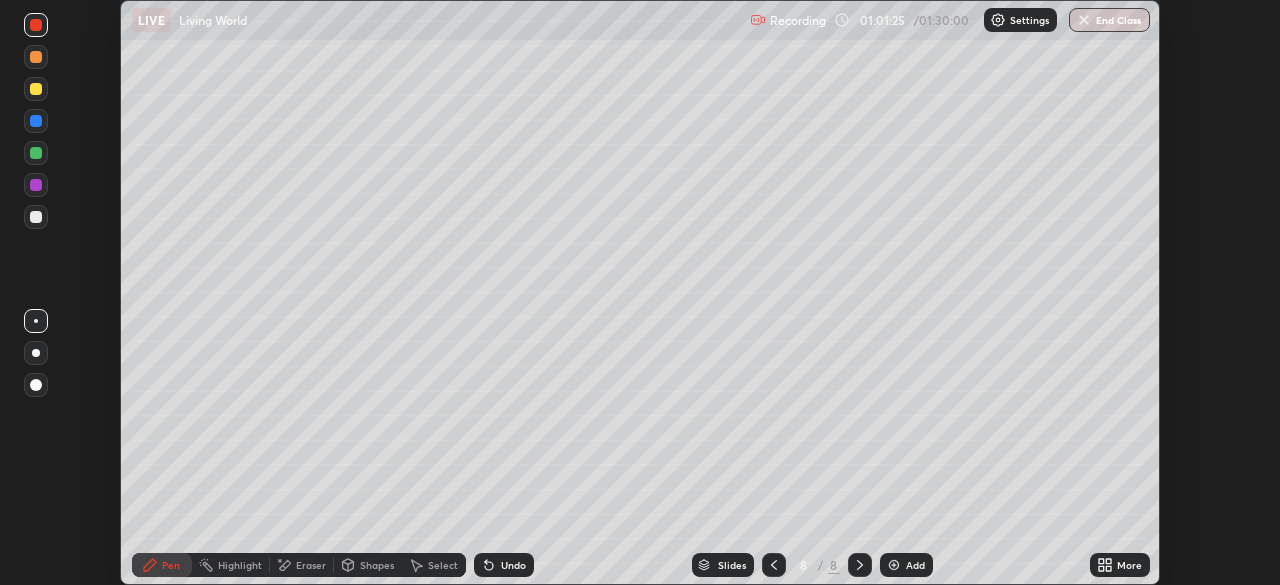 scroll, scrollTop: 585, scrollLeft: 1280, axis: both 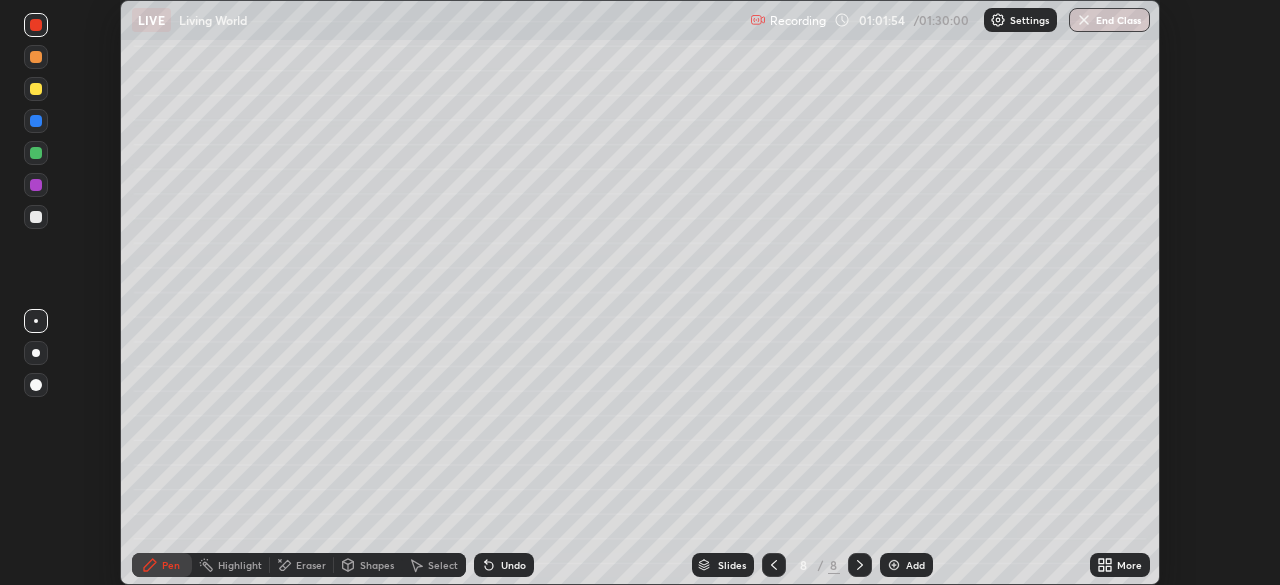 click 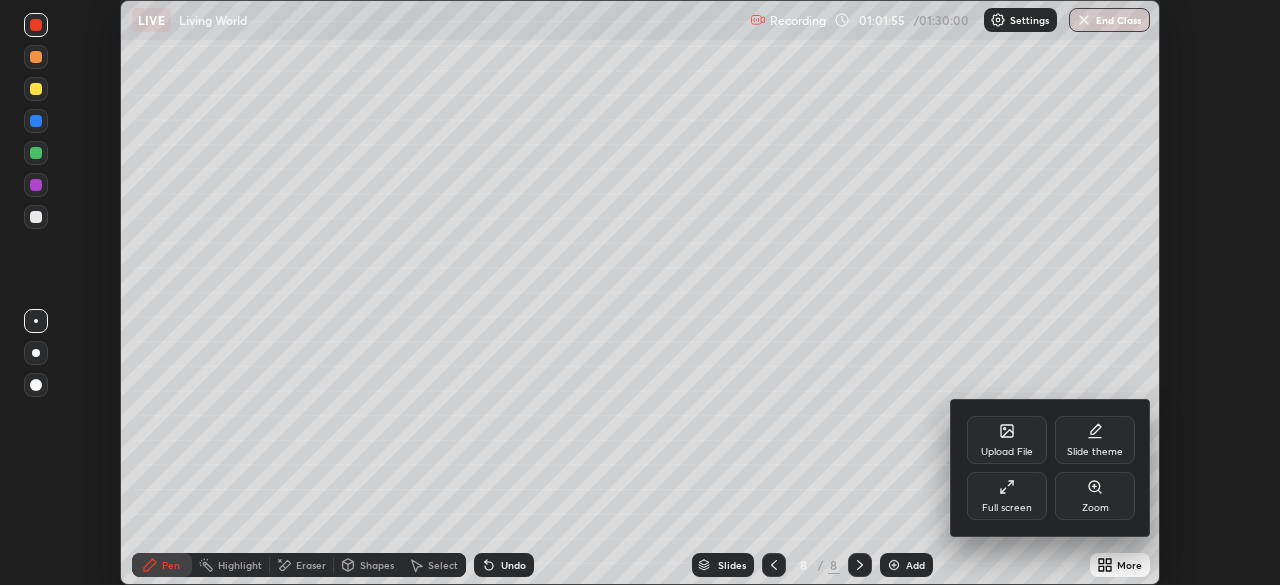 click on "Full screen" at bounding box center (1007, 508) 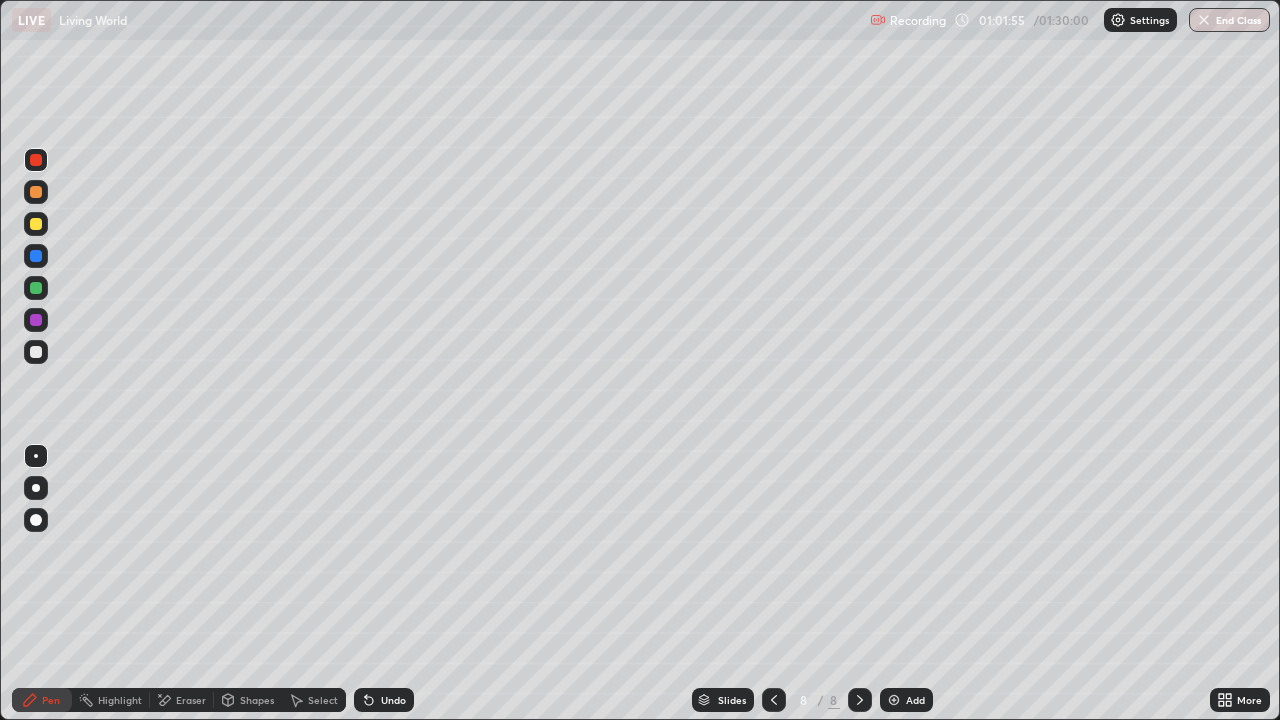 scroll, scrollTop: 99280, scrollLeft: 98720, axis: both 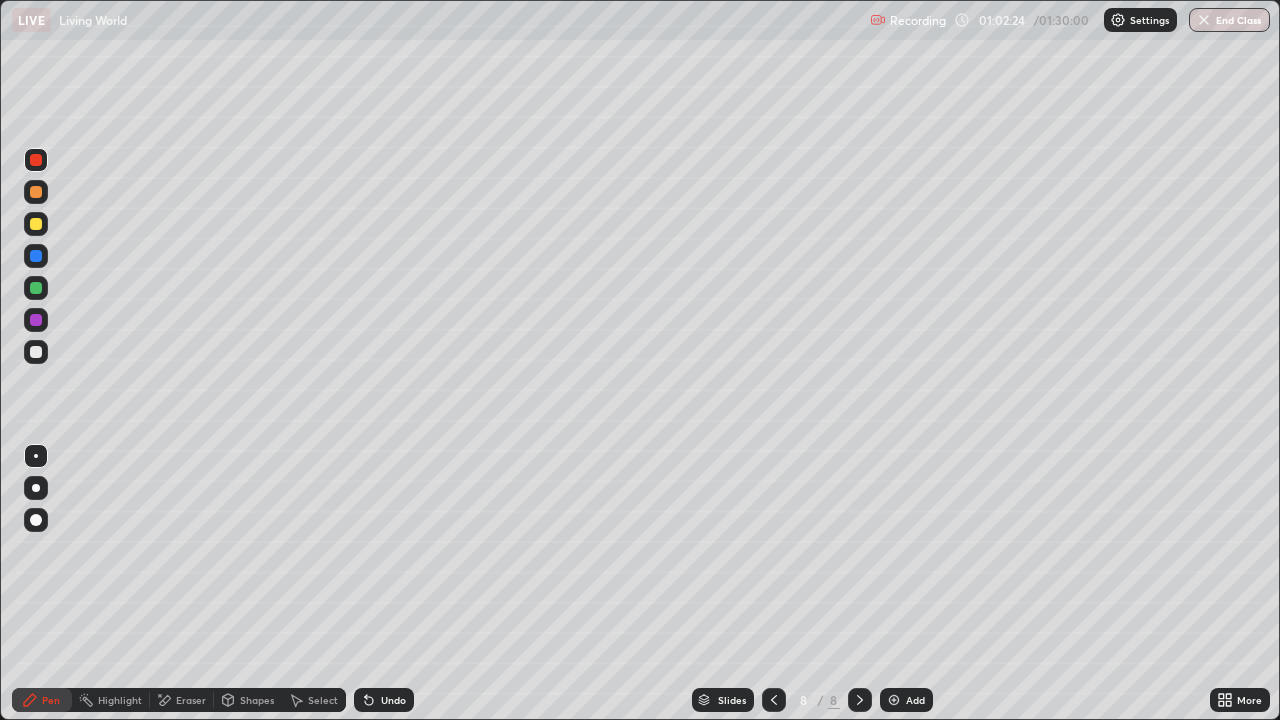 click at bounding box center (36, 352) 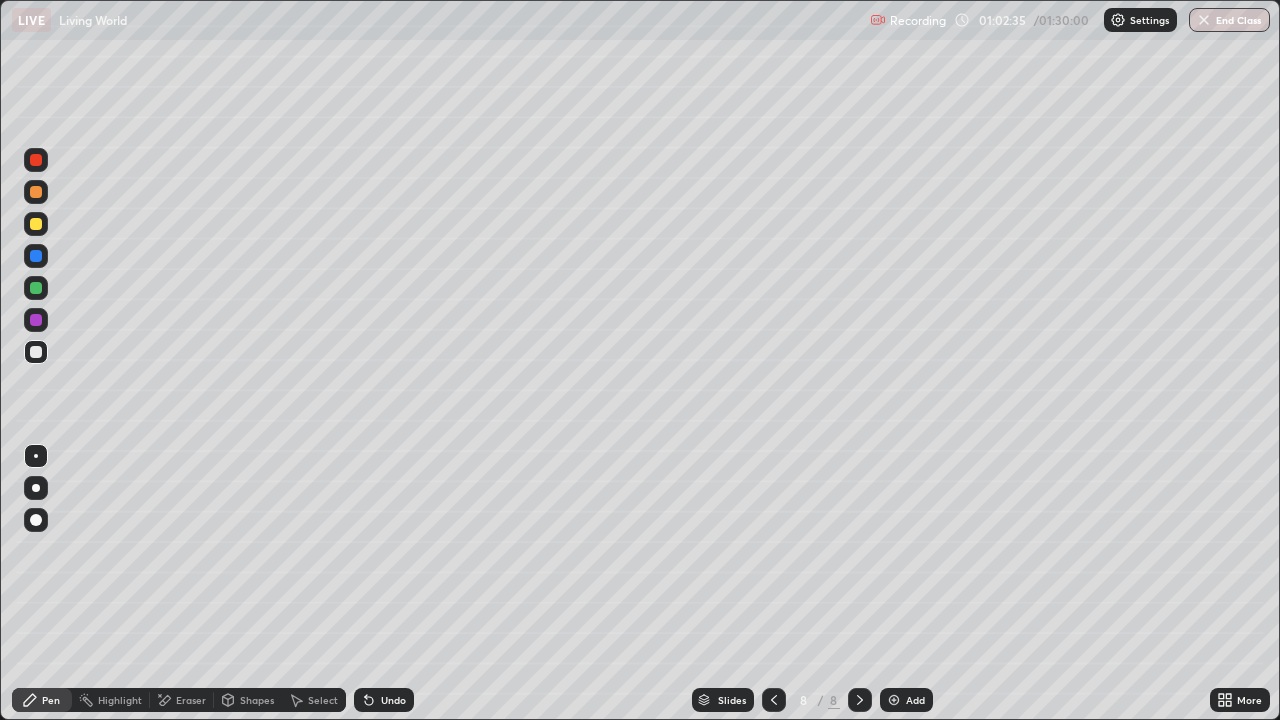 click on "Undo" at bounding box center (384, 700) 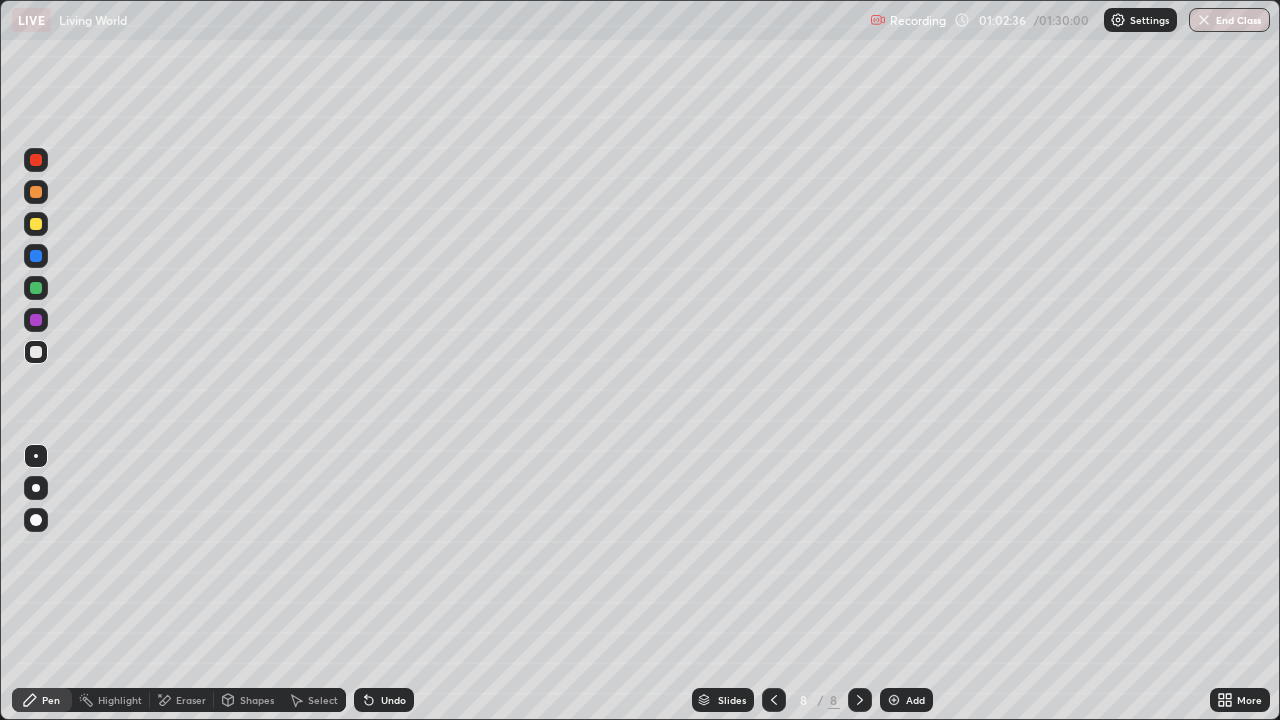 click on "Undo" at bounding box center [384, 700] 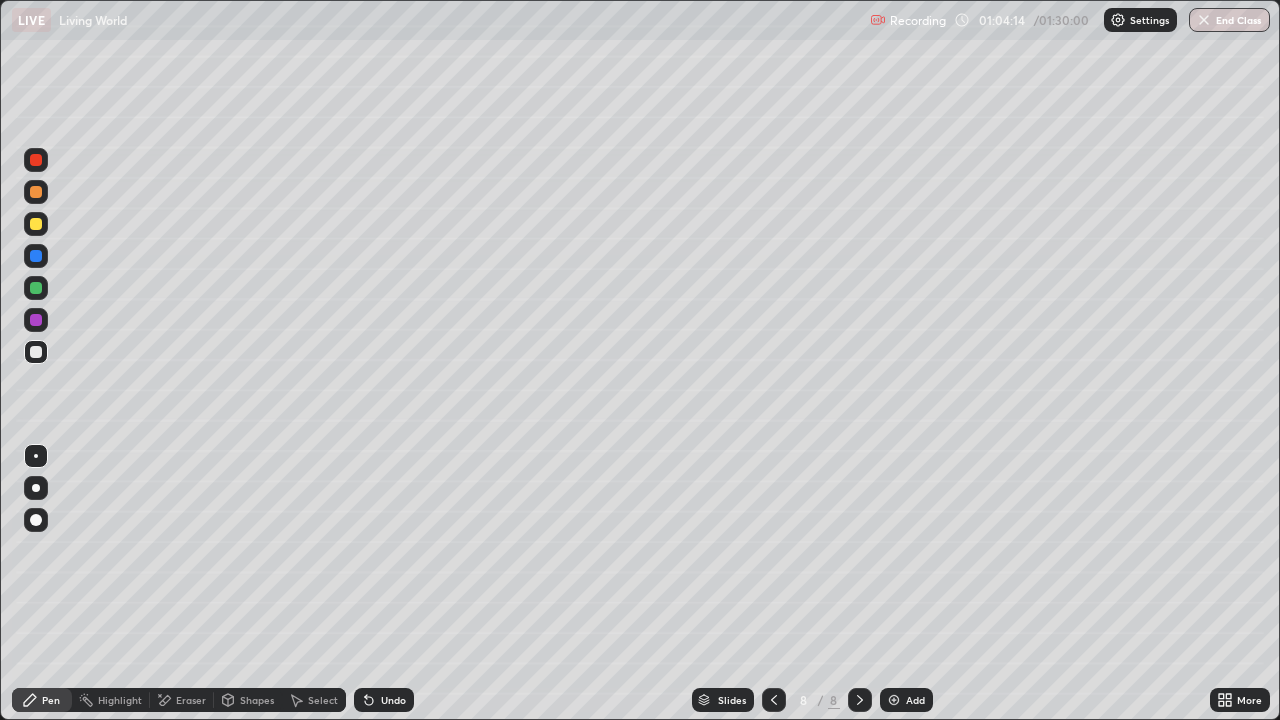 click at bounding box center (894, 700) 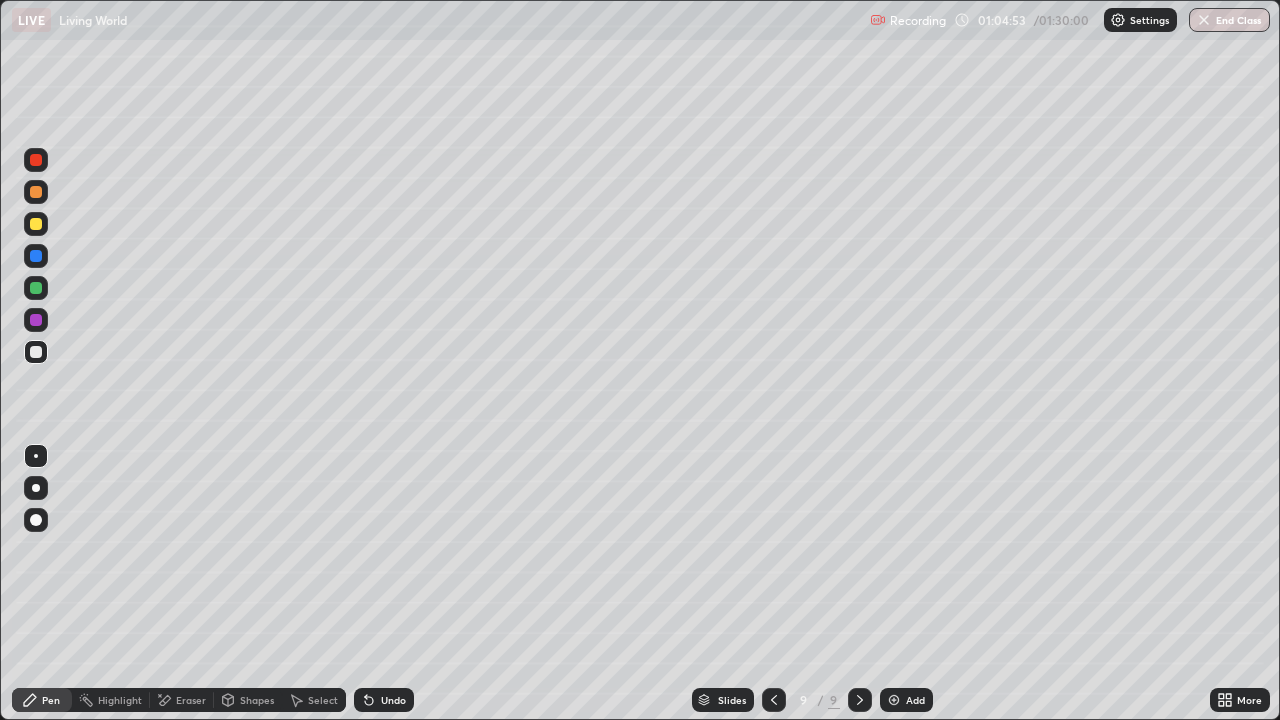 click at bounding box center (36, 224) 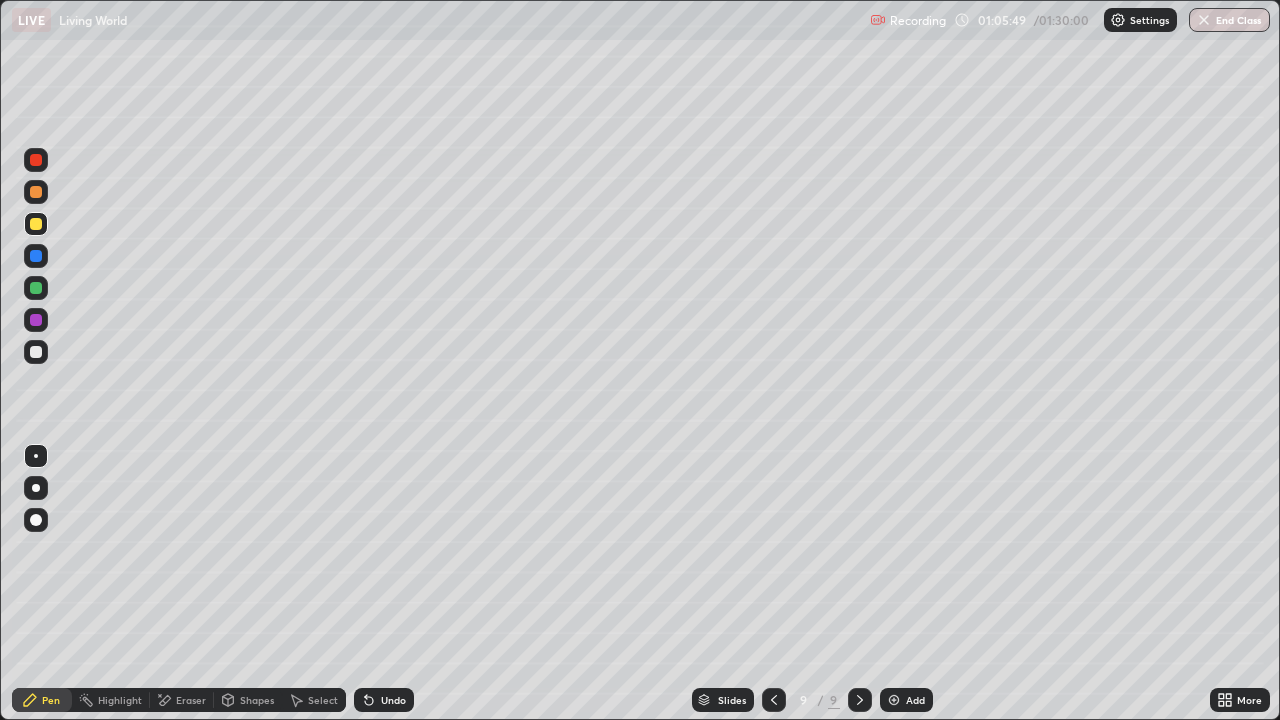 click at bounding box center [36, 288] 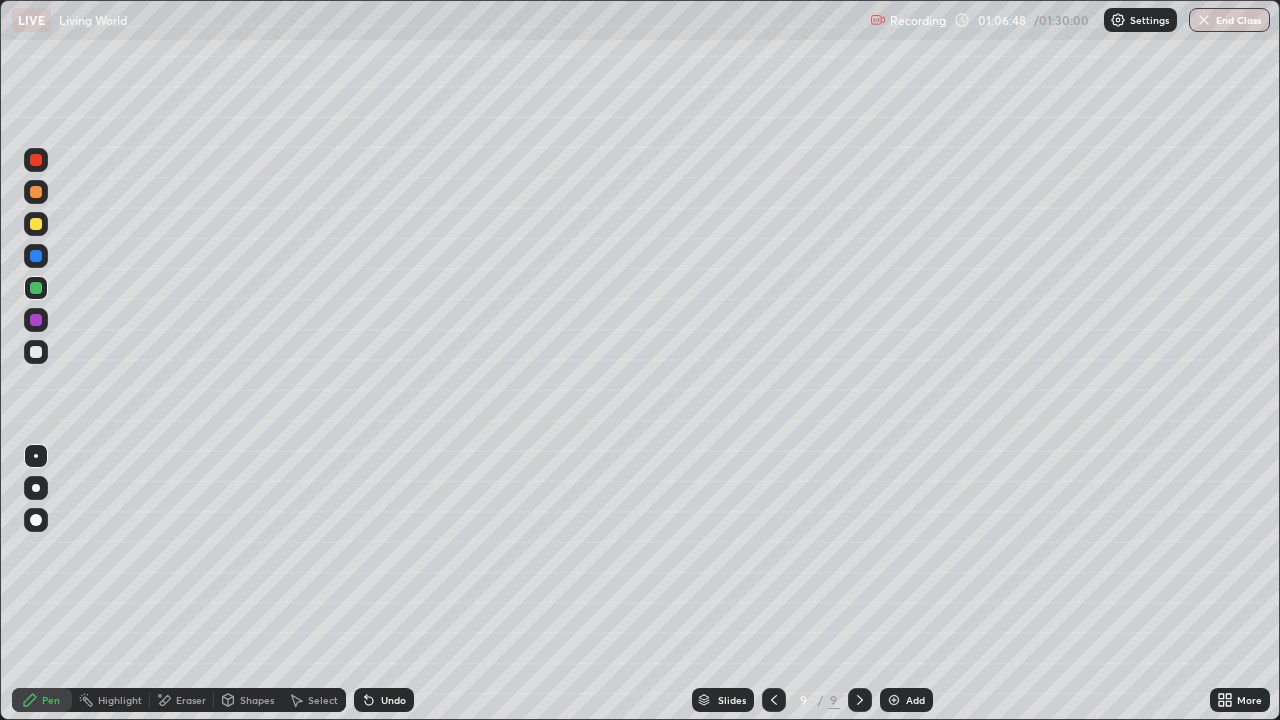 click on "Undo" at bounding box center (393, 700) 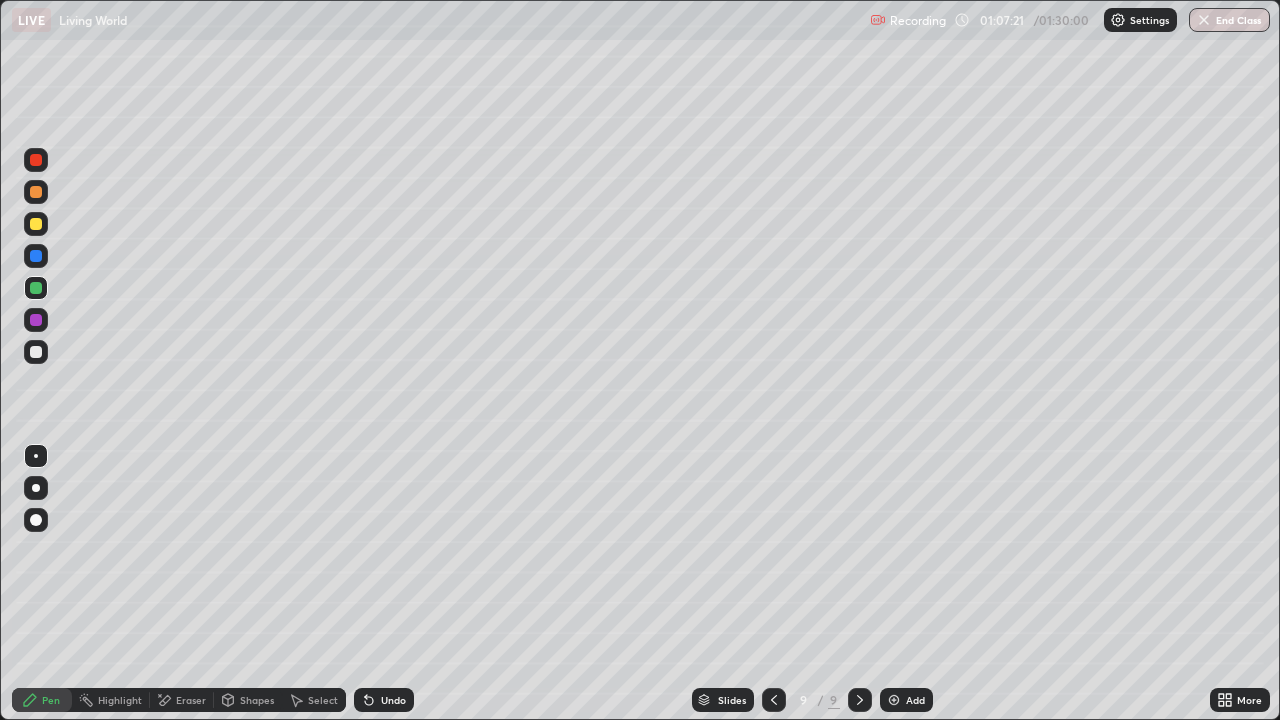 click at bounding box center [36, 160] 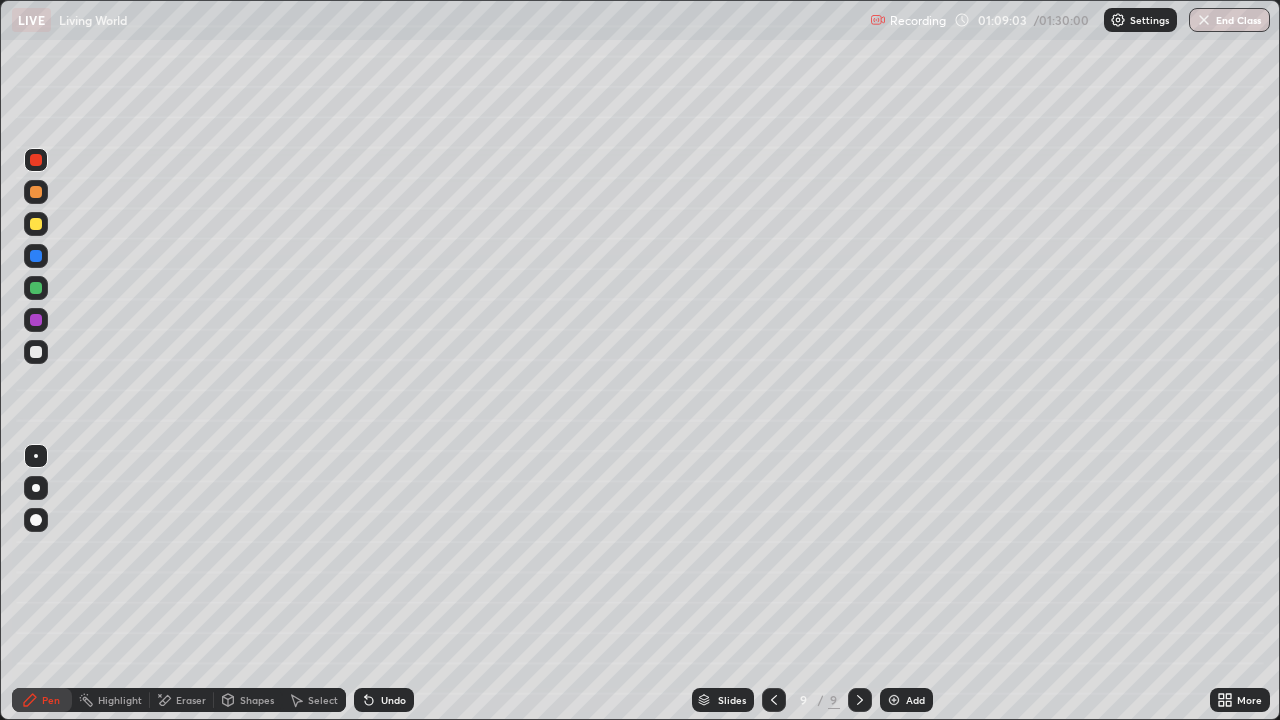 click on "Undo" at bounding box center (393, 700) 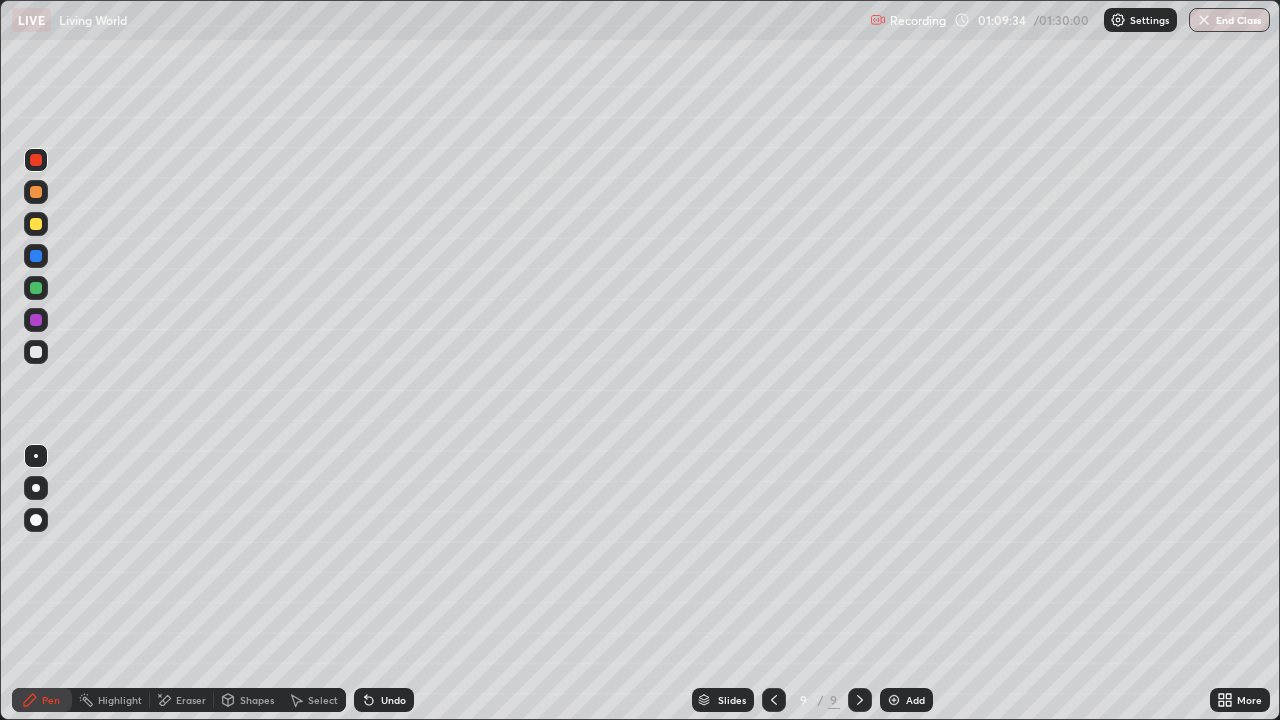 click on "More" at bounding box center (1249, 700) 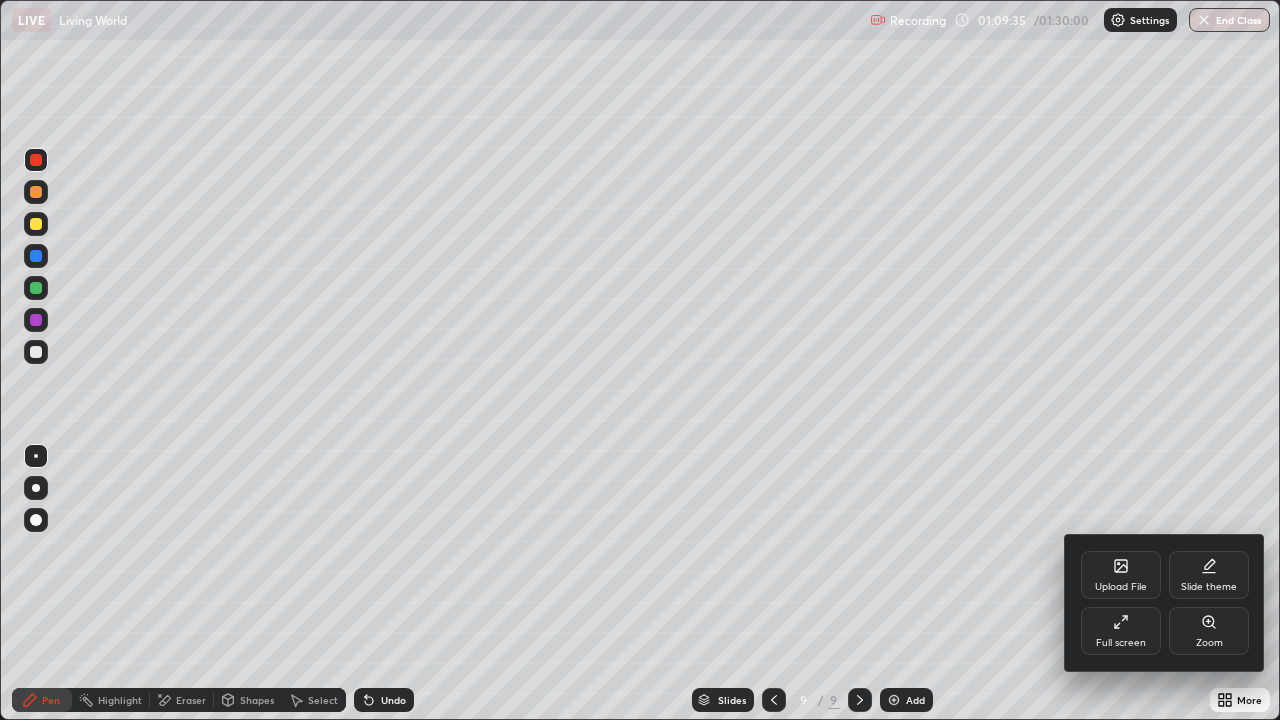 click on "Full screen" at bounding box center (1121, 631) 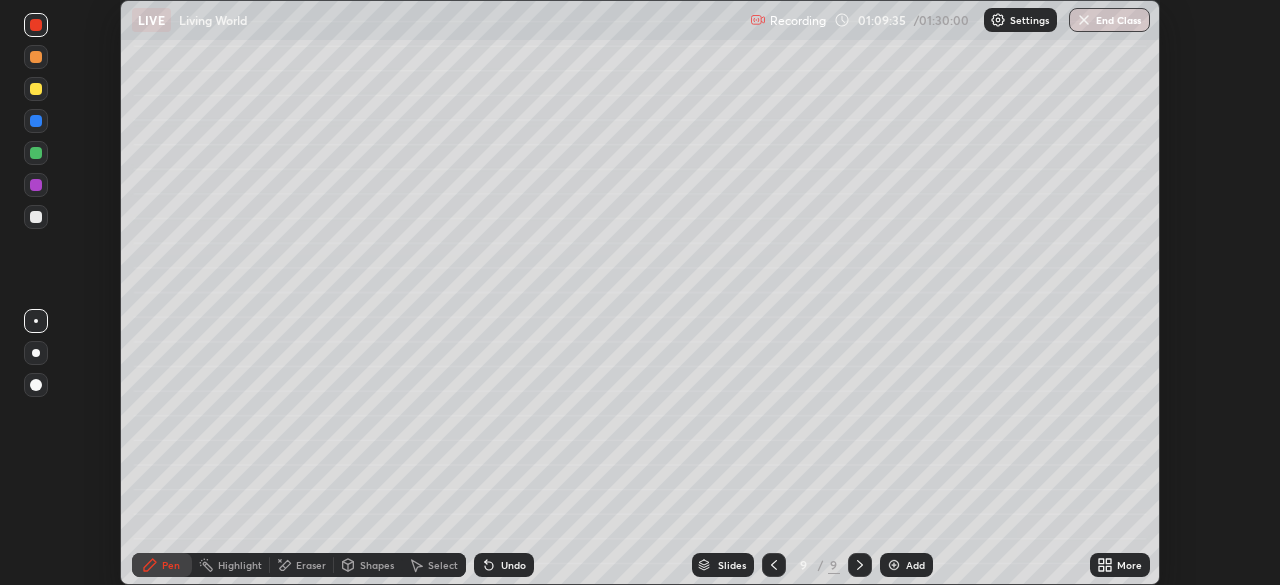 scroll, scrollTop: 585, scrollLeft: 1280, axis: both 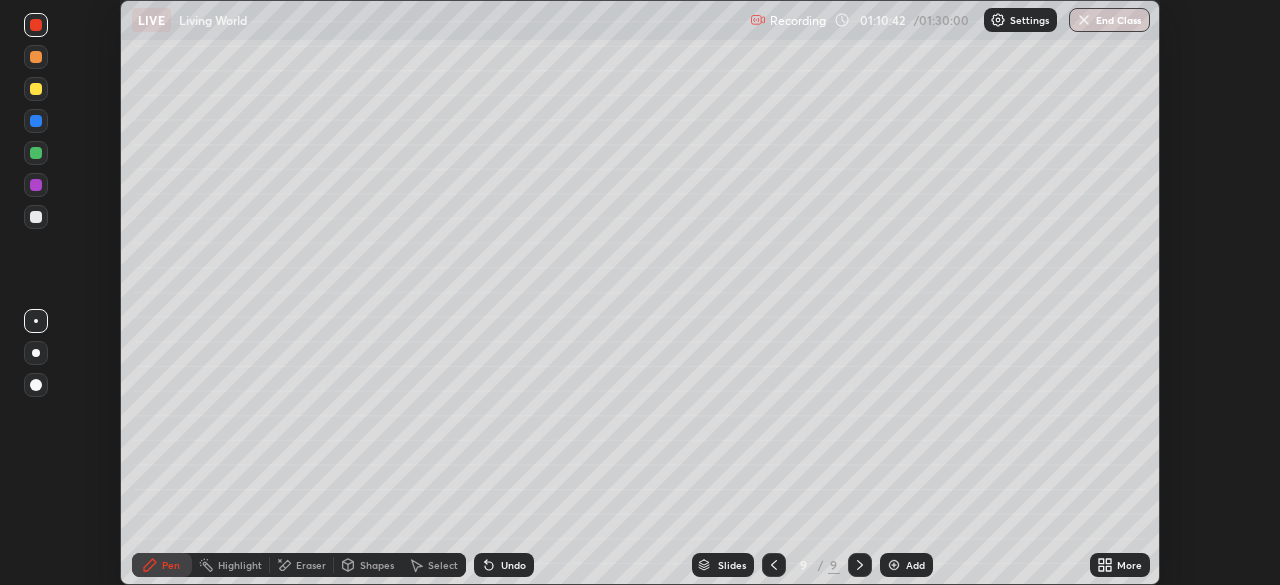 click on "More" at bounding box center (1129, 565) 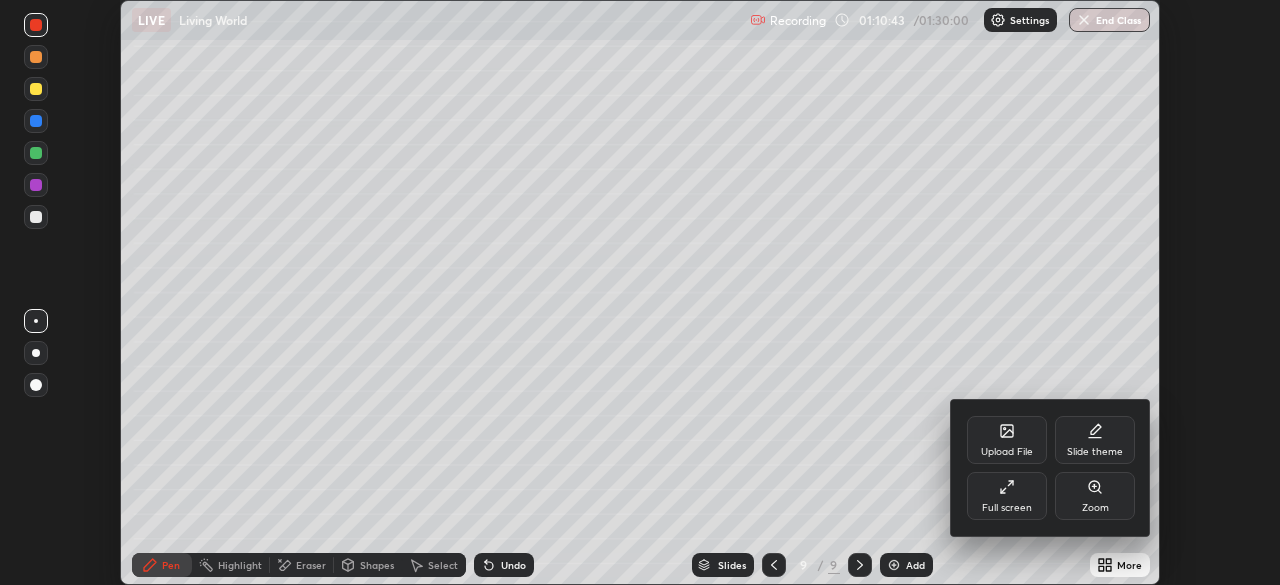 click on "Full screen" at bounding box center (1007, 496) 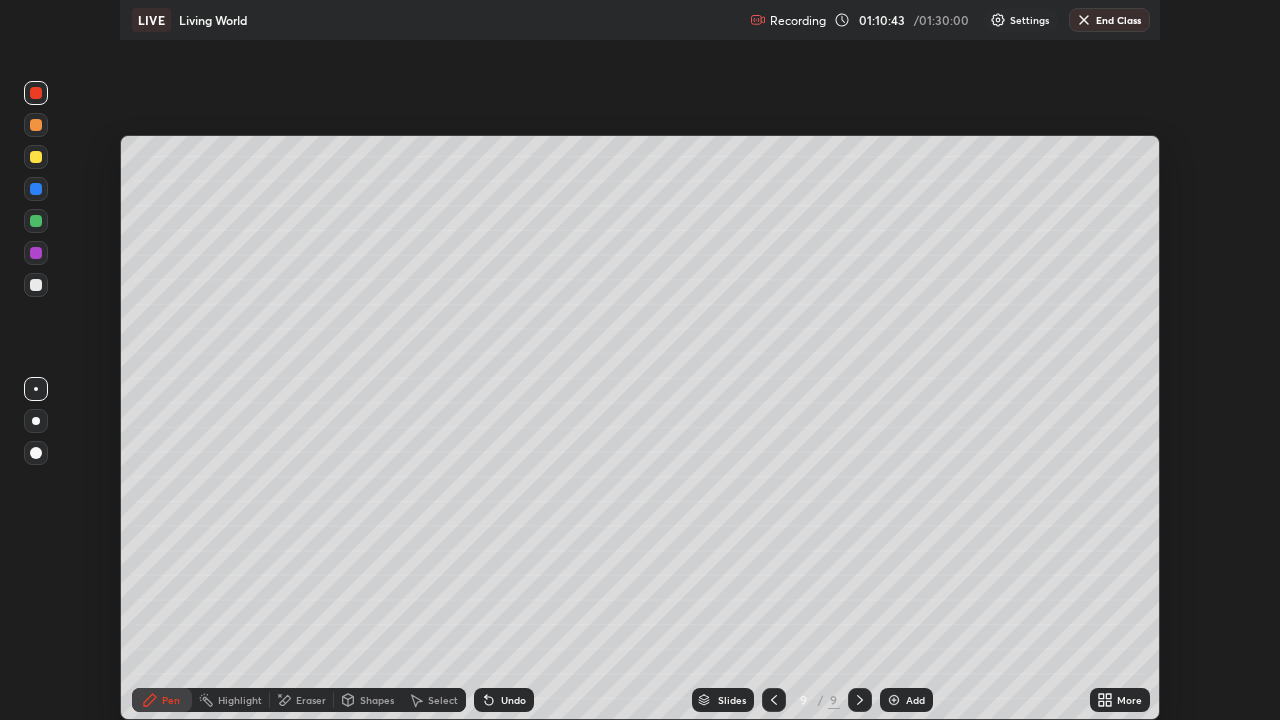 scroll, scrollTop: 99280, scrollLeft: 98720, axis: both 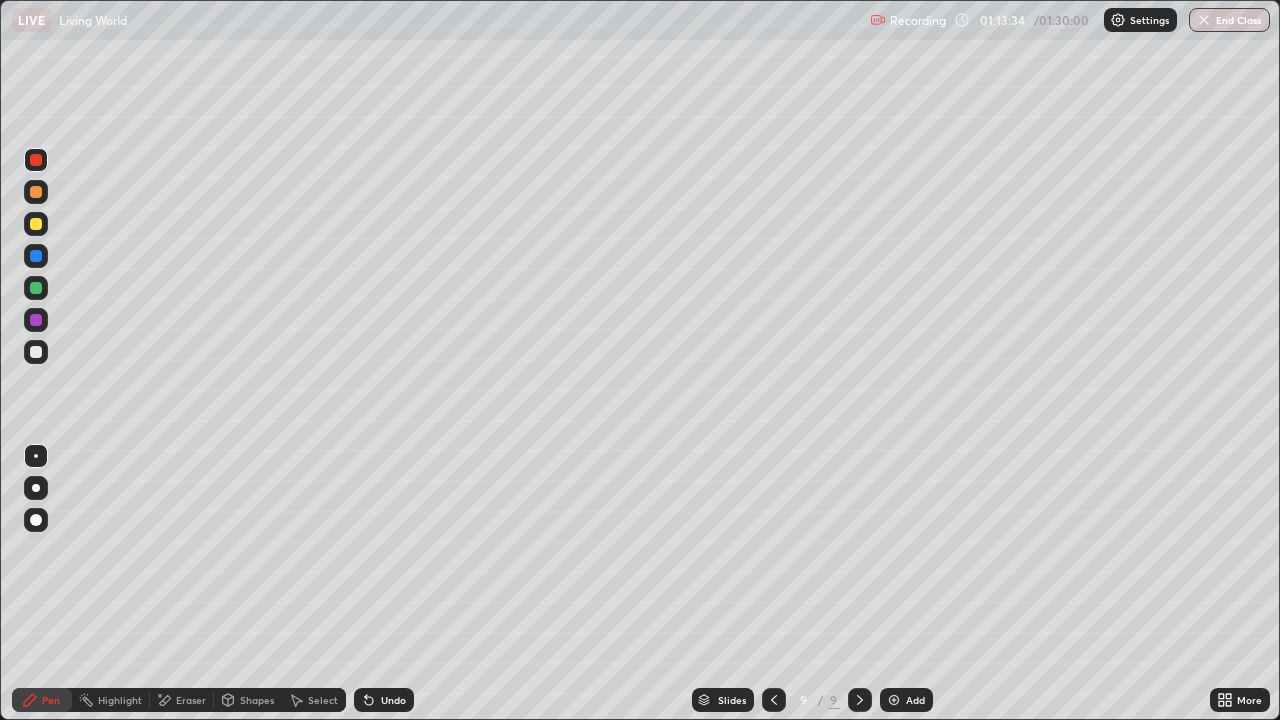 click at bounding box center [894, 700] 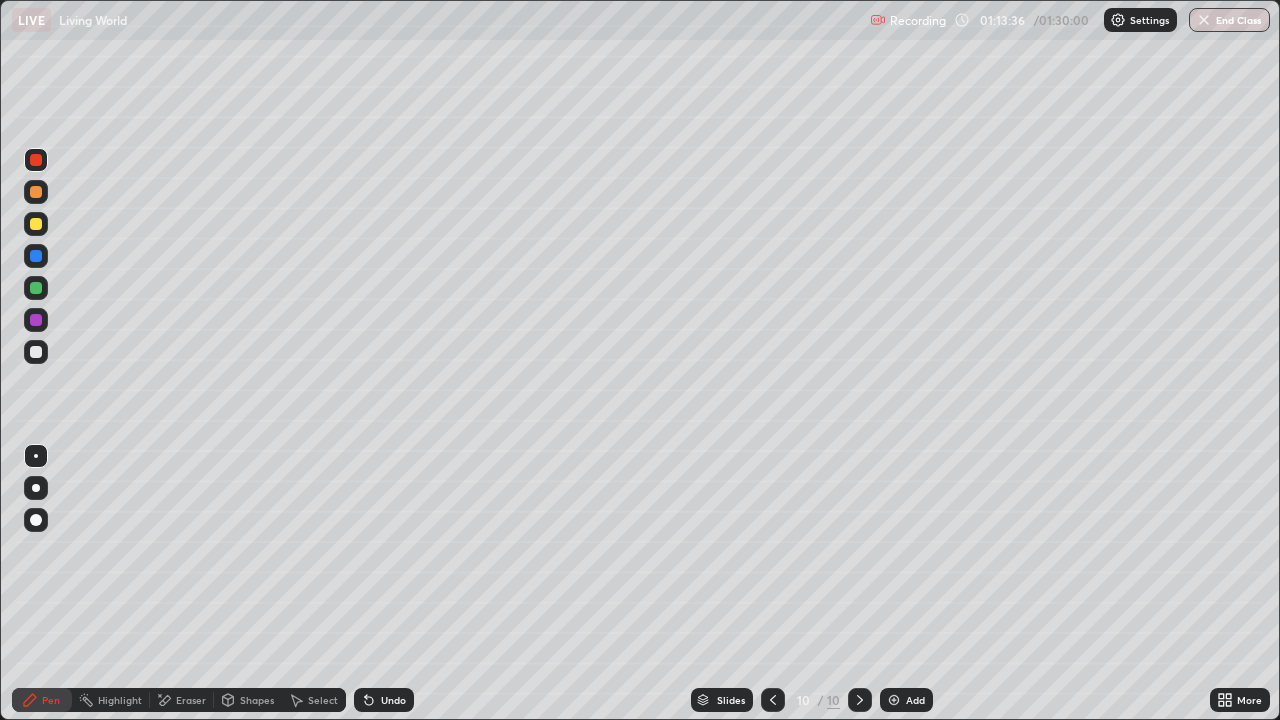 click at bounding box center [36, 192] 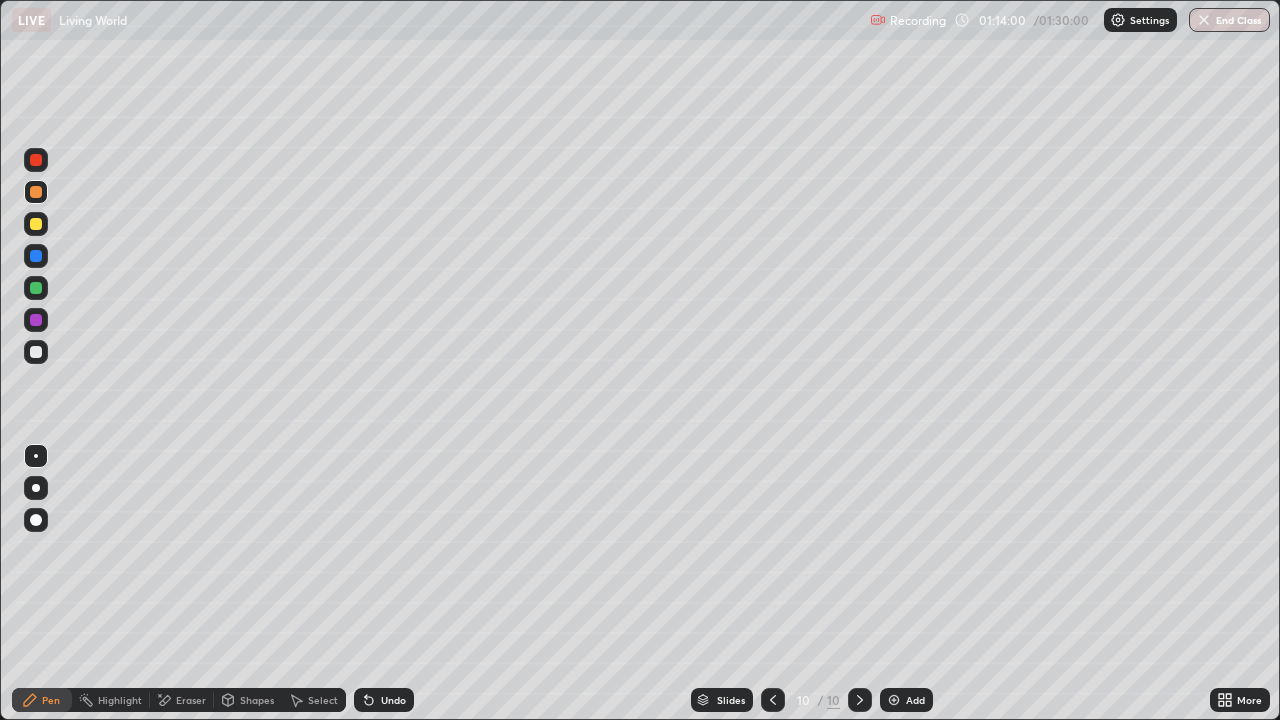 click at bounding box center (36, 352) 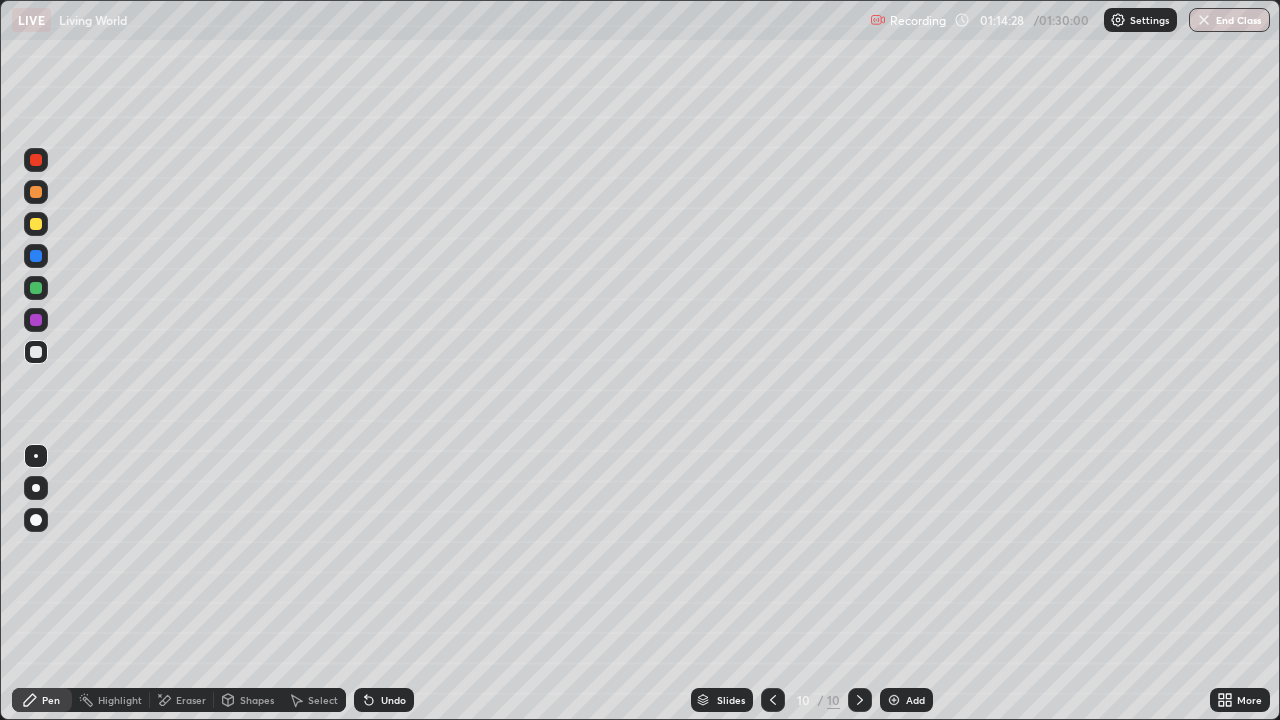 click at bounding box center (36, 160) 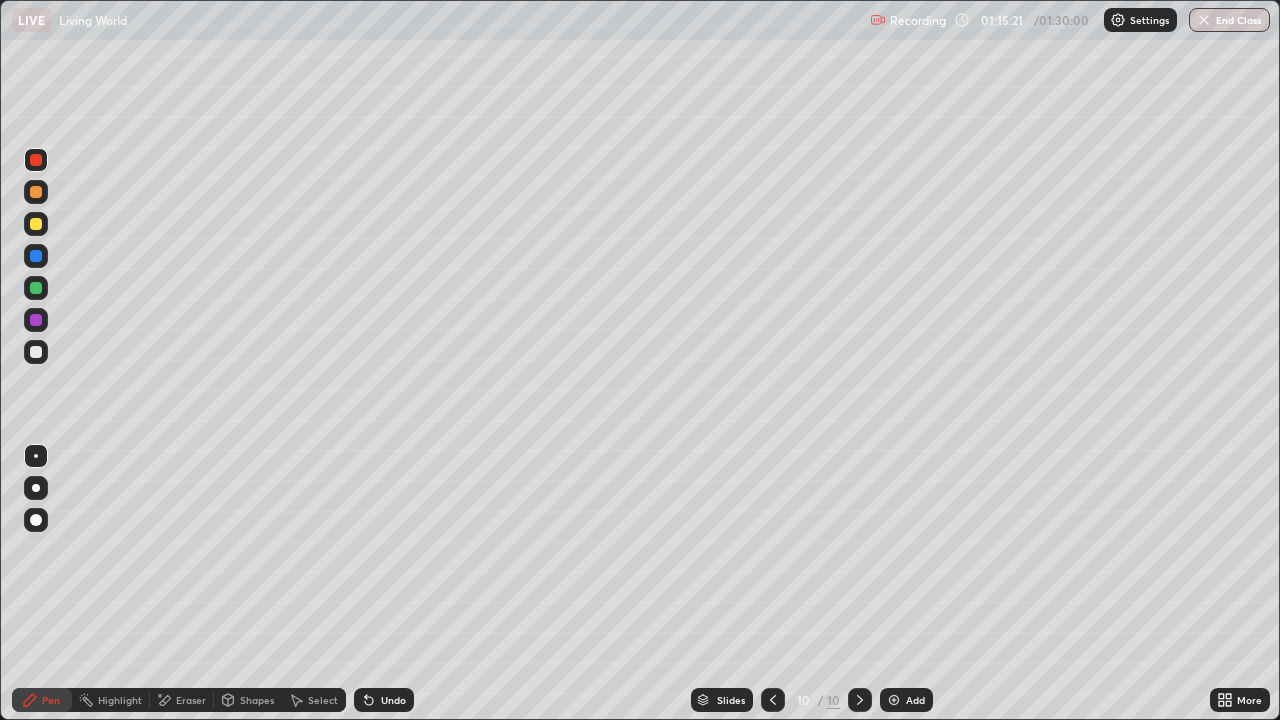 click at bounding box center [36, 160] 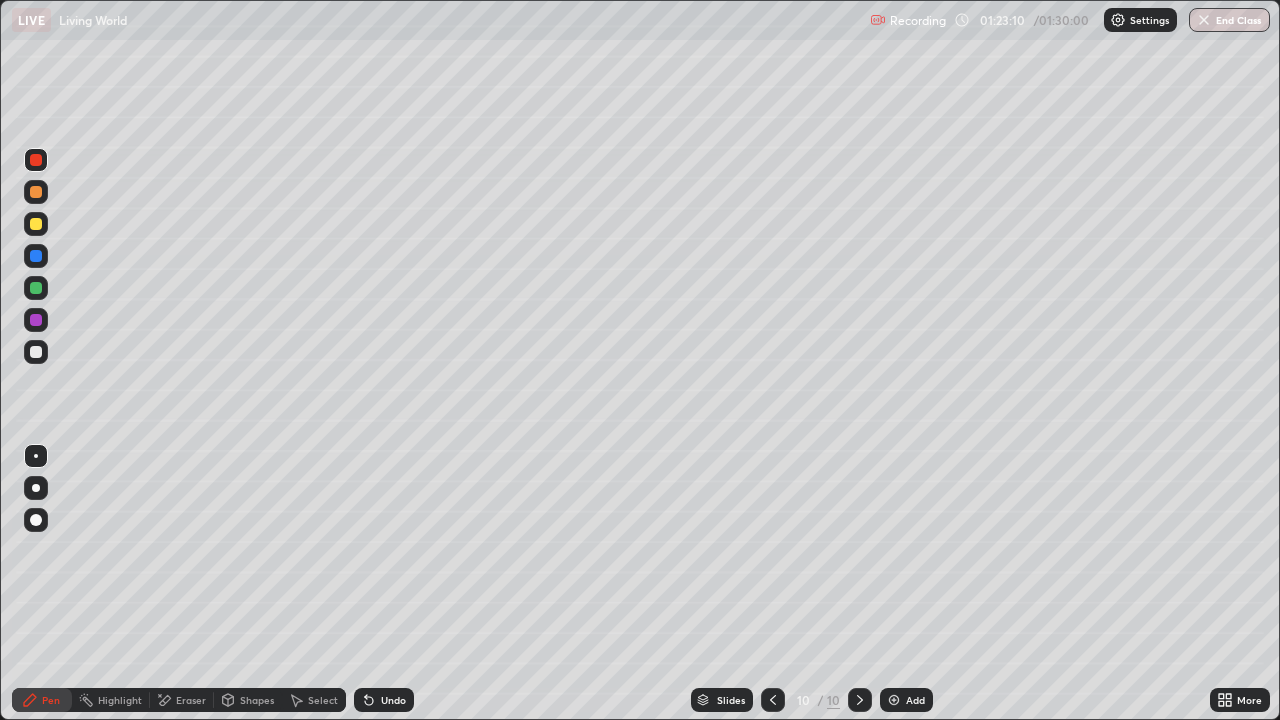 click on "End Class" at bounding box center (1229, 20) 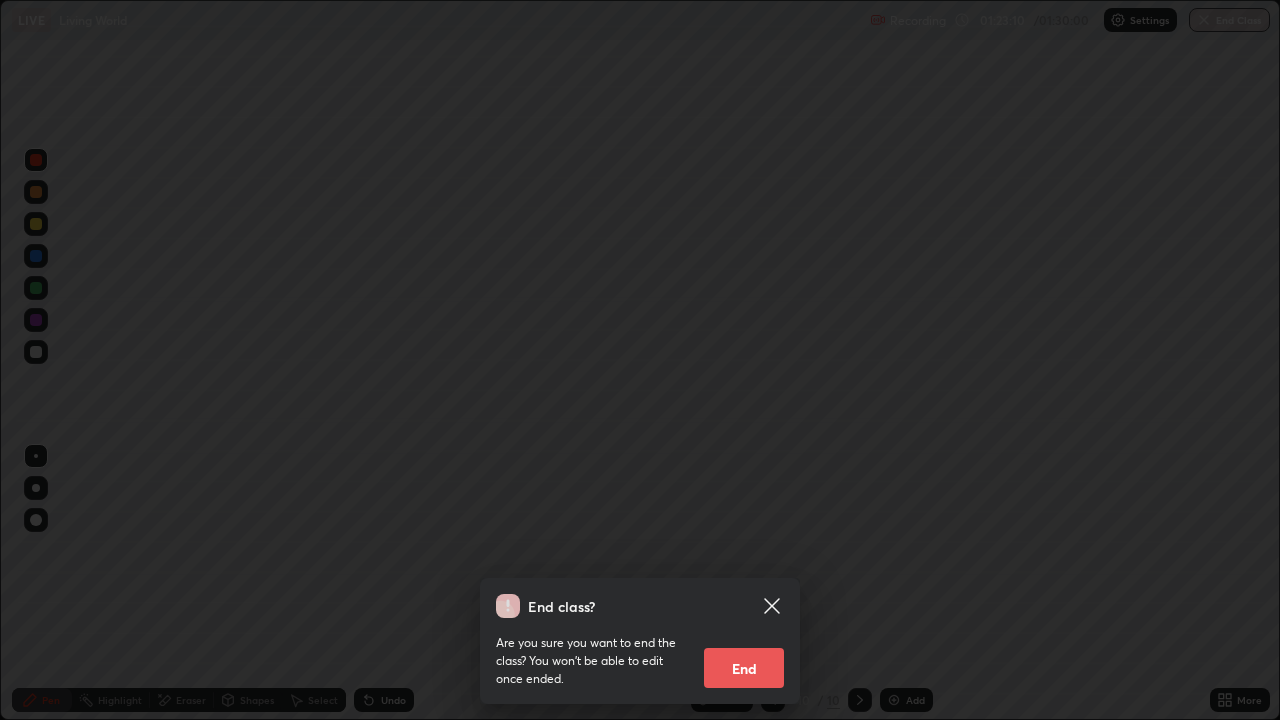 click on "End" at bounding box center [744, 668] 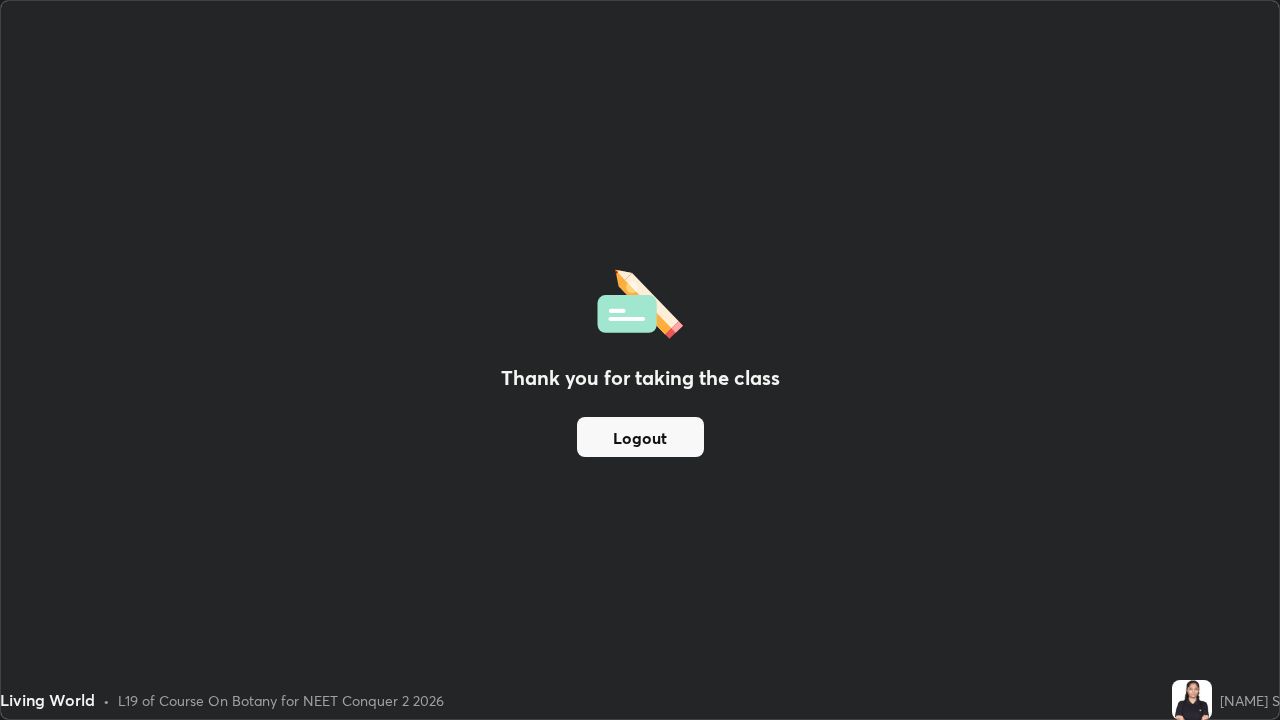 click on "Logout" at bounding box center [640, 437] 